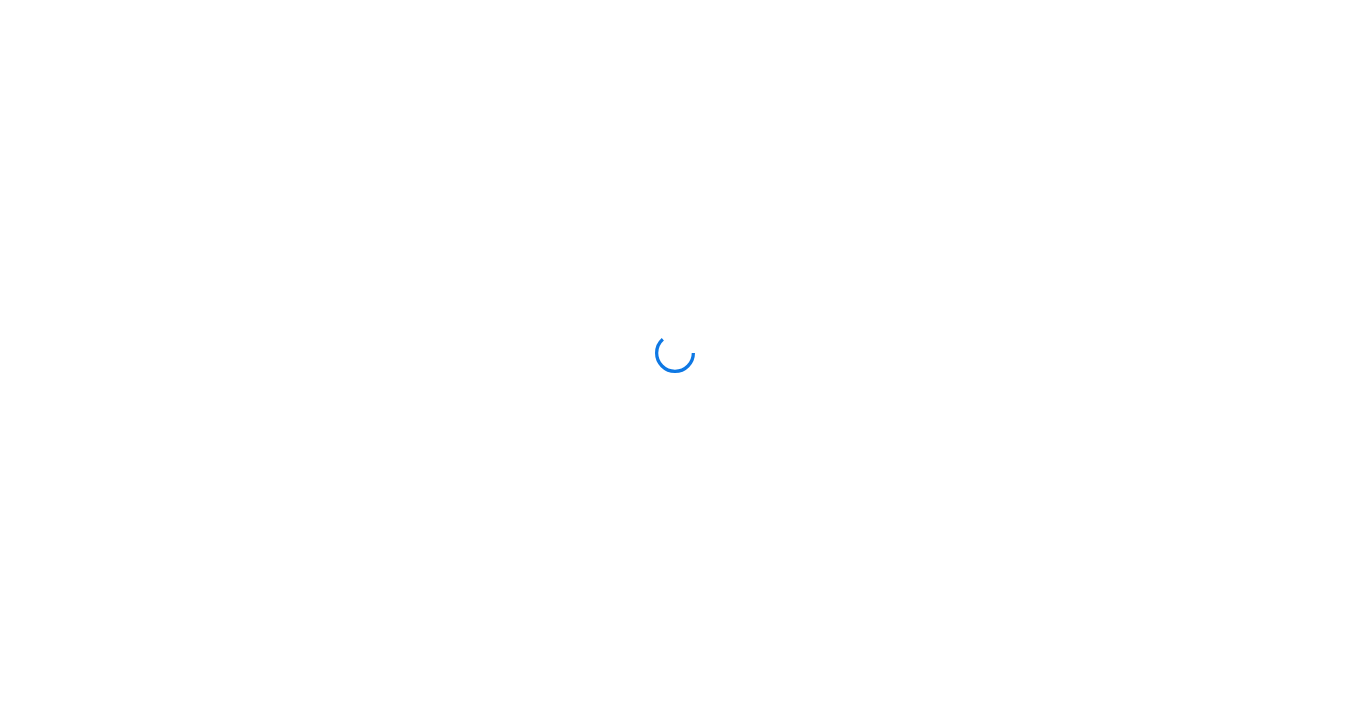 scroll, scrollTop: 0, scrollLeft: 0, axis: both 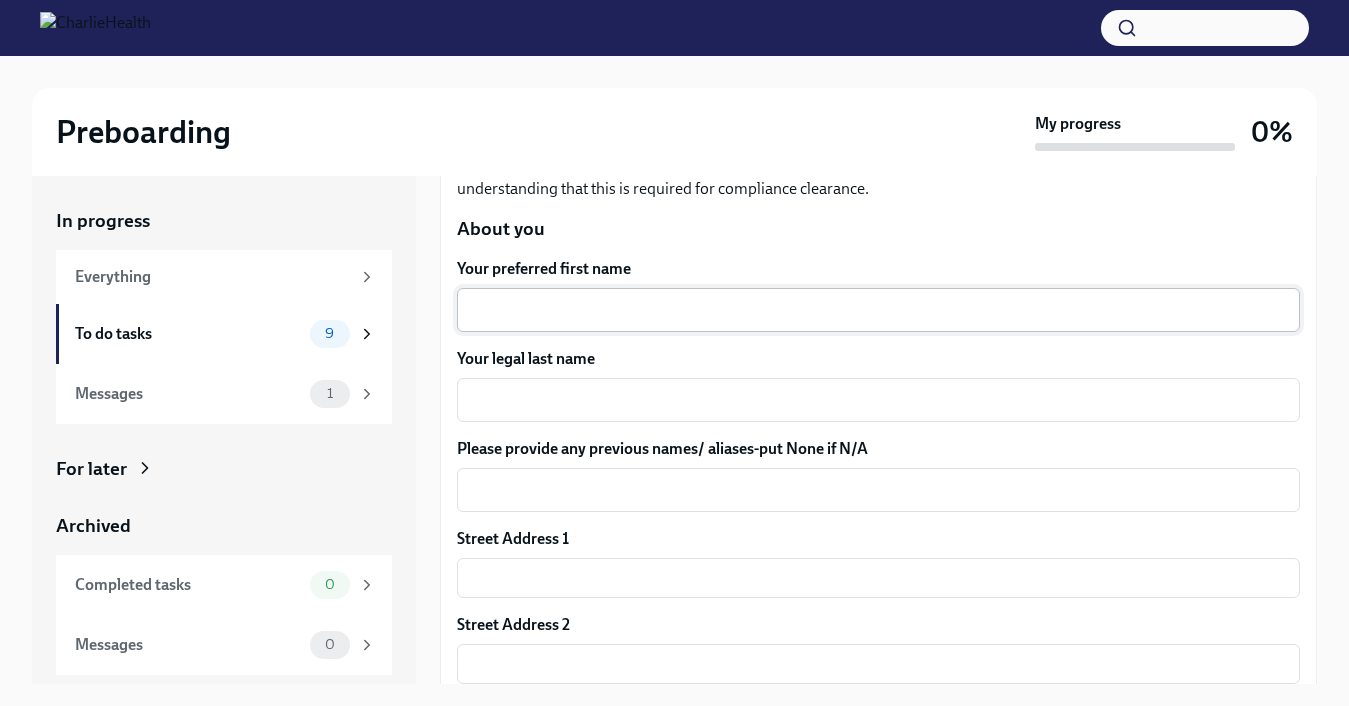 click on "Your preferred first name" at bounding box center [878, 310] 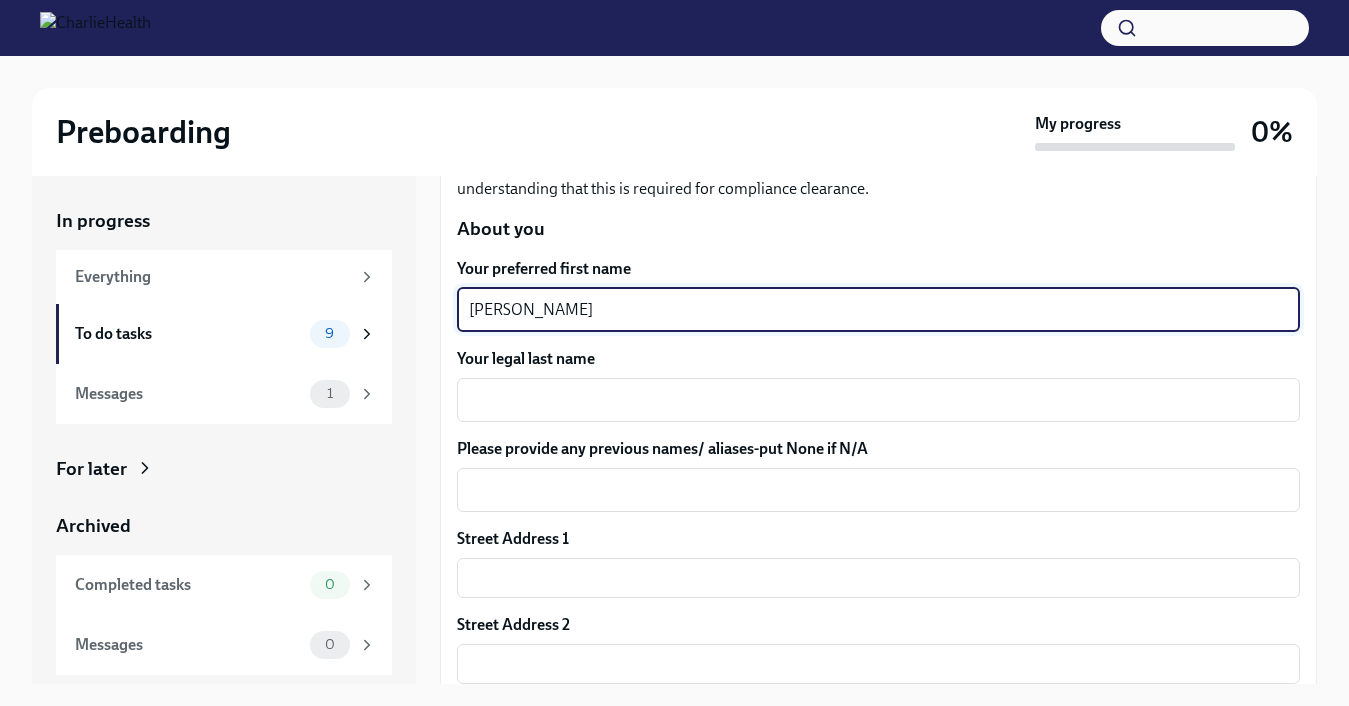 type on "[PERSON_NAME]" 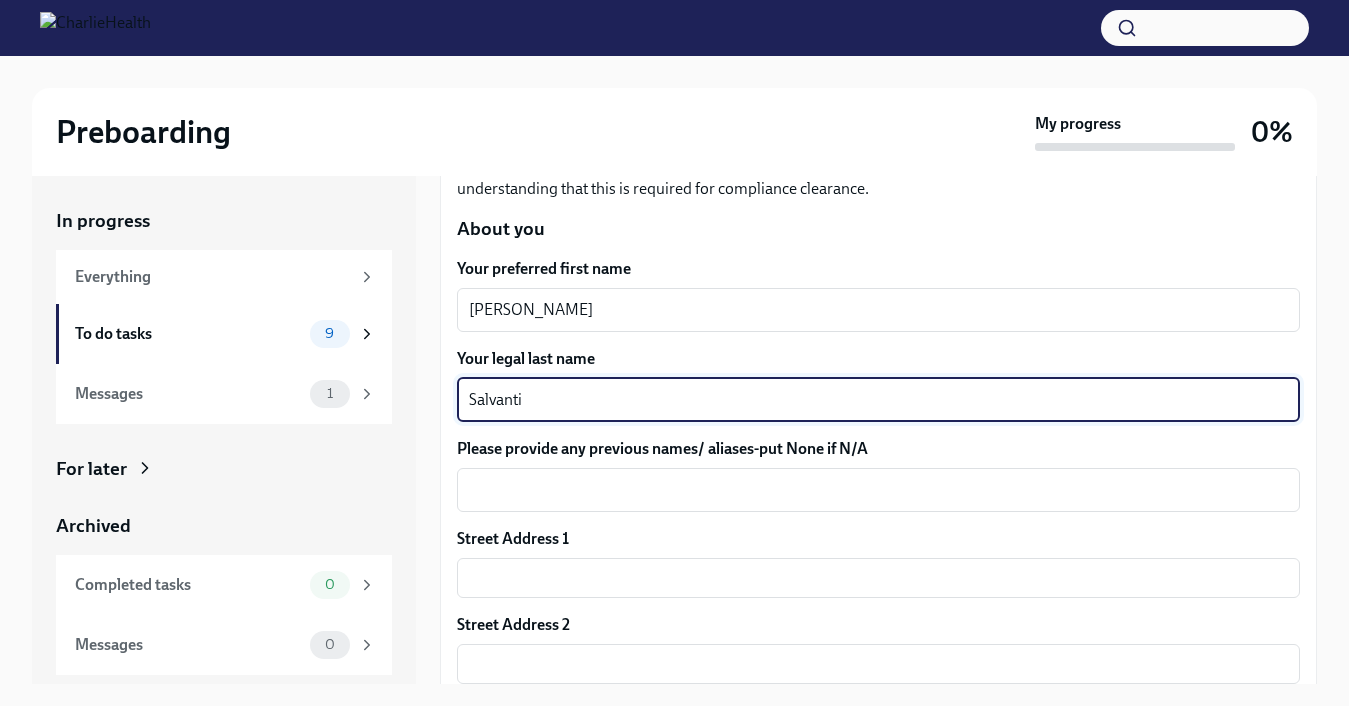 type on "Salvanti" 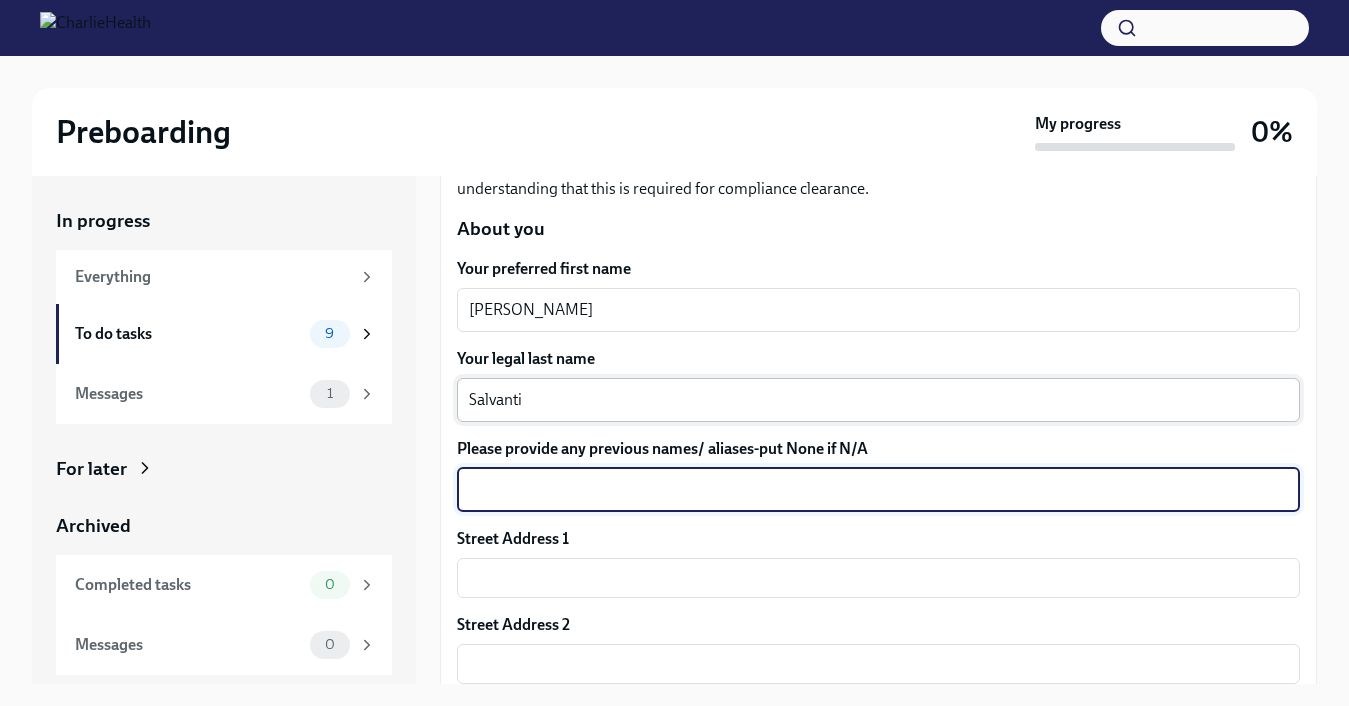 click on "Salvanti x ​" at bounding box center (878, 400) 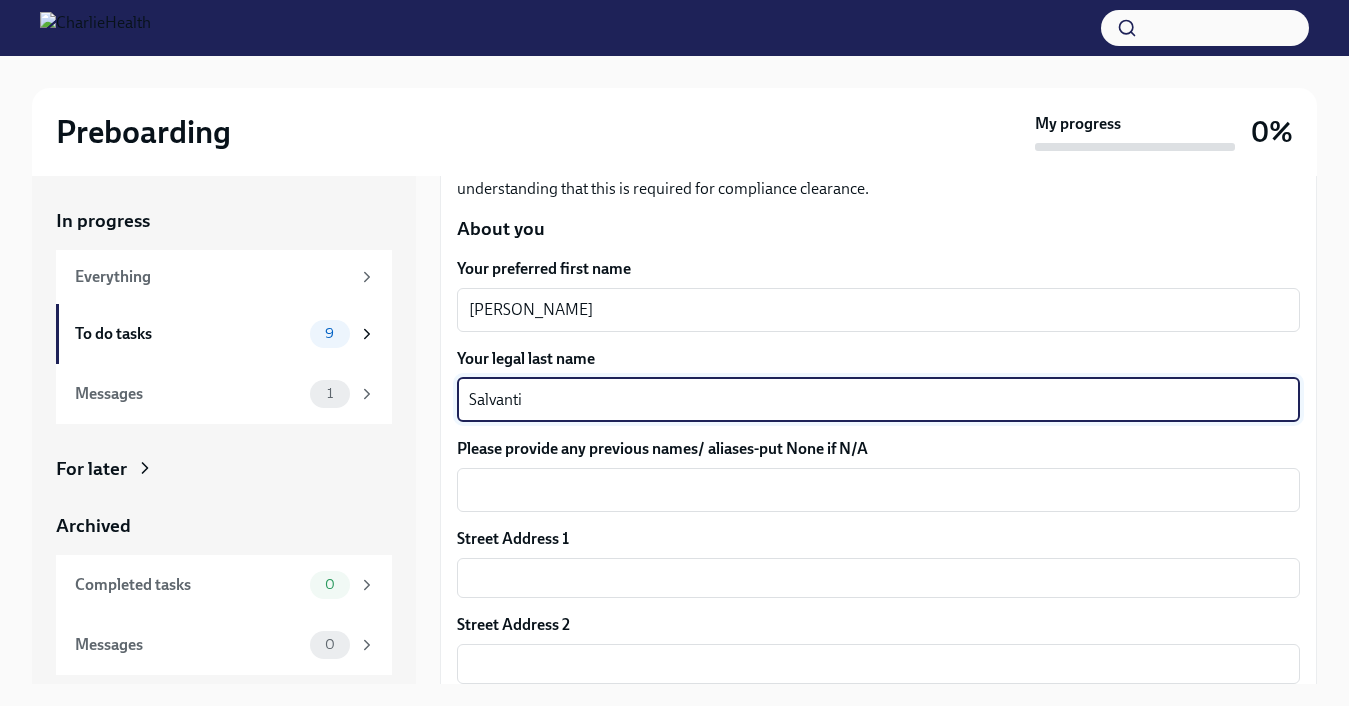 click on "Please provide any previous names/ aliases-put None if N/A" at bounding box center (878, 449) 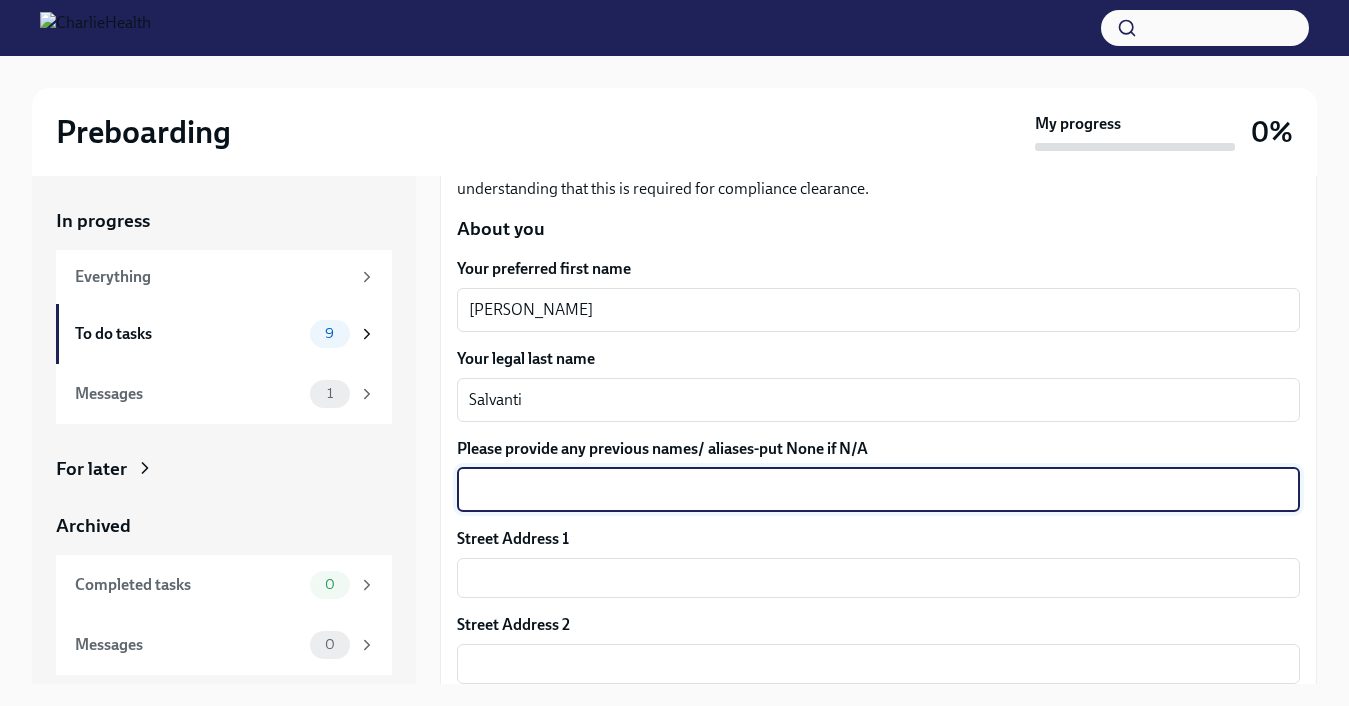 click on "Your preferred first name [PERSON_NAME] ​ Your legal last name Salvanti x ​ Please provide any previous names/ aliases-put None if N/A x ​ Street Address 1 ​ Street Address 2 ​ Postal Code ​ City ​ State/Region ​ Country ​ Date of Birth (MM/DD/YYYY) x ​ Your preferred T-shirt size (for swag!) ​ ​ Your Social Security Number x ​ Citizenship x ​ Race x ​ Ethnicity x ​ Gender [DEMOGRAPHIC_DATA] ​ Birth City and State x ​ Birth Country x ​ Height x ​ Weight x ​ Hair Color x ​ [MEDICAL_DATA] x ​ How many years of Mental Health experience do you have? x ​ What's the highest level of degree you've completed? ​ ​ Submit answers" at bounding box center (878, 1266) 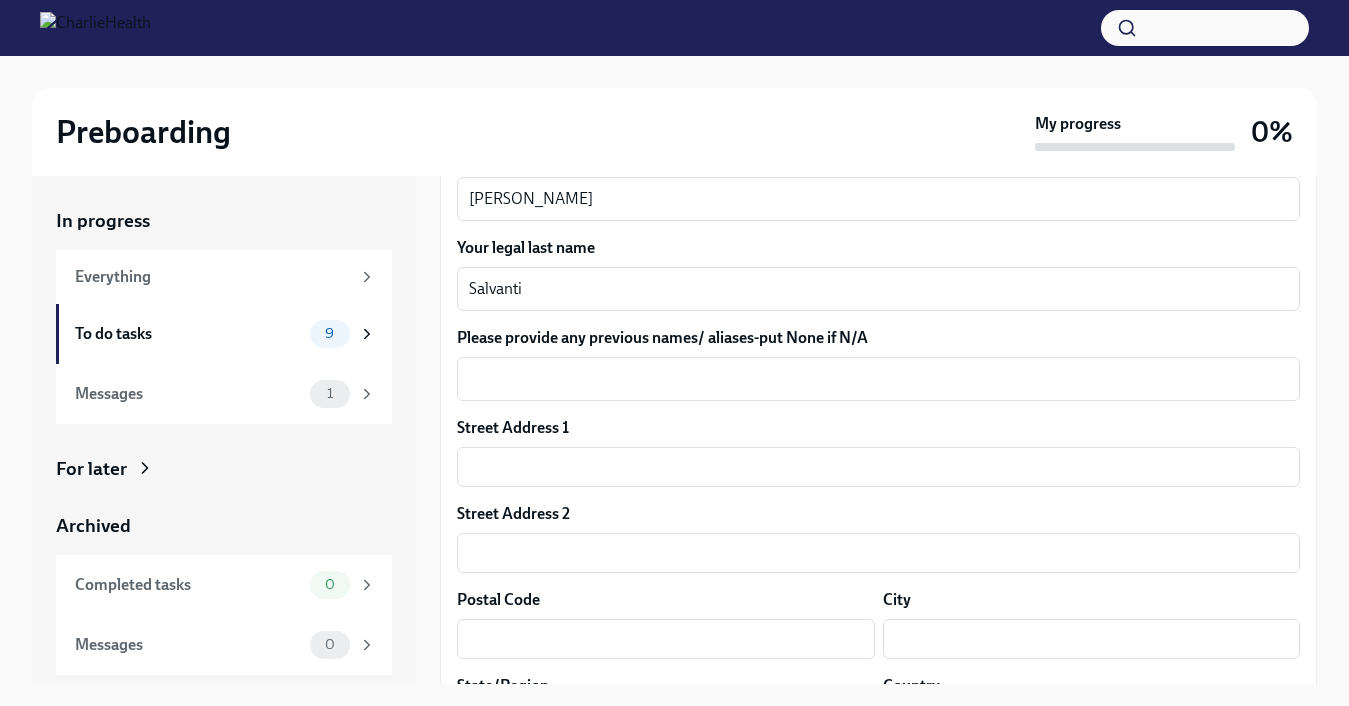 scroll, scrollTop: 394, scrollLeft: 0, axis: vertical 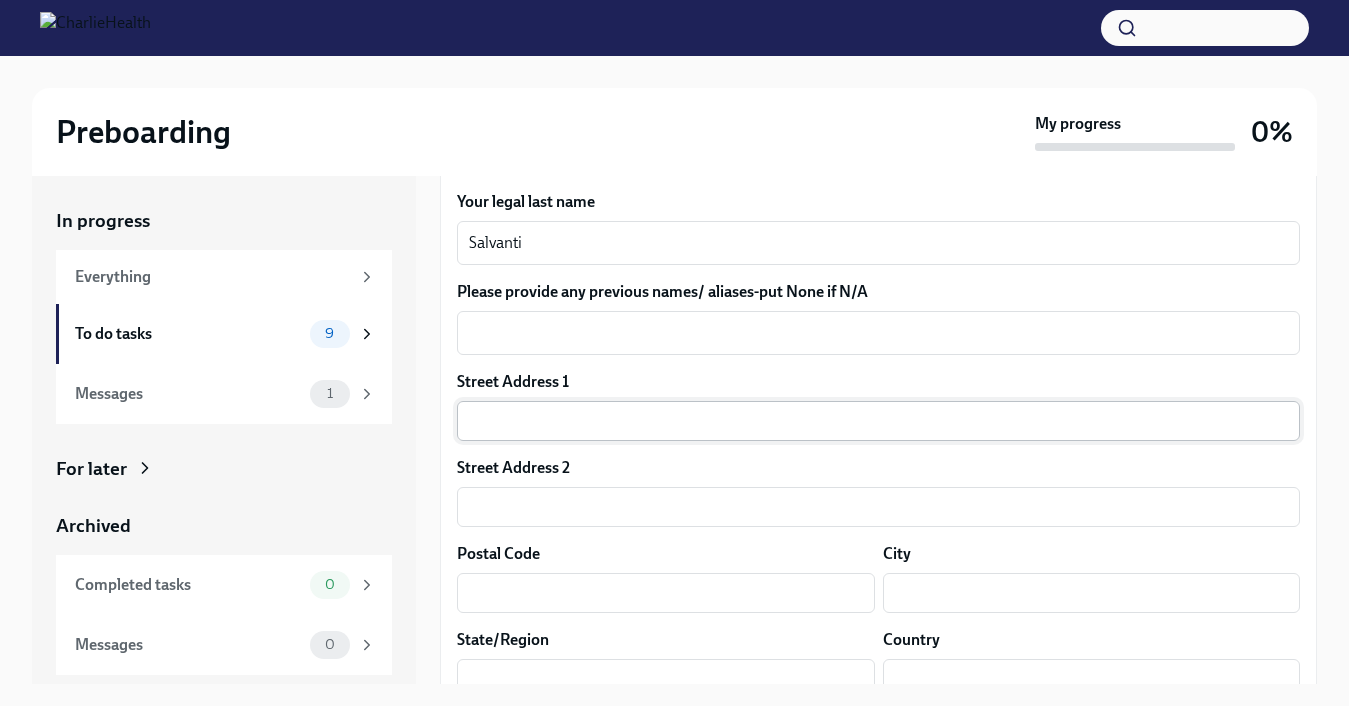 click at bounding box center [878, 421] 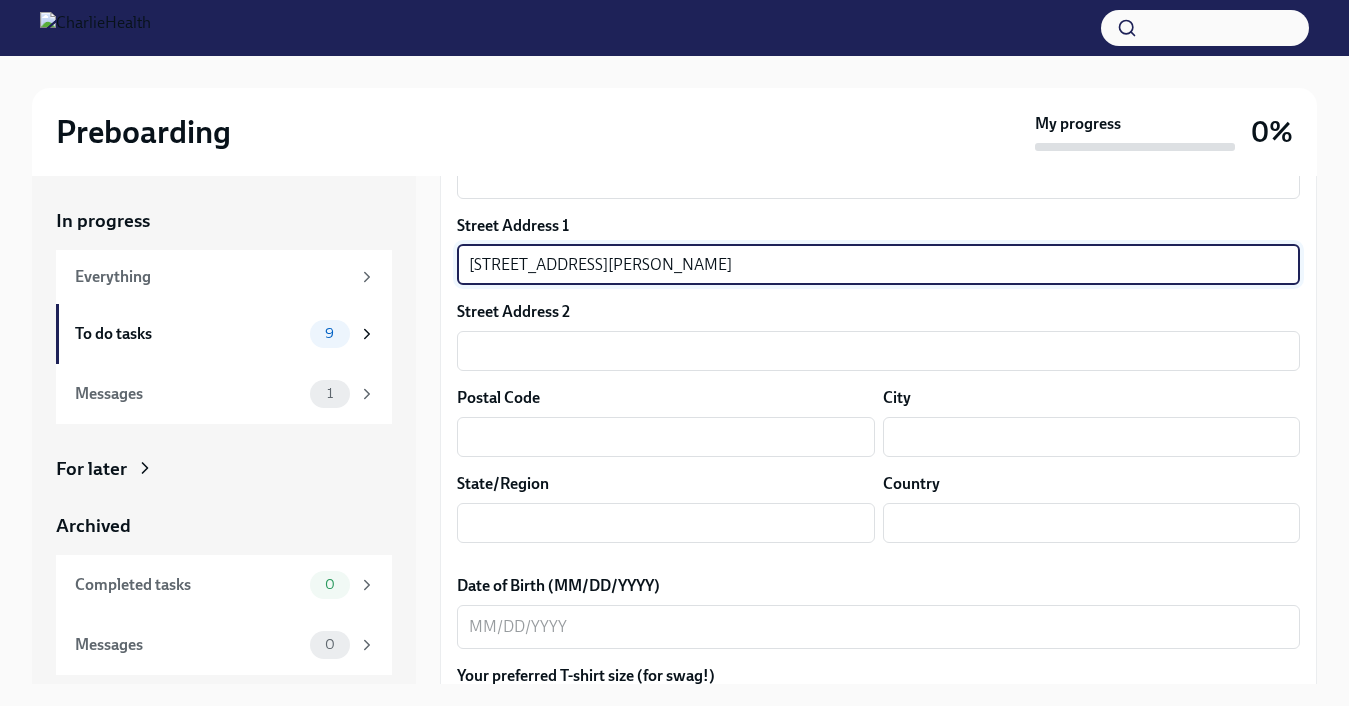scroll, scrollTop: 564, scrollLeft: 0, axis: vertical 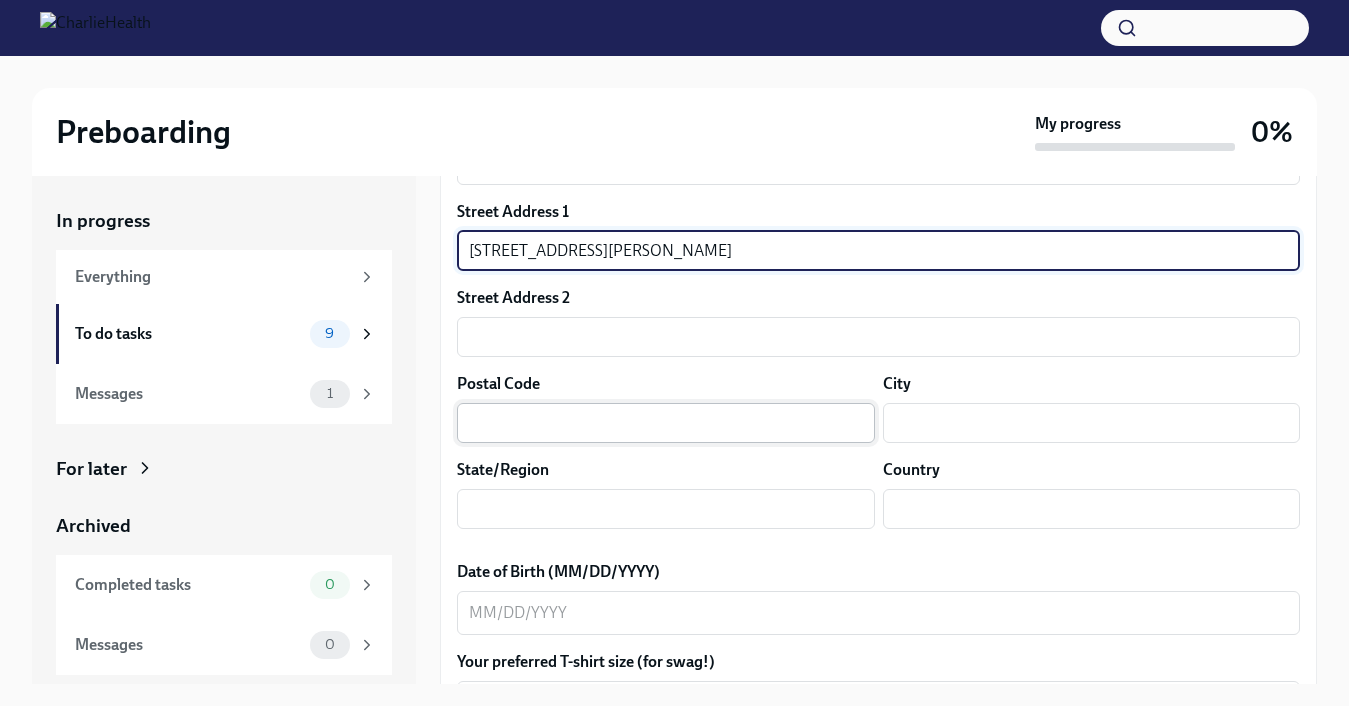 type on "[STREET_ADDRESS][PERSON_NAME]" 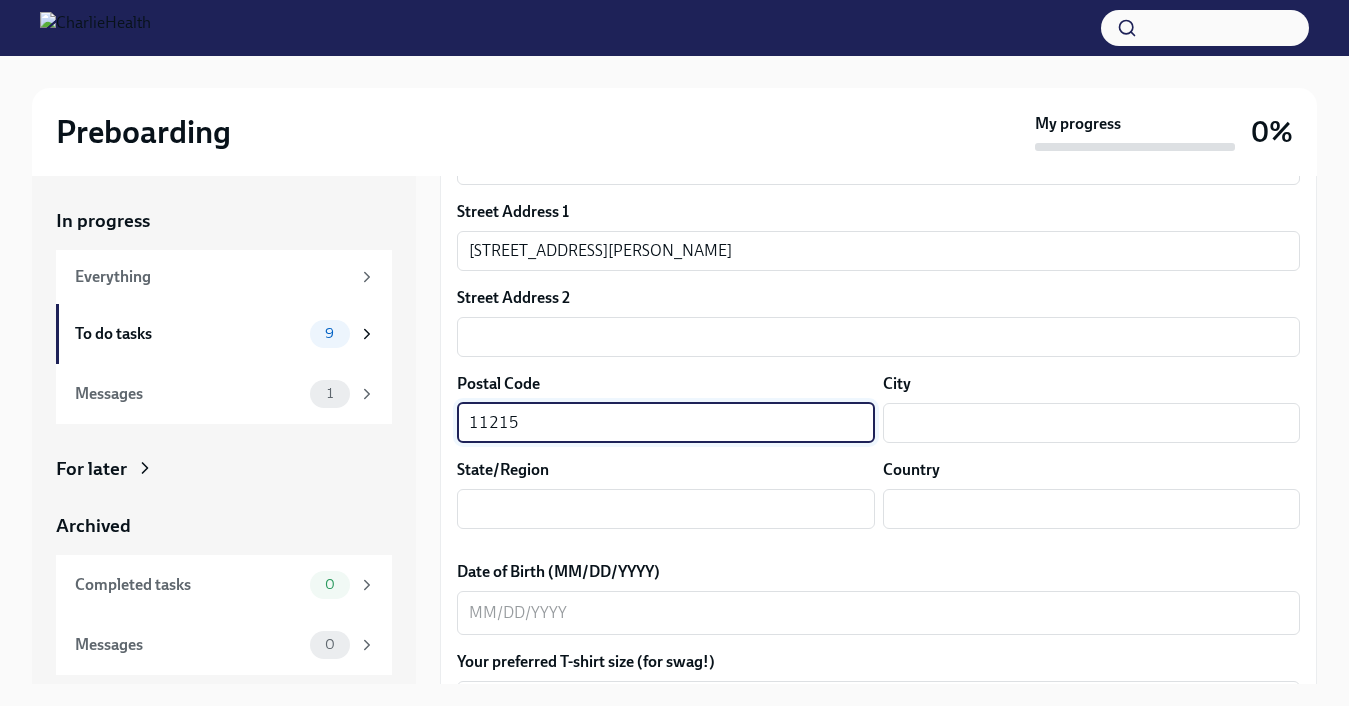 type on "11215" 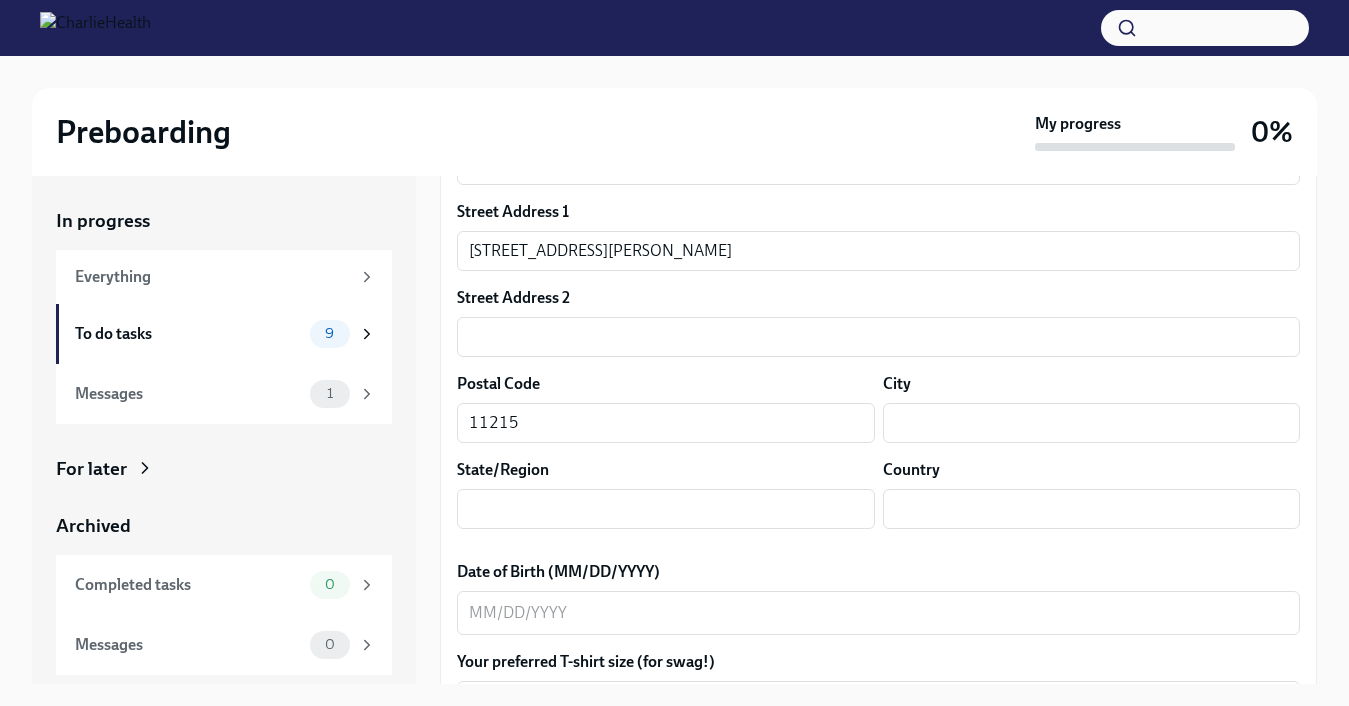 click on "City ​" at bounding box center [1092, 408] 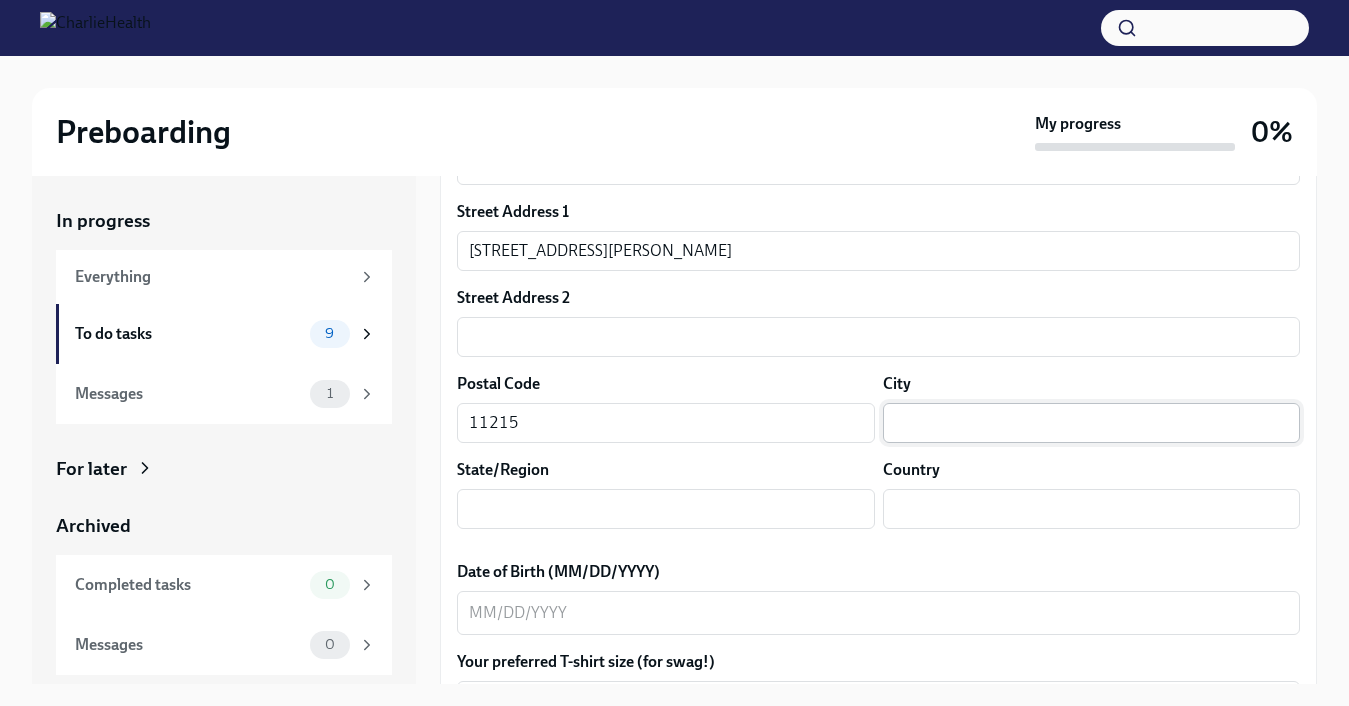 click at bounding box center (1092, 423) 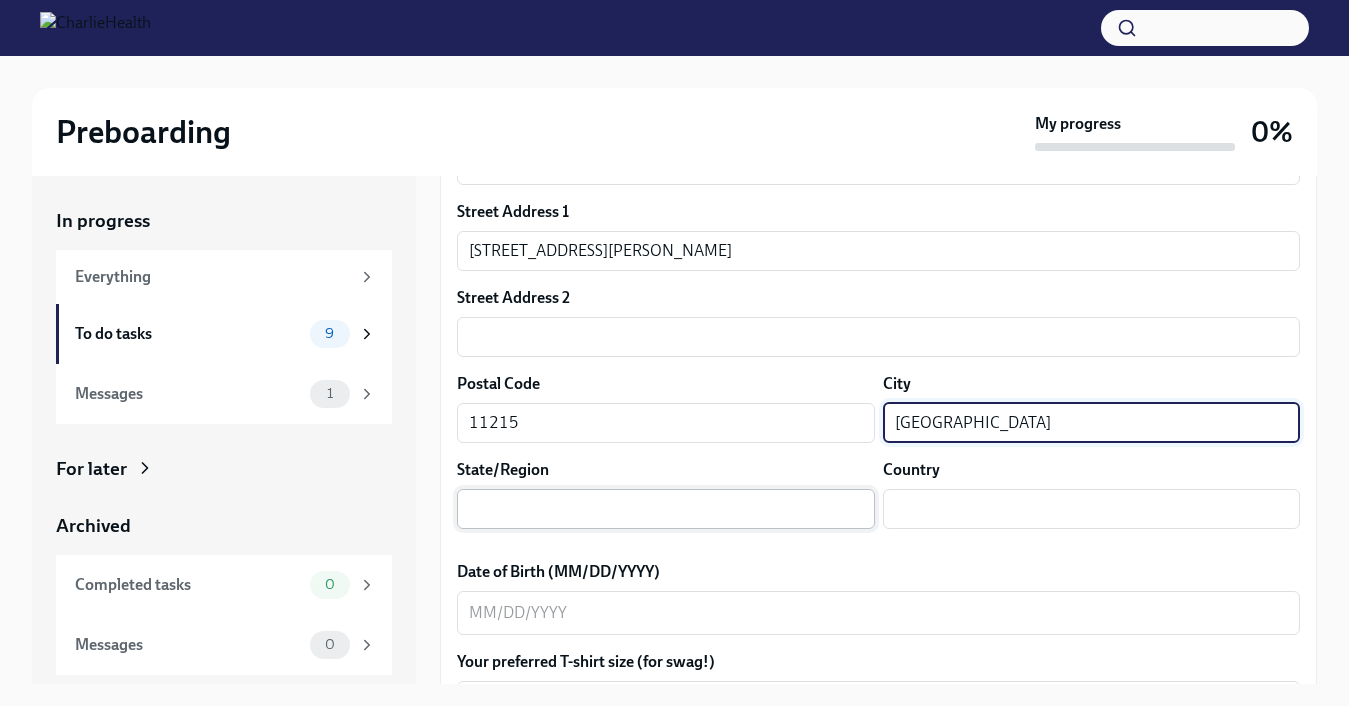 type on "[GEOGRAPHIC_DATA]" 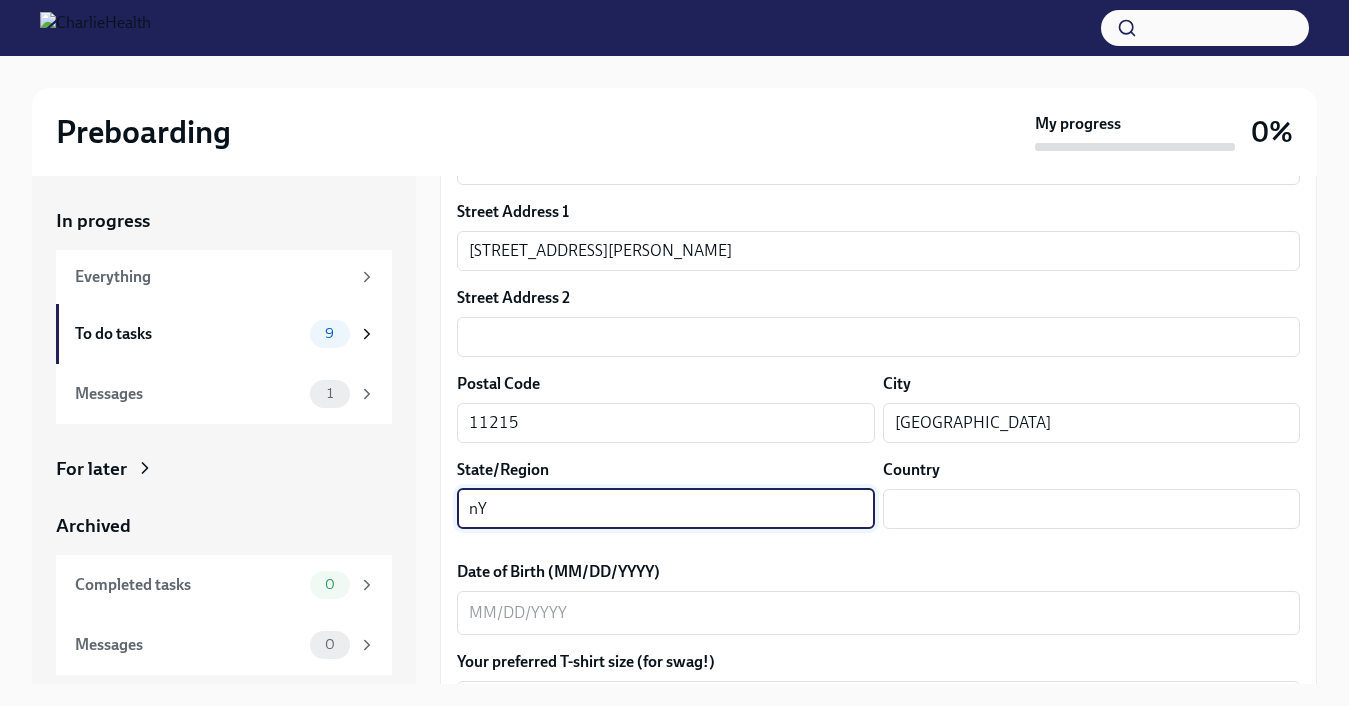 type on "n" 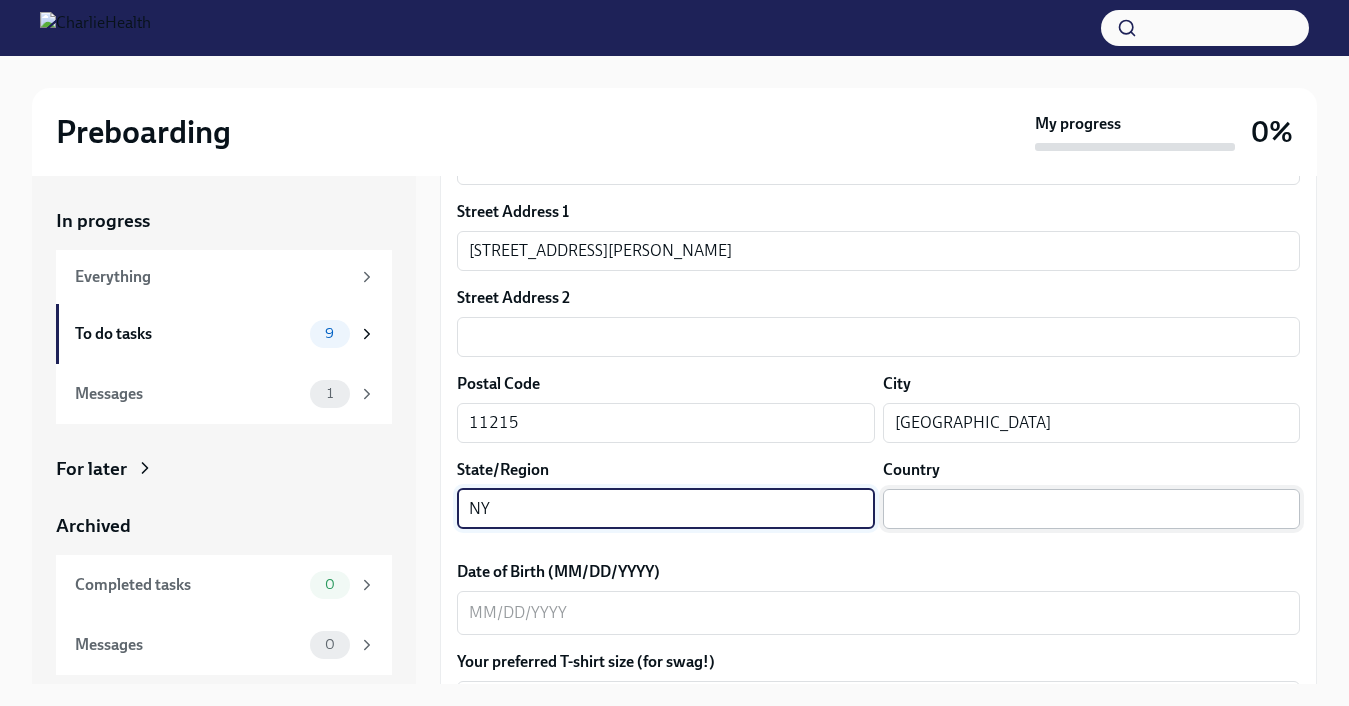 type on "NY" 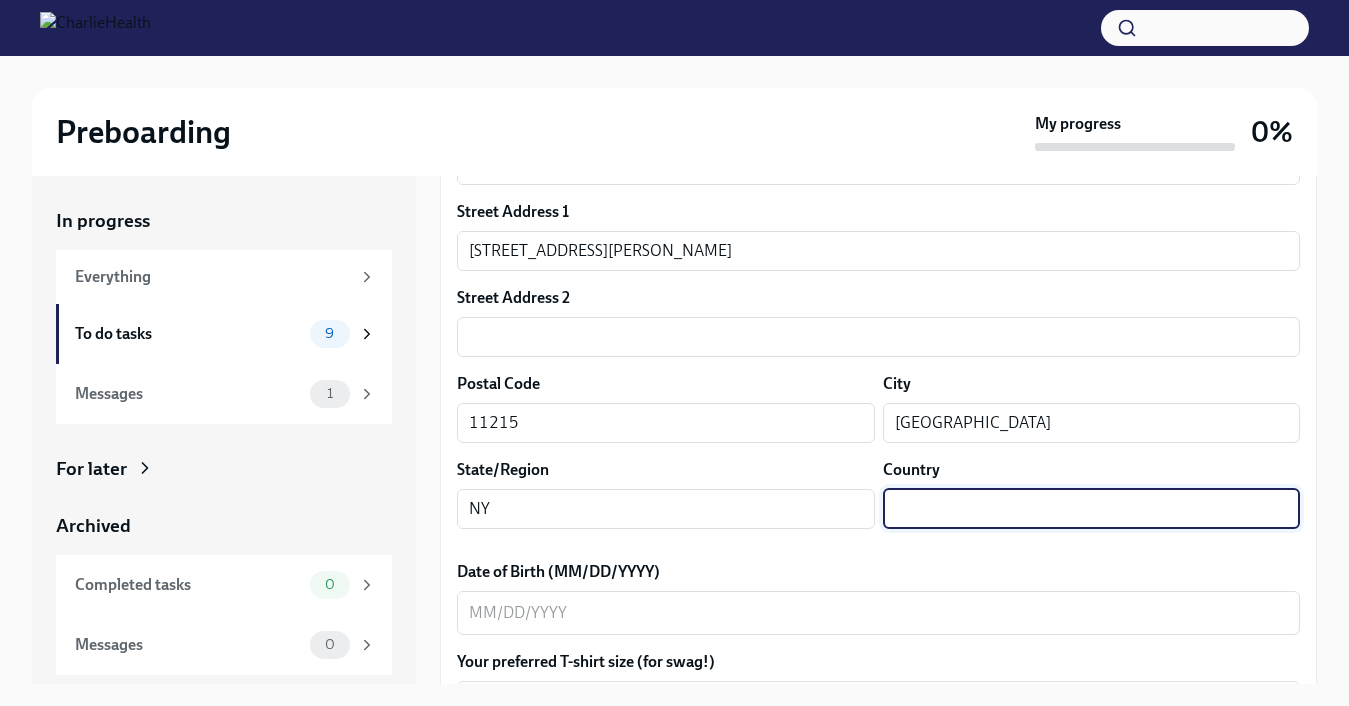 click at bounding box center [1092, 509] 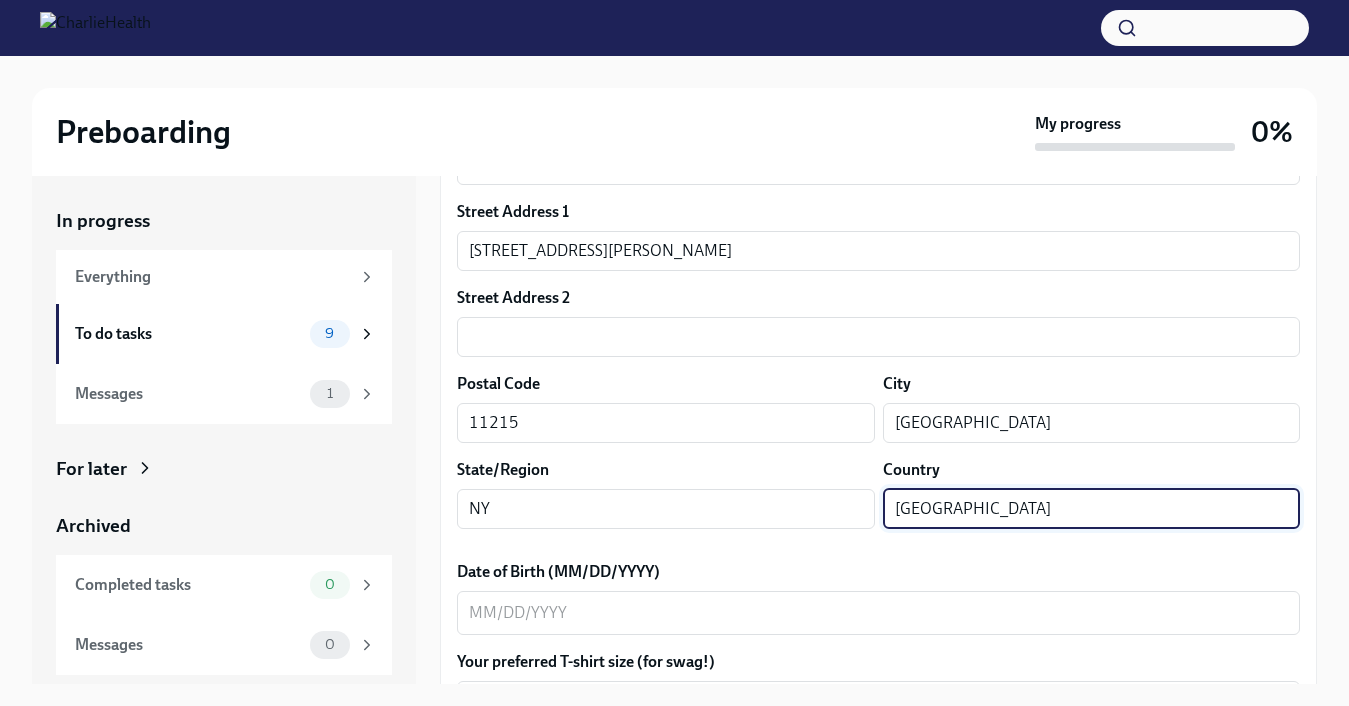 type on "[GEOGRAPHIC_DATA]" 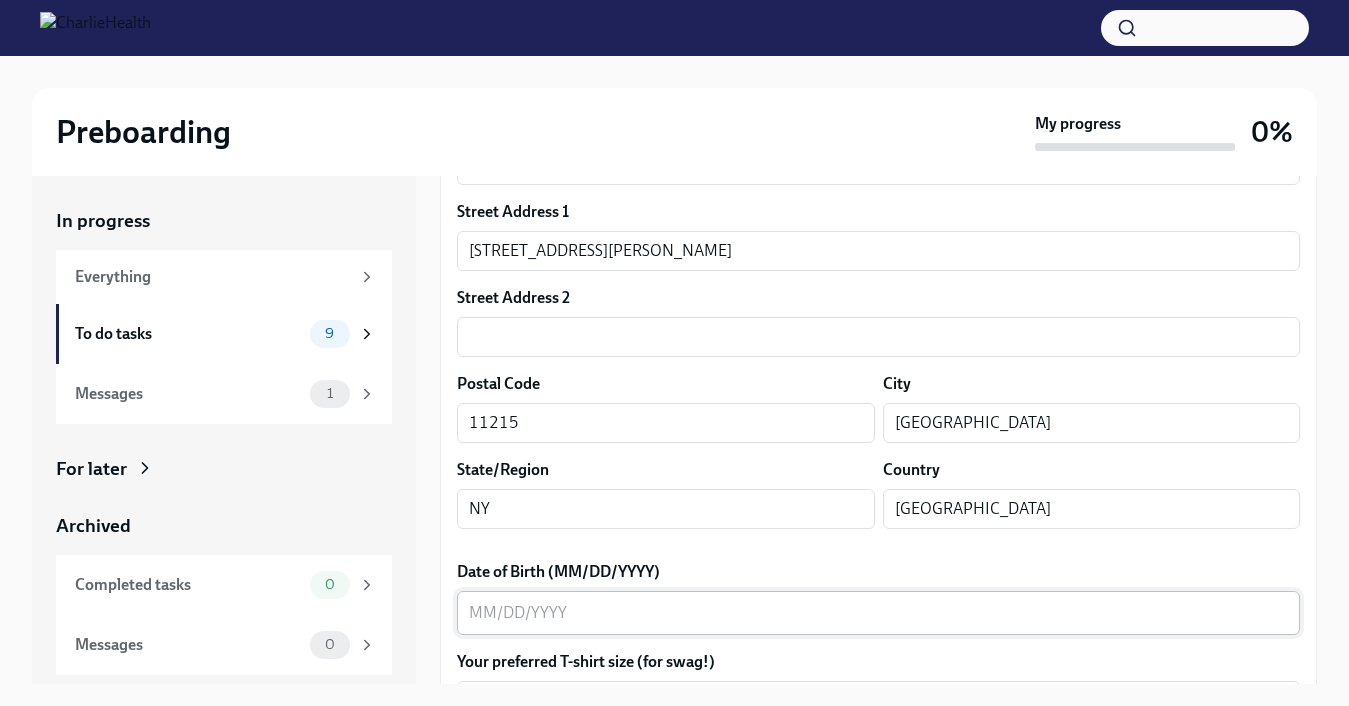 click on "Date of Birth (MM/DD/YYYY)" at bounding box center (878, 613) 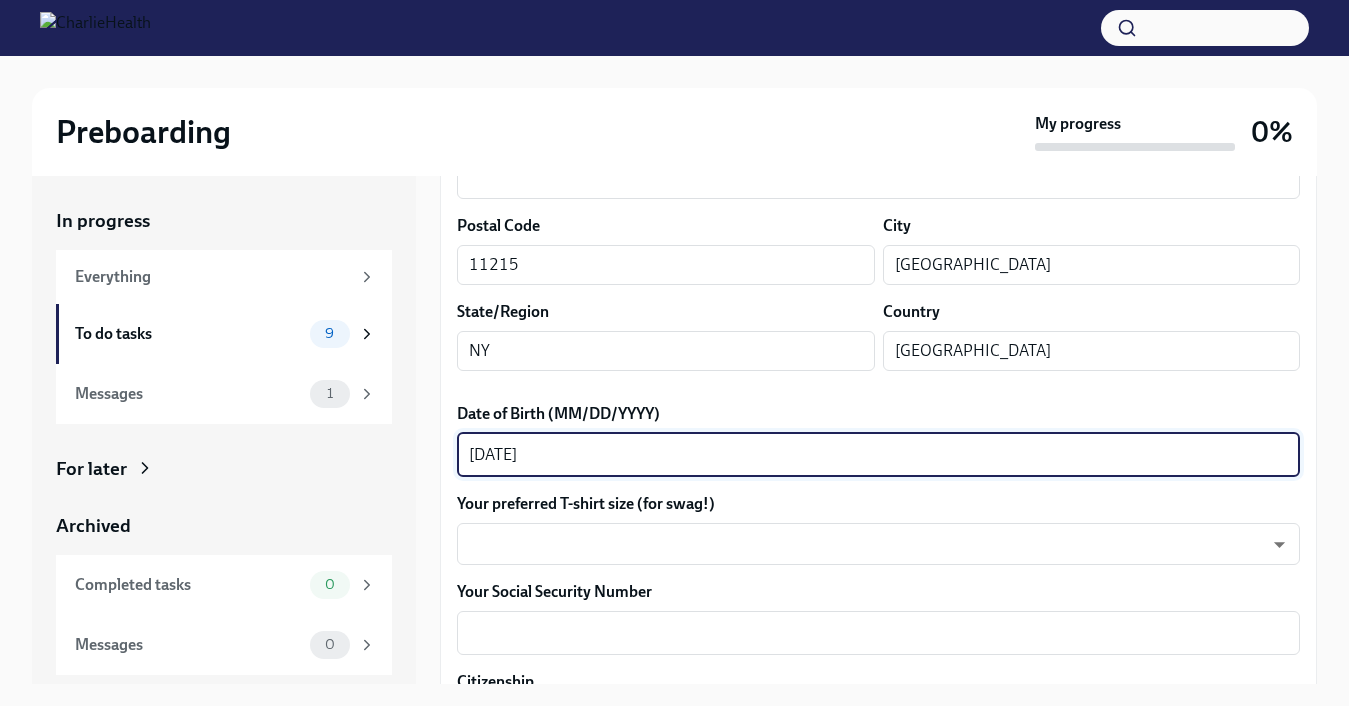 scroll, scrollTop: 993, scrollLeft: 0, axis: vertical 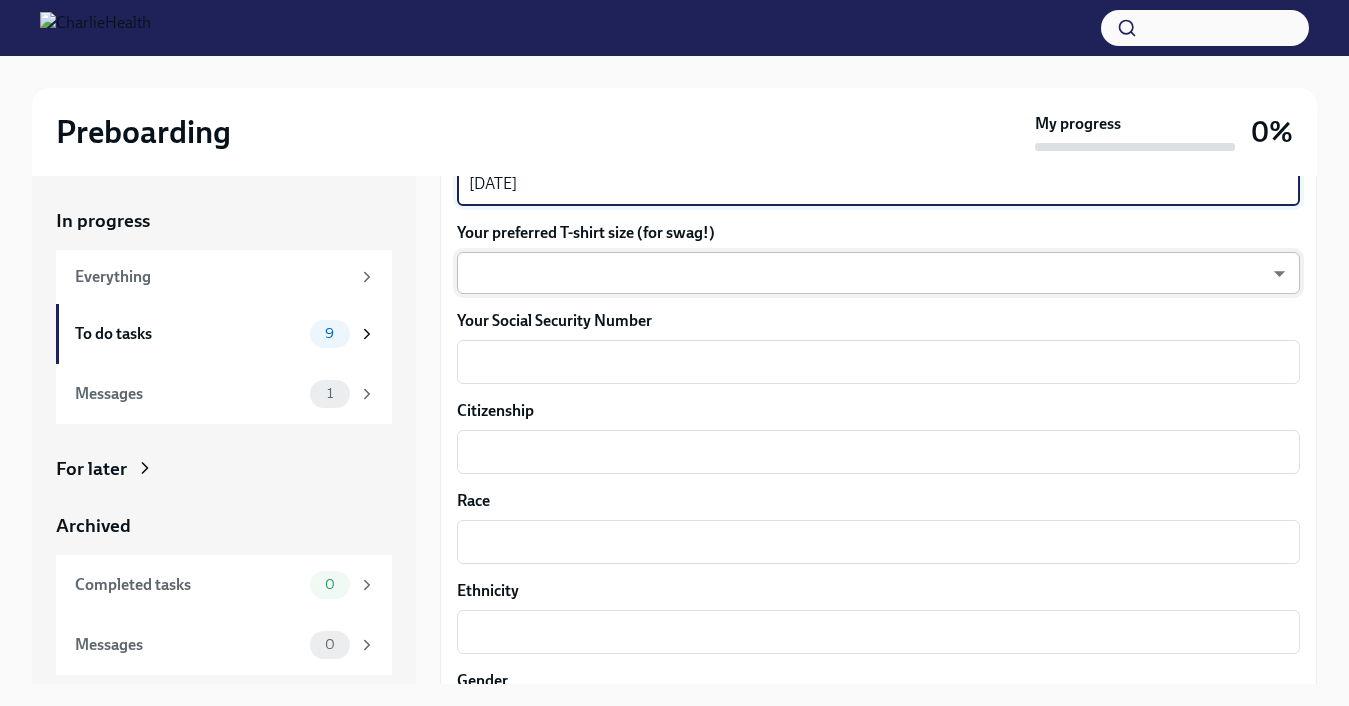 type on "[DATE]" 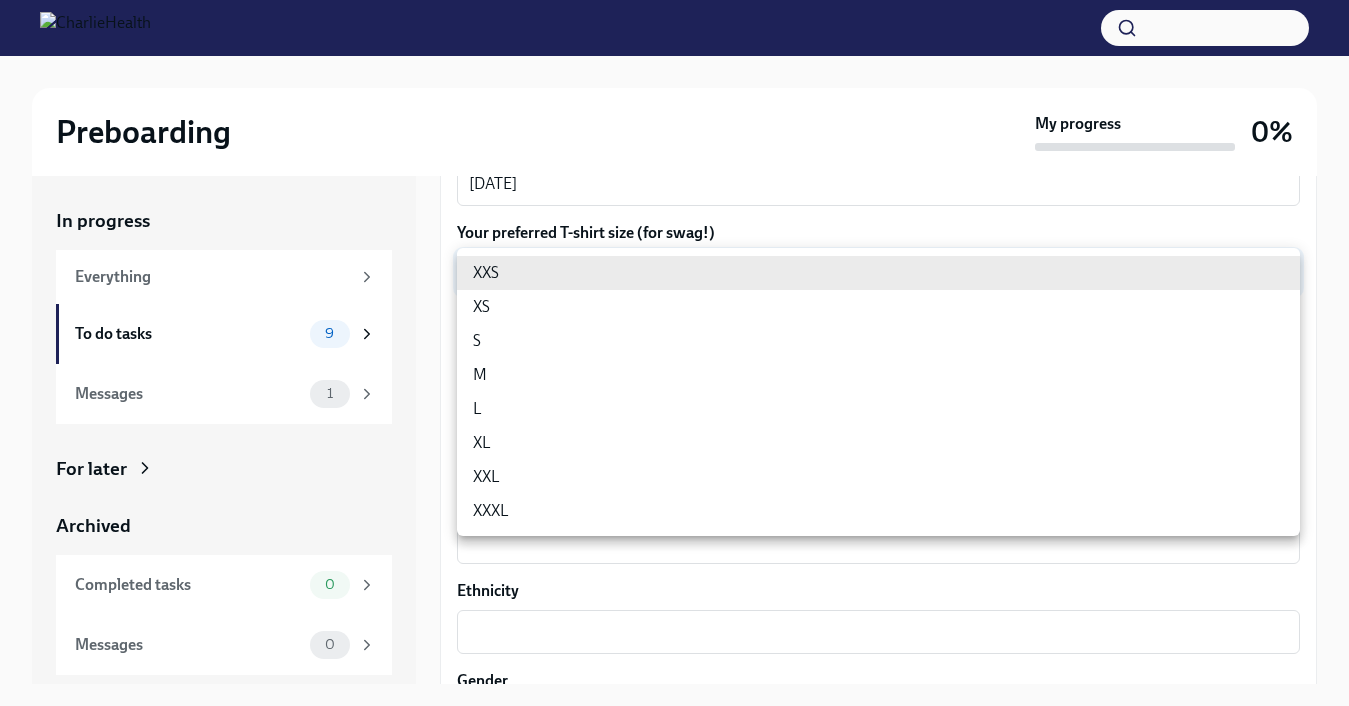 click on "Preboarding My progress 0% In progress Everything To do tasks 9 Messages 1 For later Archived Completed tasks 0 Messages 0 Fill out the onboarding form To Do Due  in a day We need some info from you to start setting you up in payroll and other systems.  Please fill out this form ASAP  Please note each field needs to be completed in order for you to submit.
Note : Please fill out this form as accurately as possible. Several states require specific demographic information that we have to input on your behalf. We understand that some of these questions feel personal to answer, and we appreciate your understanding that this is required for compliance clearance. About you Your preferred first name [PERSON_NAME] ​ Your legal last name Salvanti x ​ Please provide any previous names/ aliases-put None if N/A x ​ Street Address 1 [STREET_ADDRESS][PERSON_NAME] ​ Street Address 2 ​ Postal Code [GEOGRAPHIC_DATA] [GEOGRAPHIC_DATA] ​ State/Region [GEOGRAPHIC_DATA] ​ Country [DEMOGRAPHIC_DATA] ​ Date of Birth (MM/DD/YYYY) [DEMOGRAPHIC_DATA] x ​ ​ ​ x ​ x" at bounding box center (674, 370) 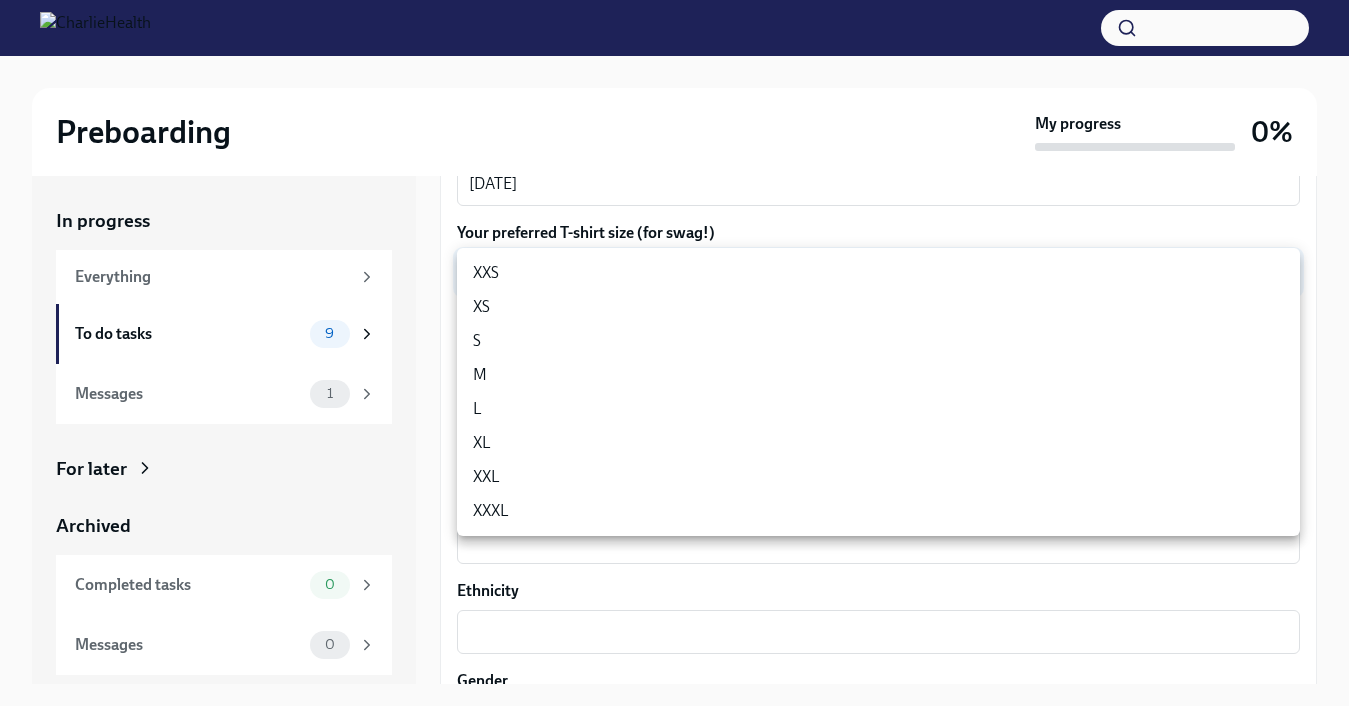 click on "S" at bounding box center [878, 341] 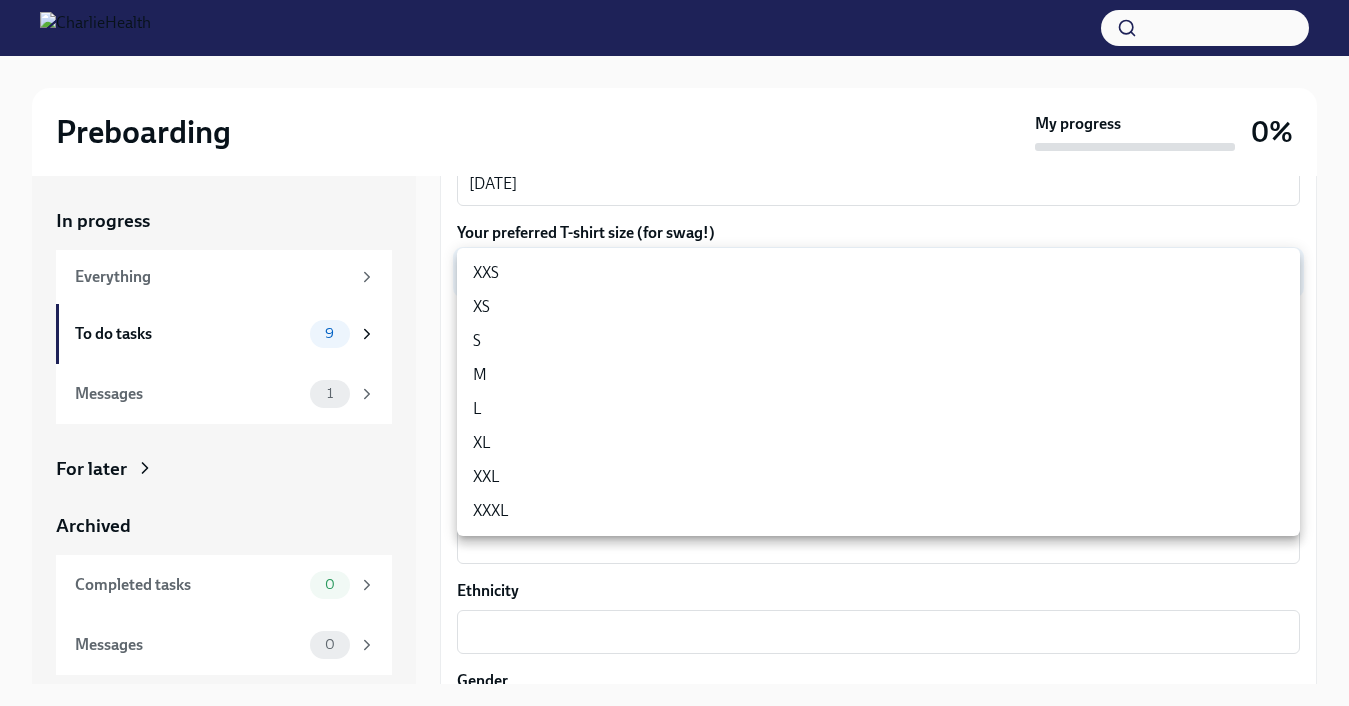 type on "GYTm_qoab" 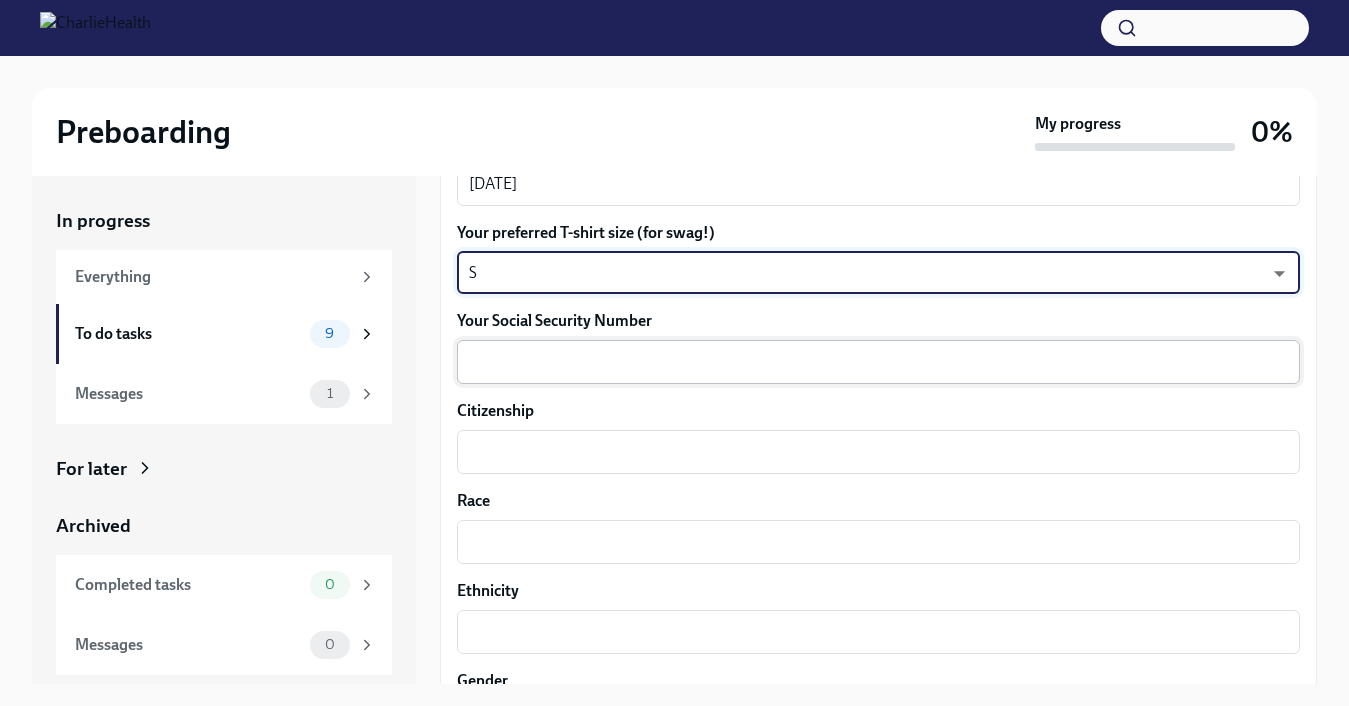 click on "Your Social Security Number" at bounding box center [878, 362] 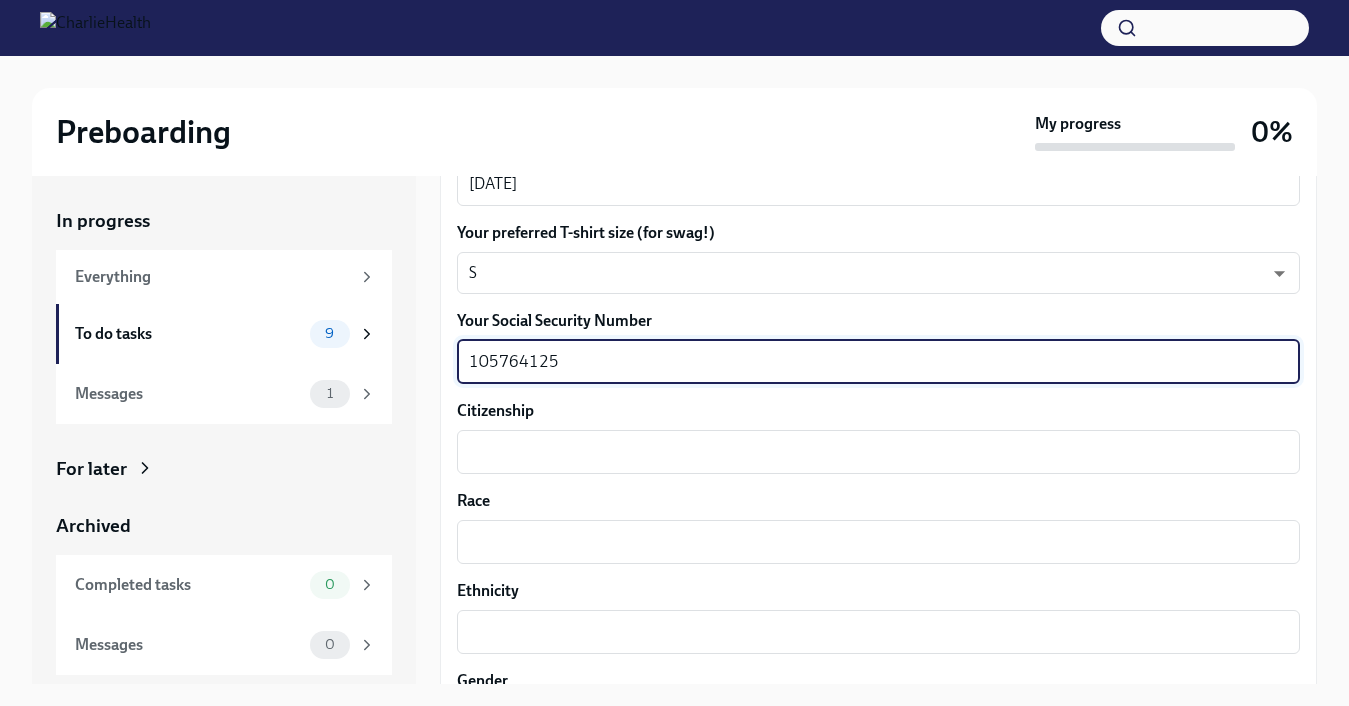 type on "105764125" 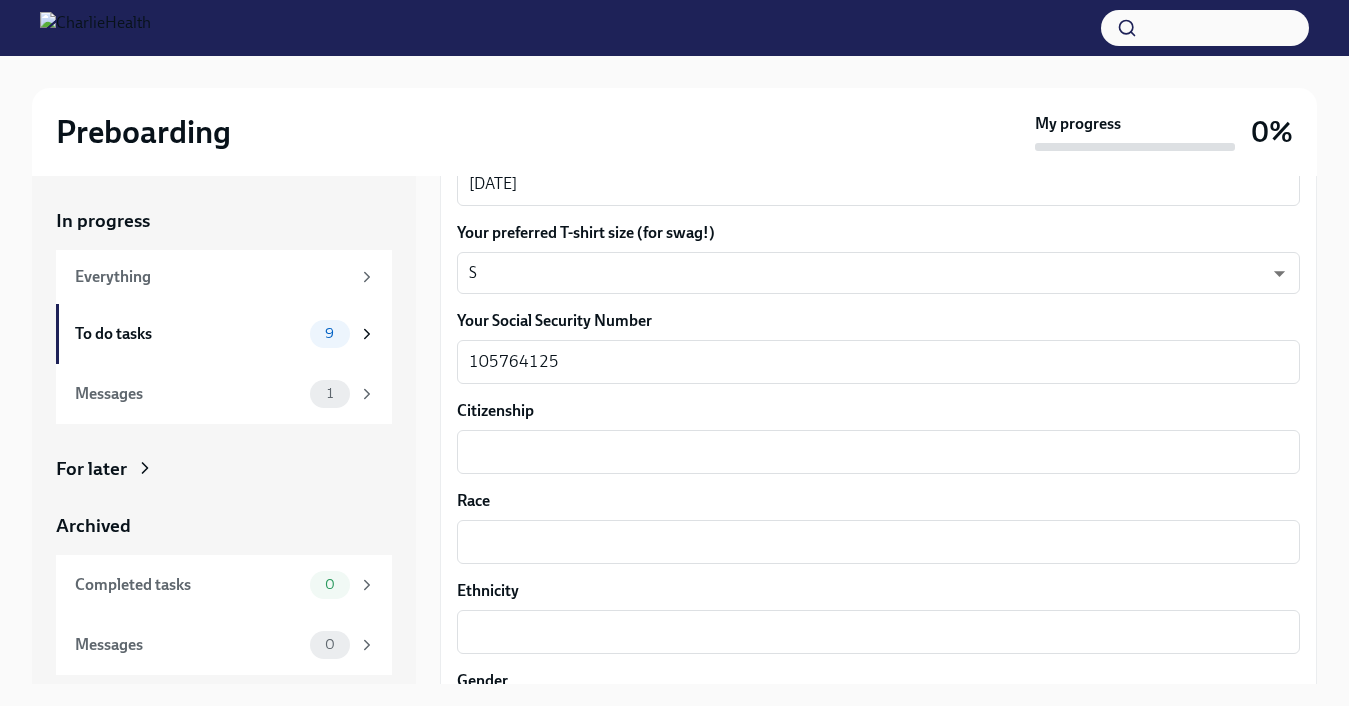 click on "Citizenship x ​" at bounding box center (878, 437) 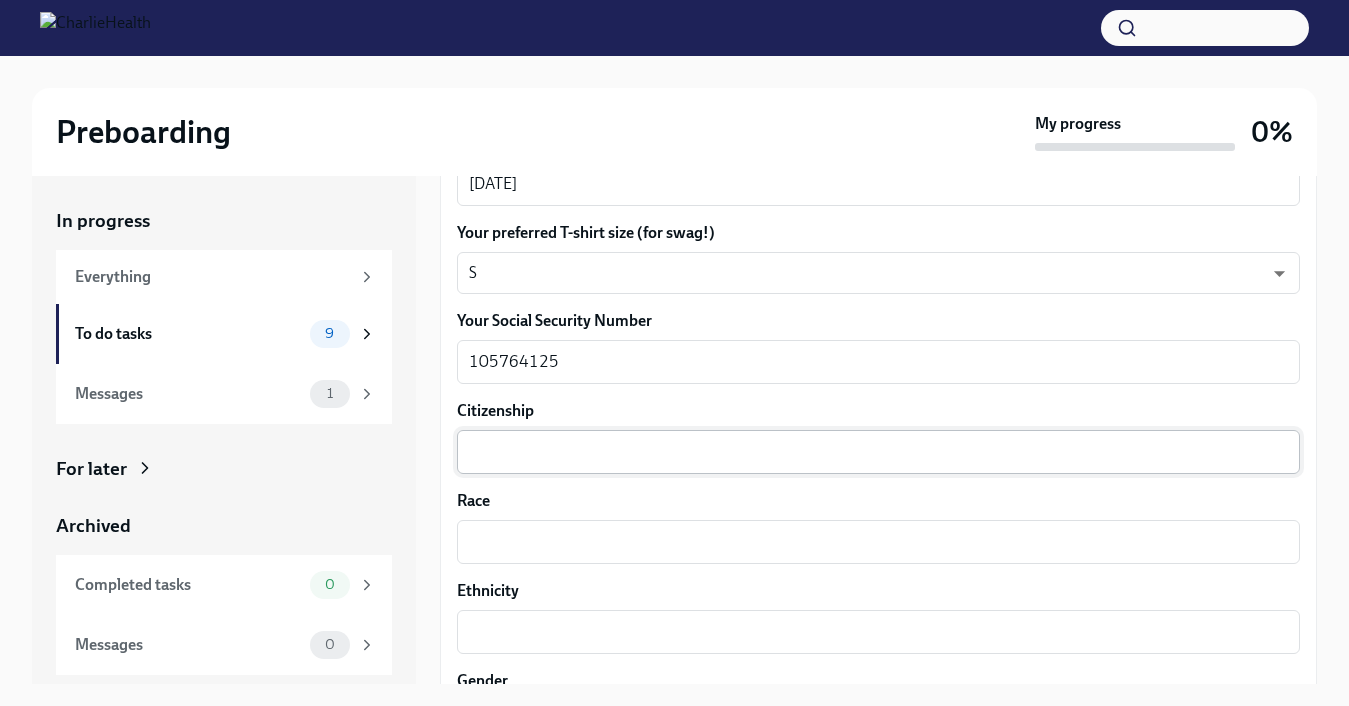 click on "Citizenship" at bounding box center [878, 452] 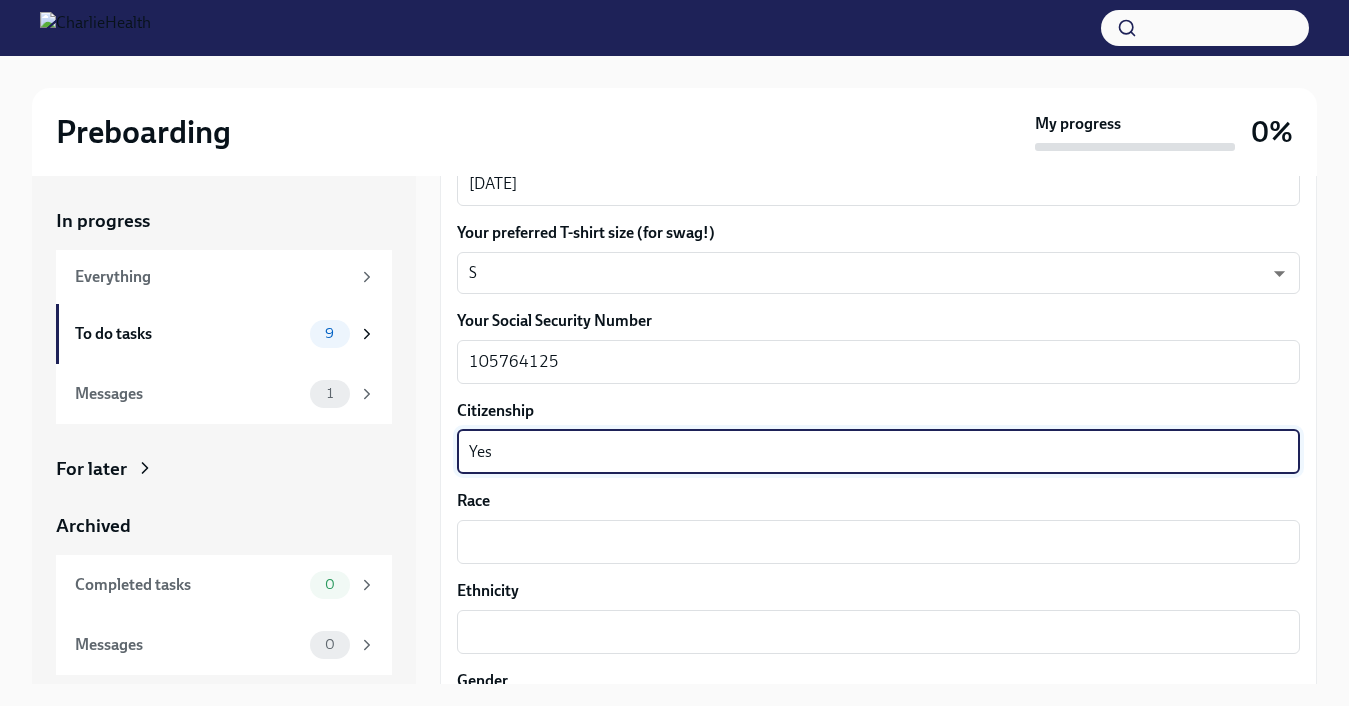 type on "Yes" 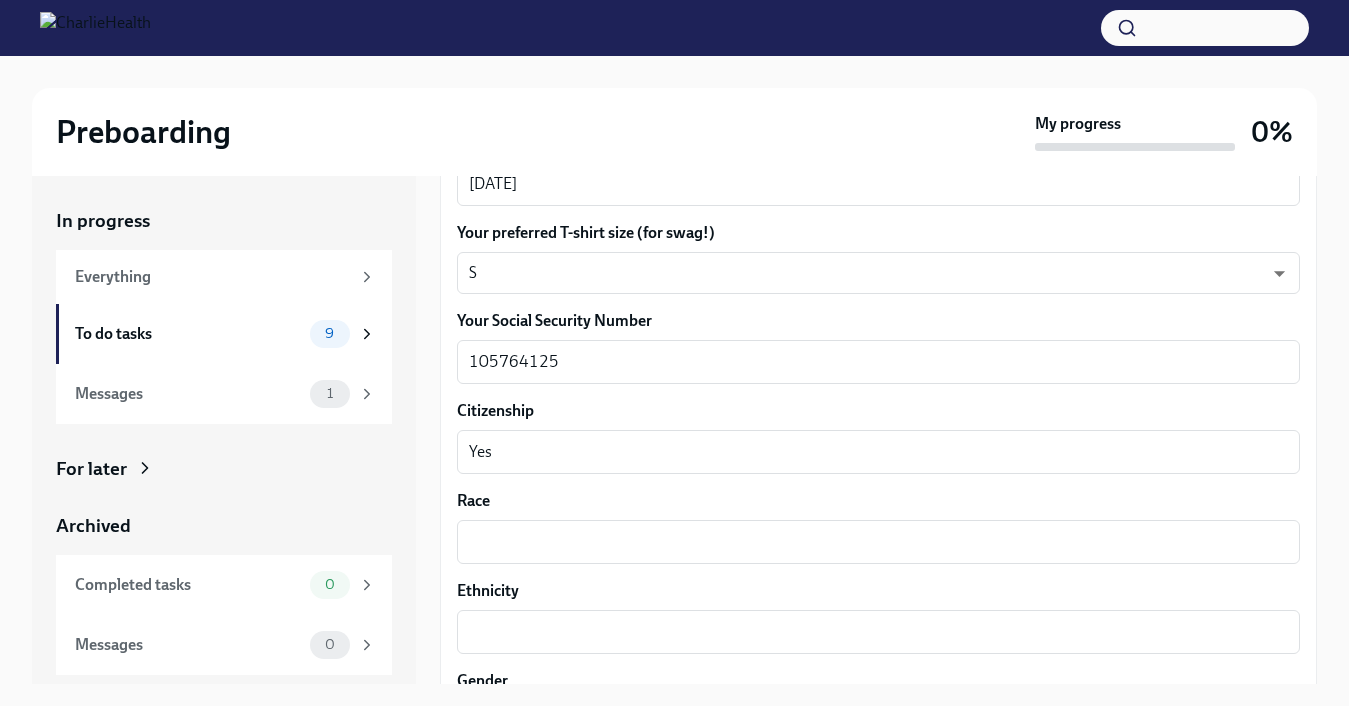 click on "Citizenship" at bounding box center (878, 411) 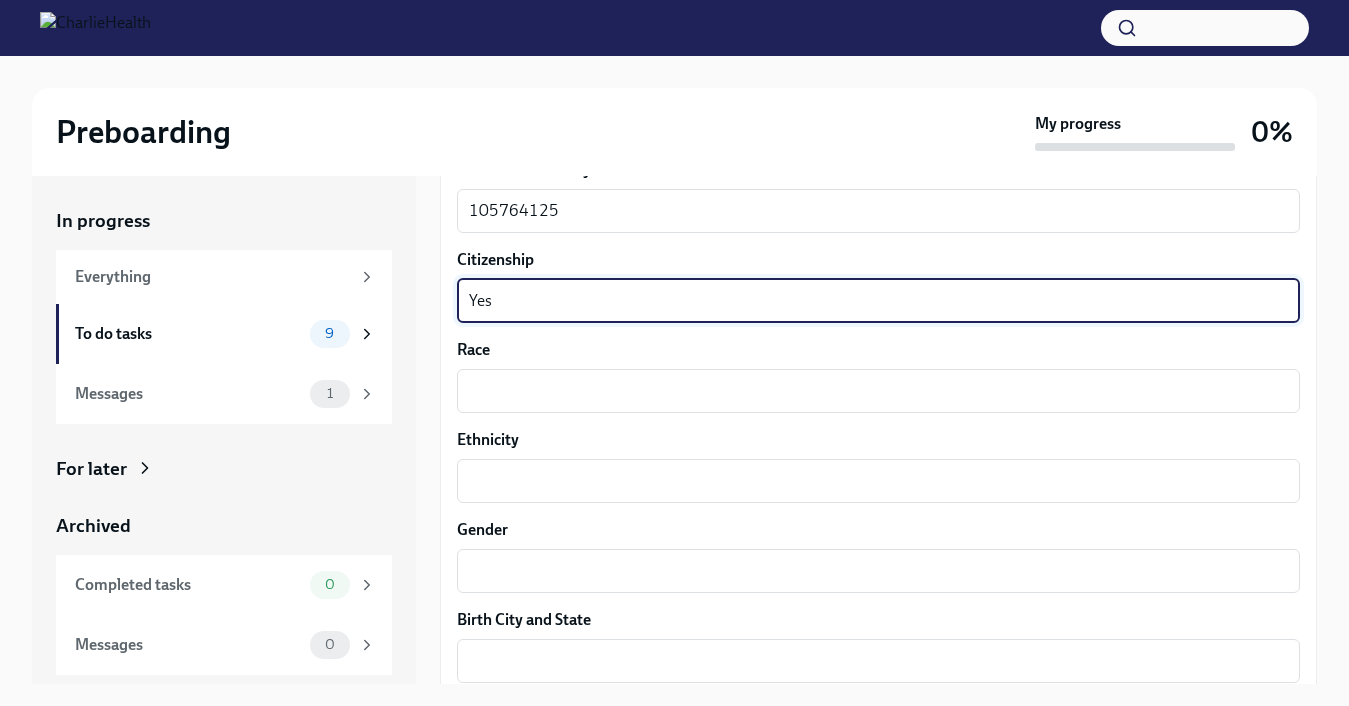 scroll, scrollTop: 1196, scrollLeft: 0, axis: vertical 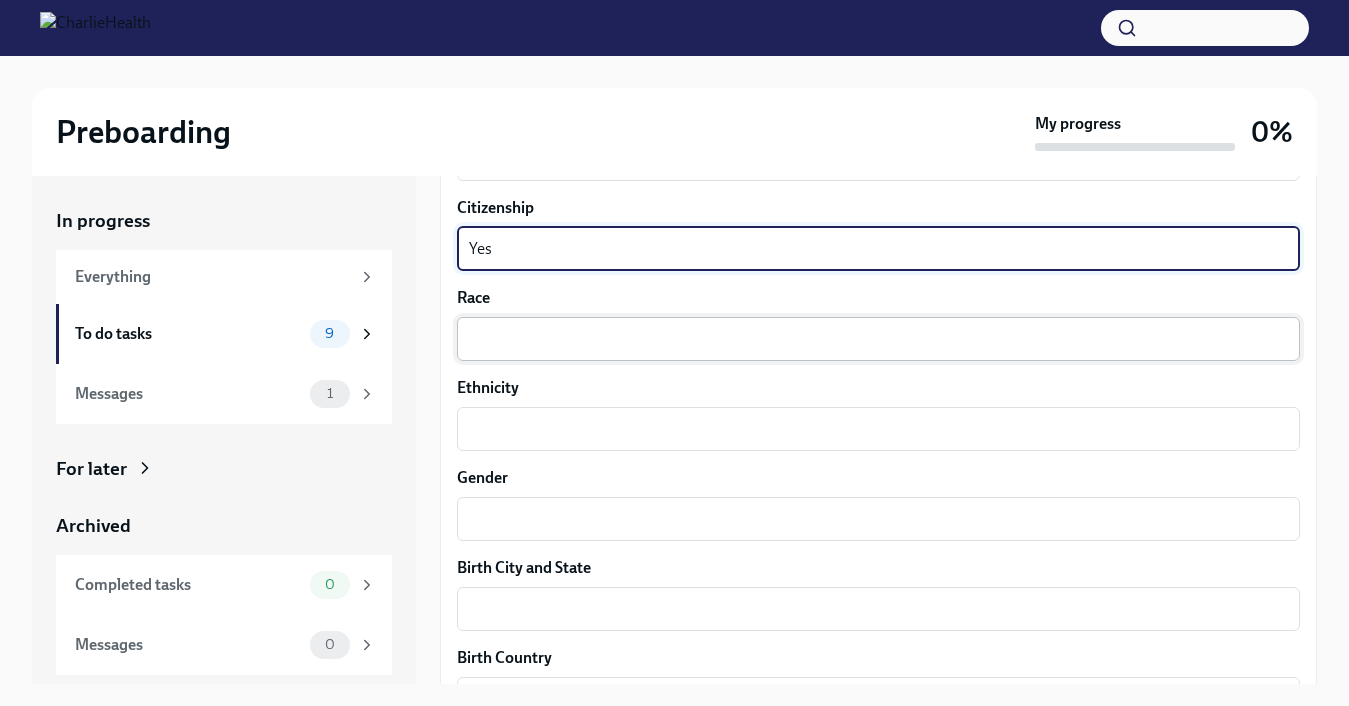 click on "Race" at bounding box center (878, 339) 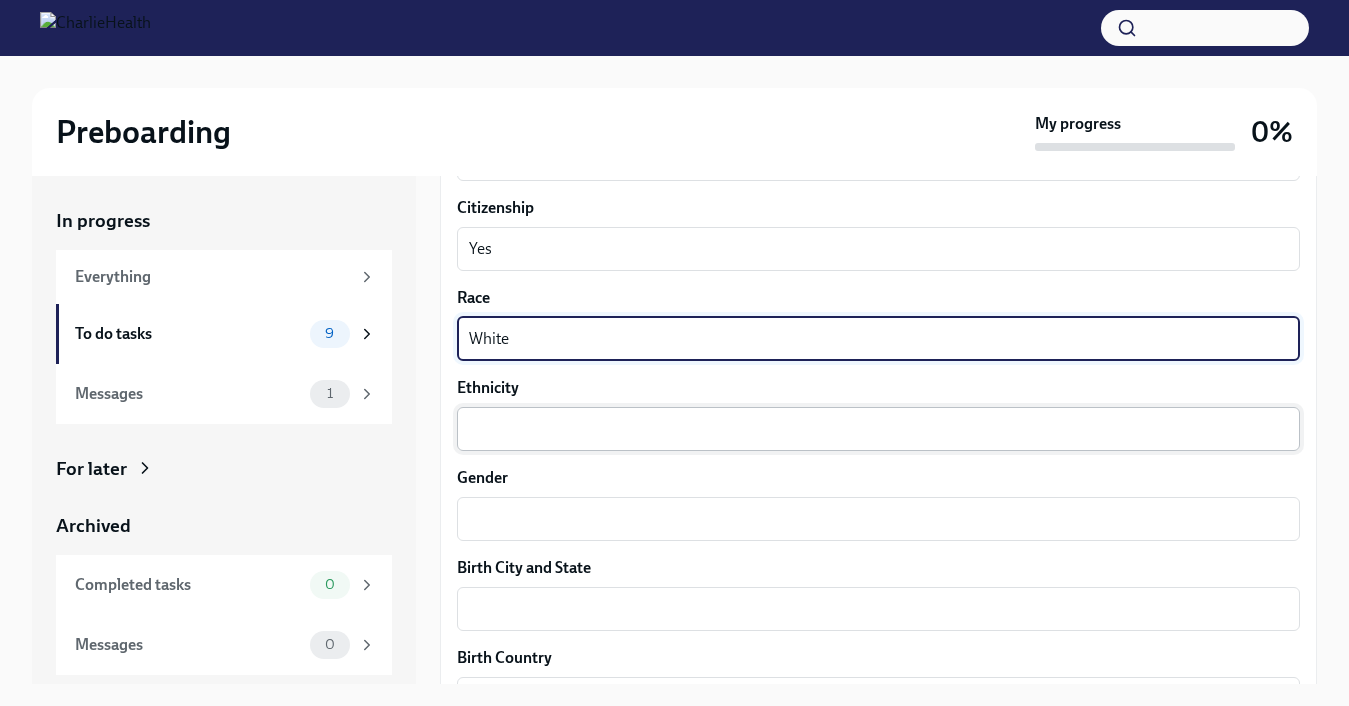 type on "White" 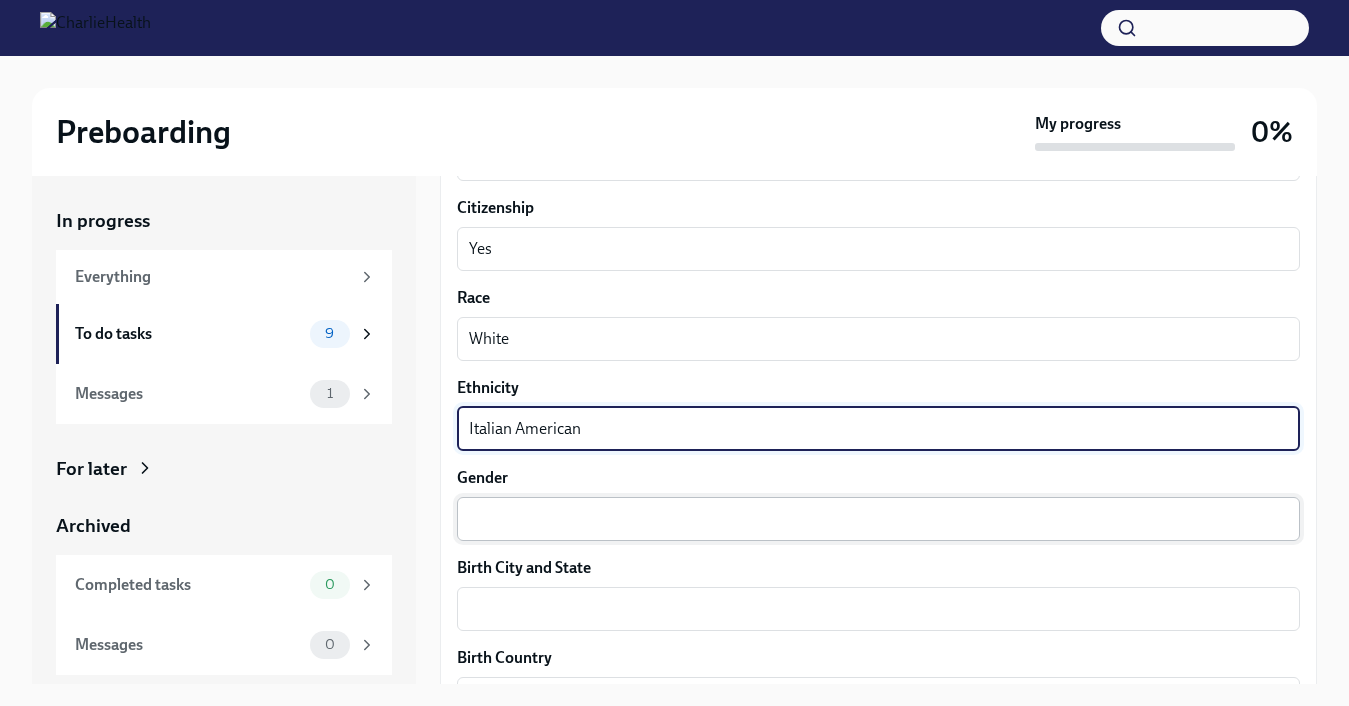 type on "Italian American" 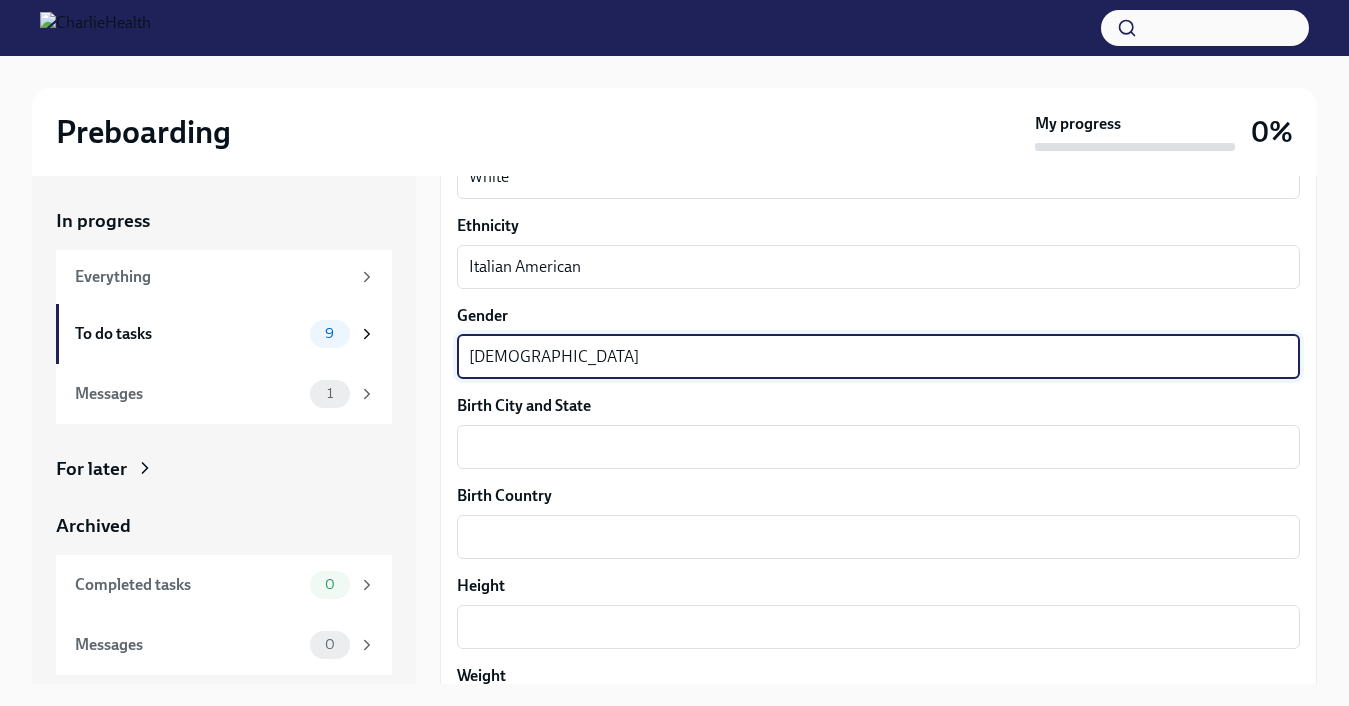 scroll, scrollTop: 1369, scrollLeft: 0, axis: vertical 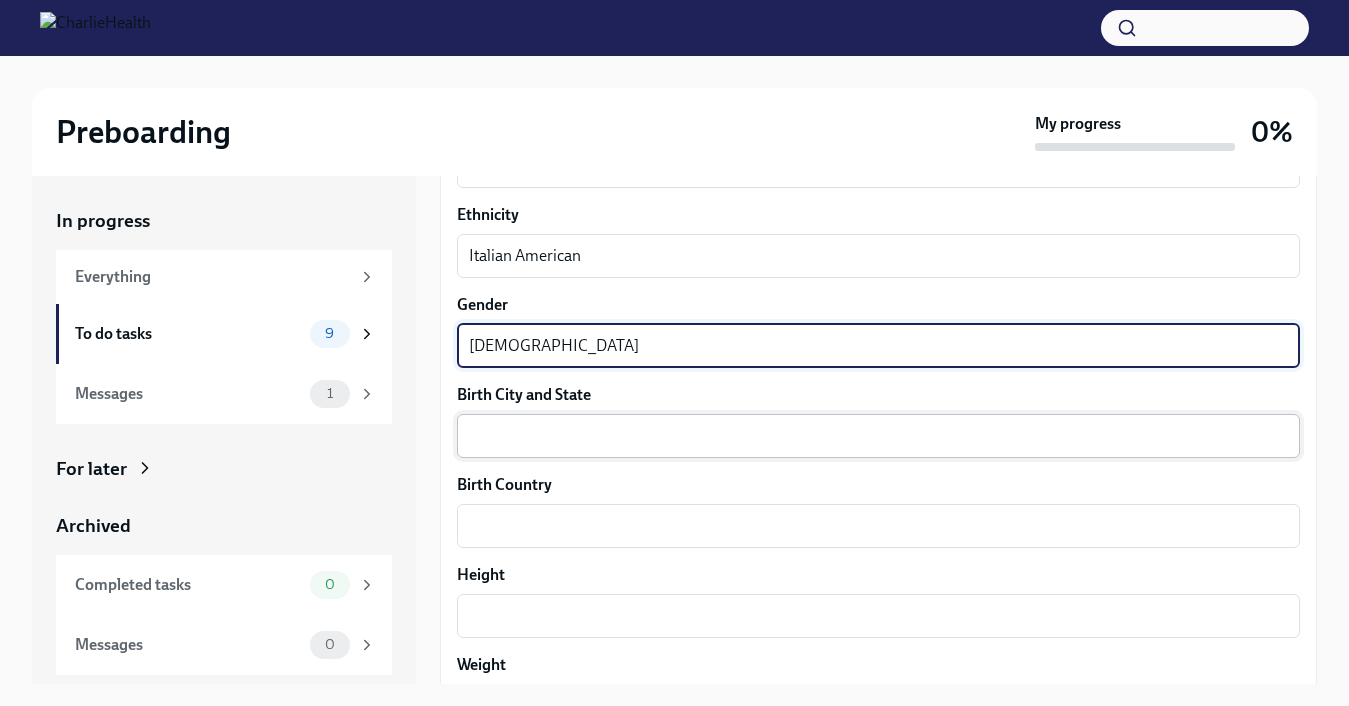 type on "[DEMOGRAPHIC_DATA]" 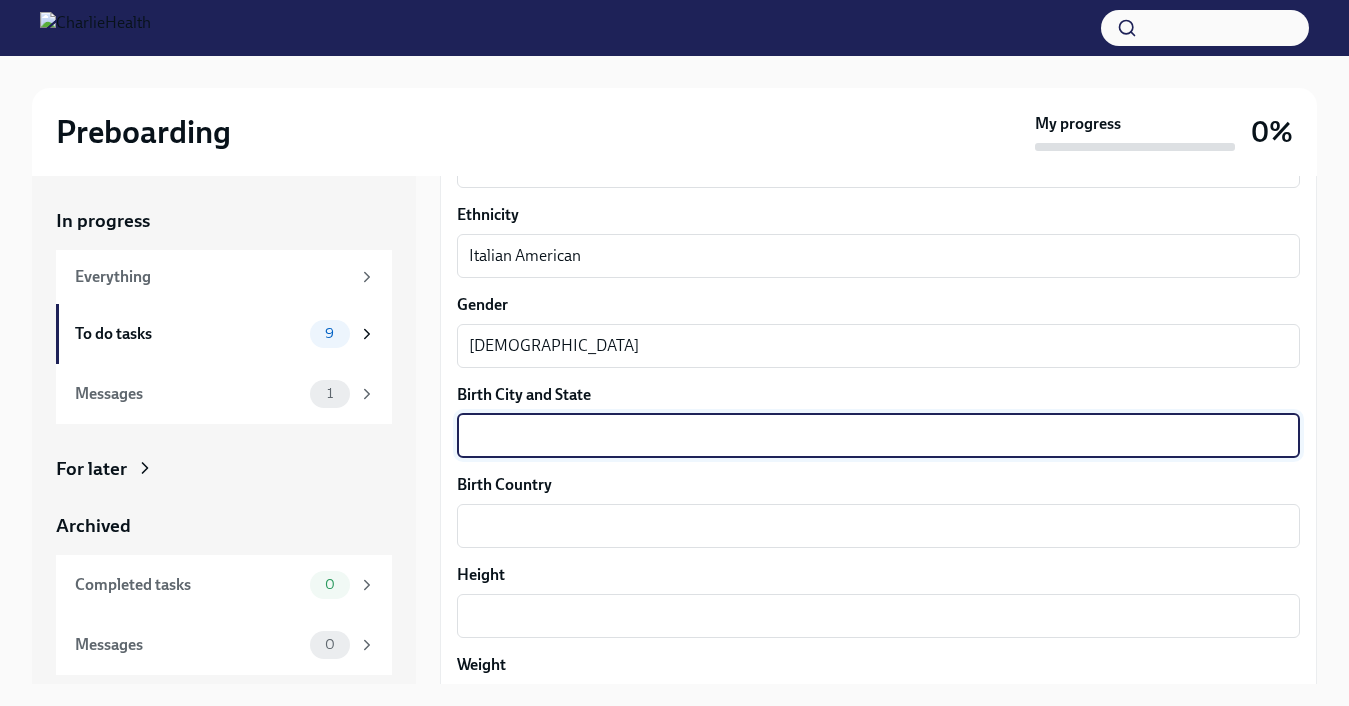 click on "Birth City and State" at bounding box center [878, 436] 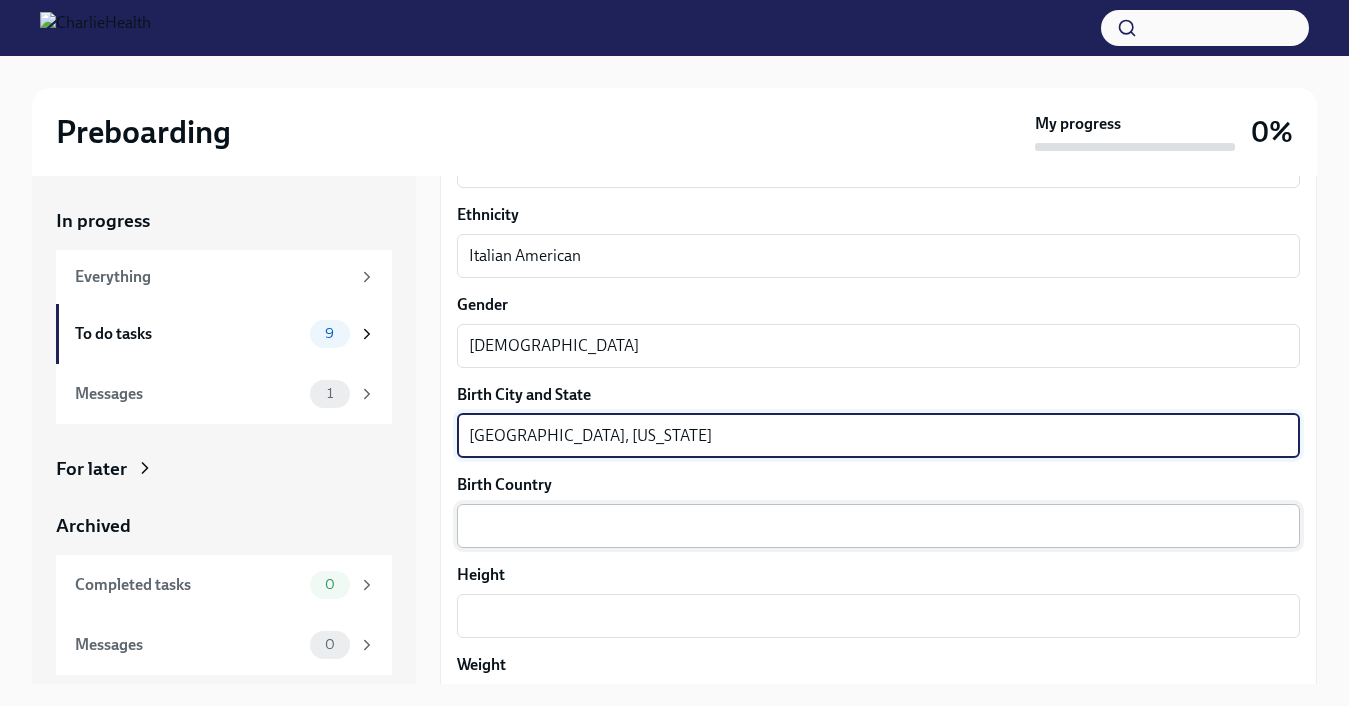 type on "[GEOGRAPHIC_DATA], [US_STATE]" 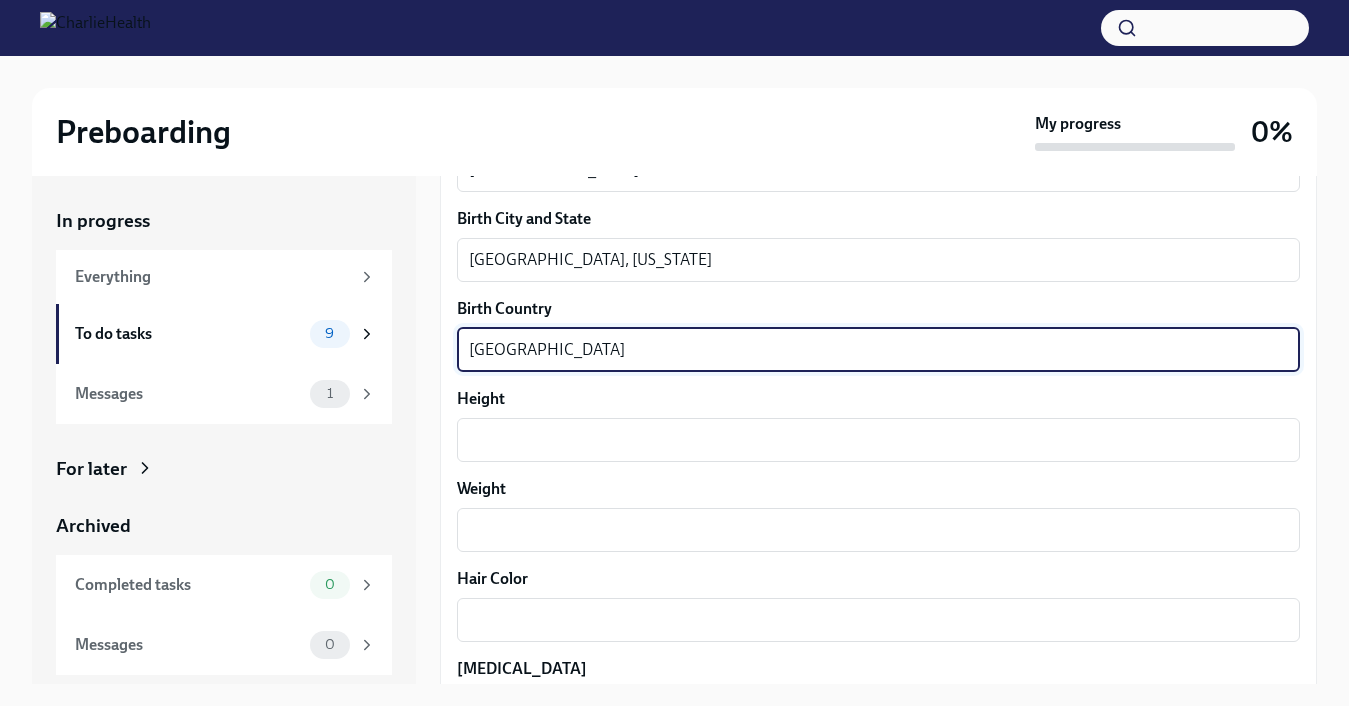 scroll, scrollTop: 1561, scrollLeft: 0, axis: vertical 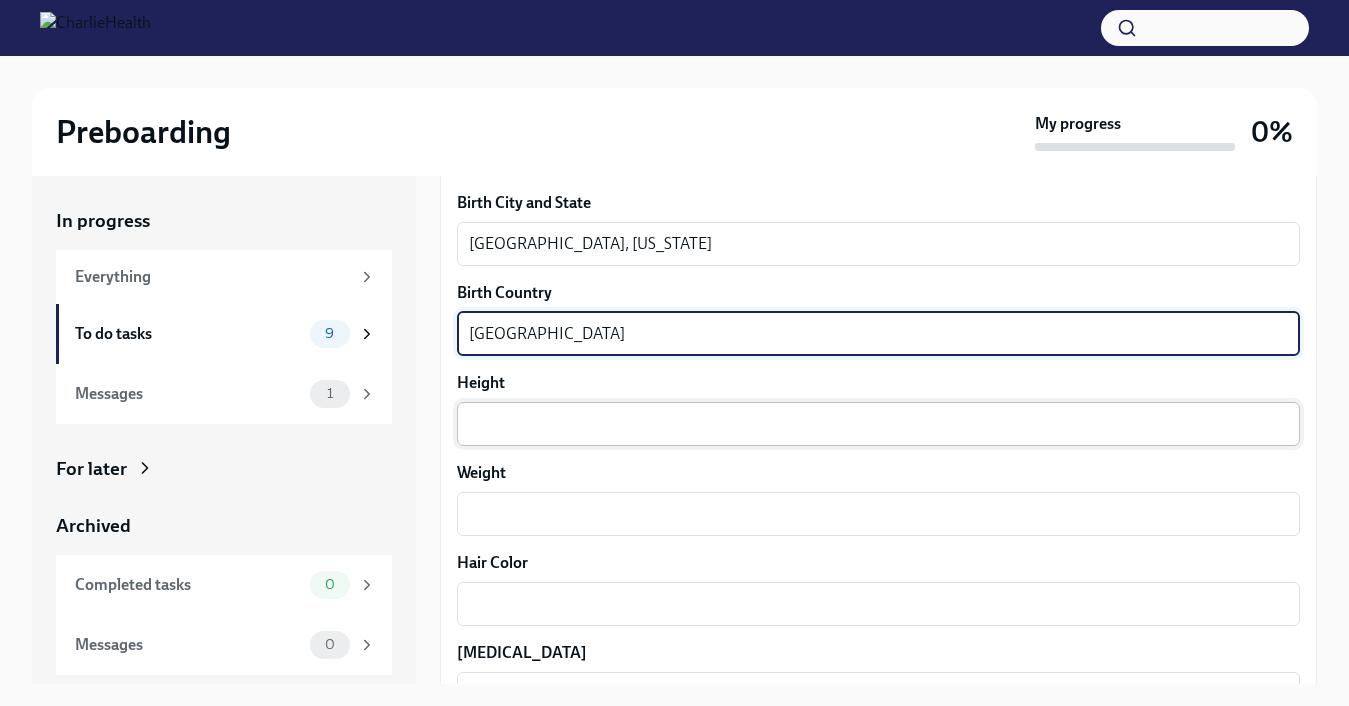type on "[GEOGRAPHIC_DATA]" 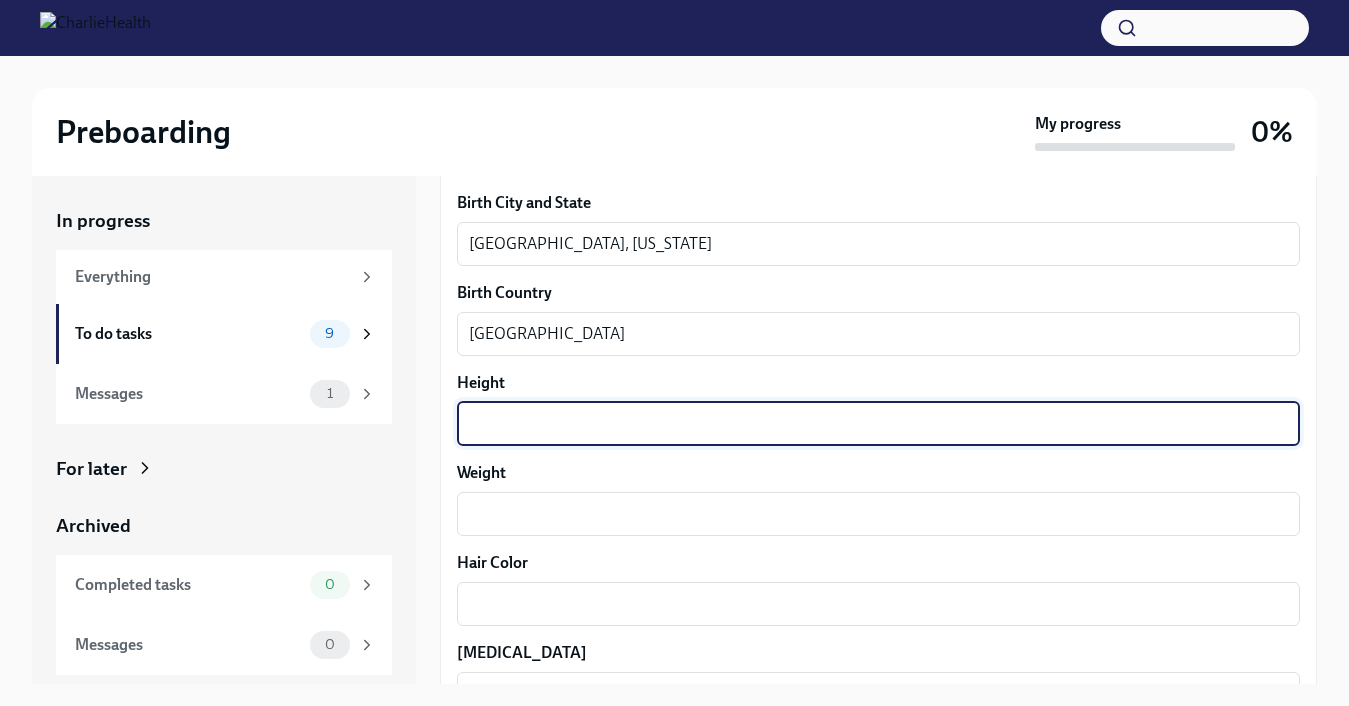 click on "Height" at bounding box center (878, 424) 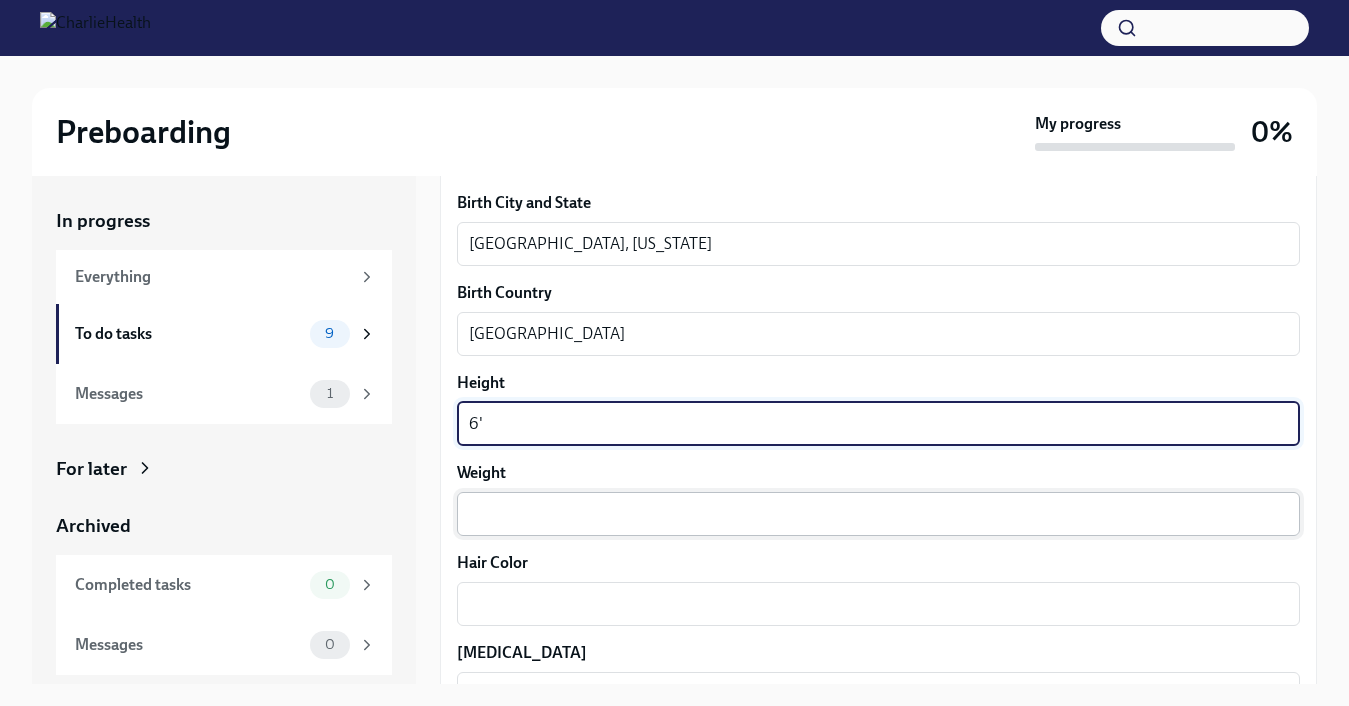 type on "6'" 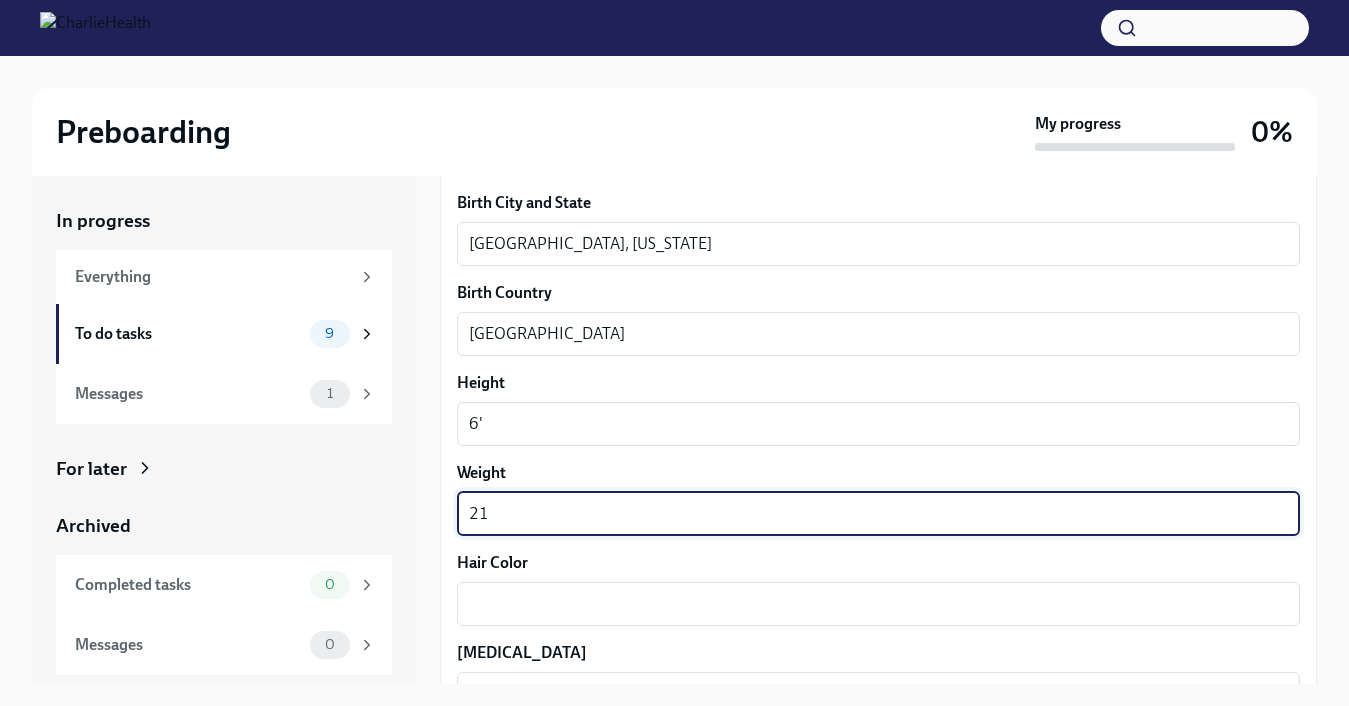 type on "2" 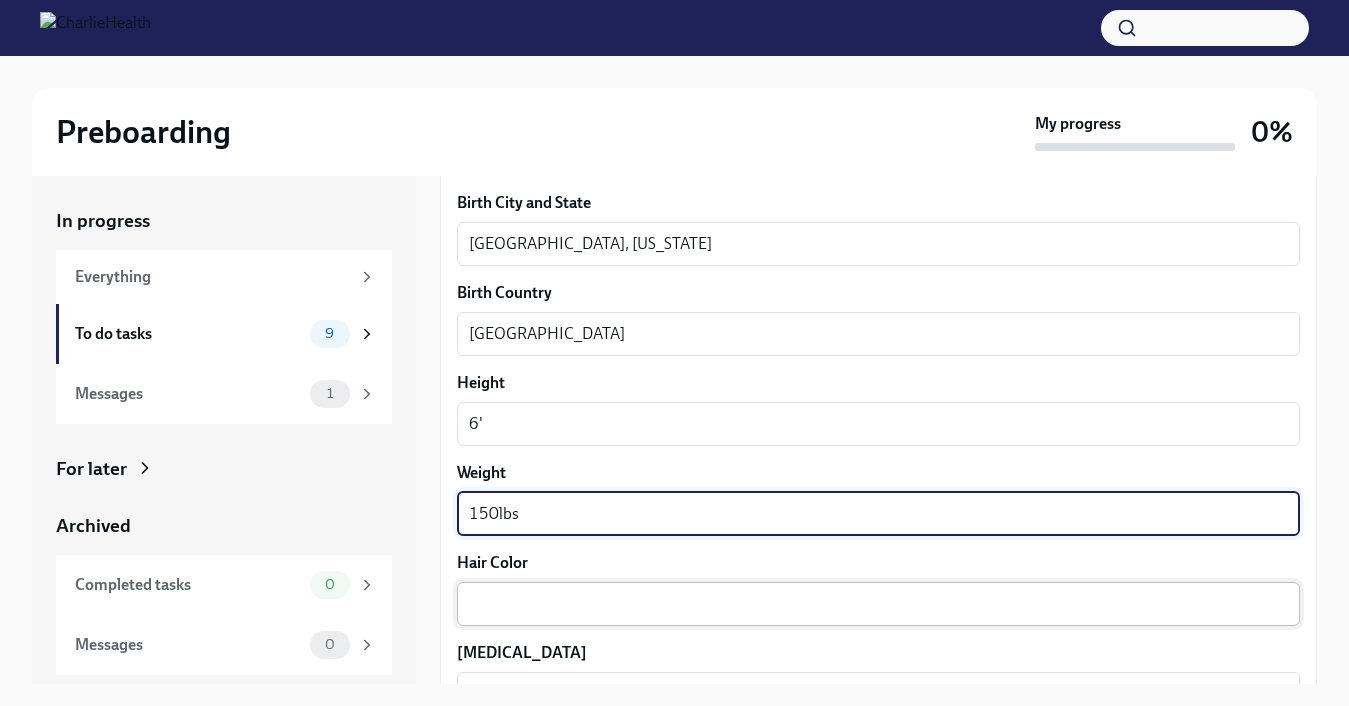 type on "150lbs" 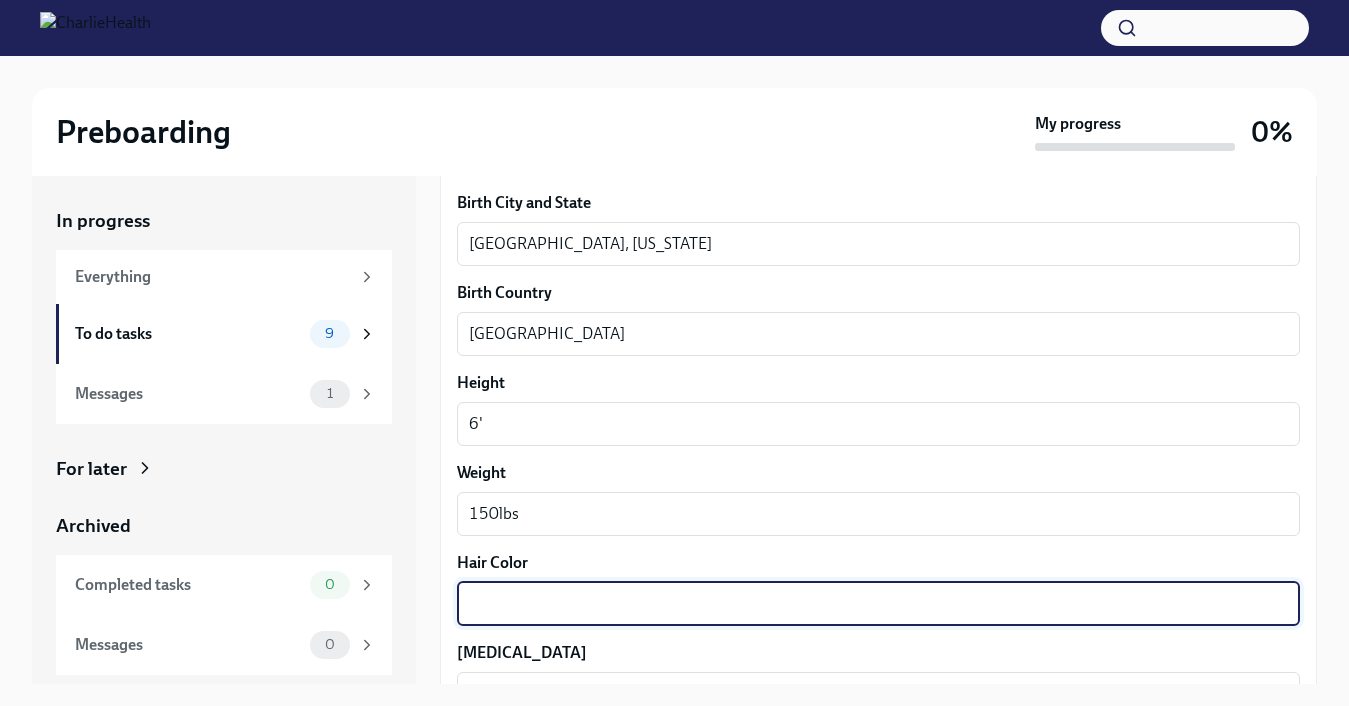 scroll, scrollTop: 1908, scrollLeft: 0, axis: vertical 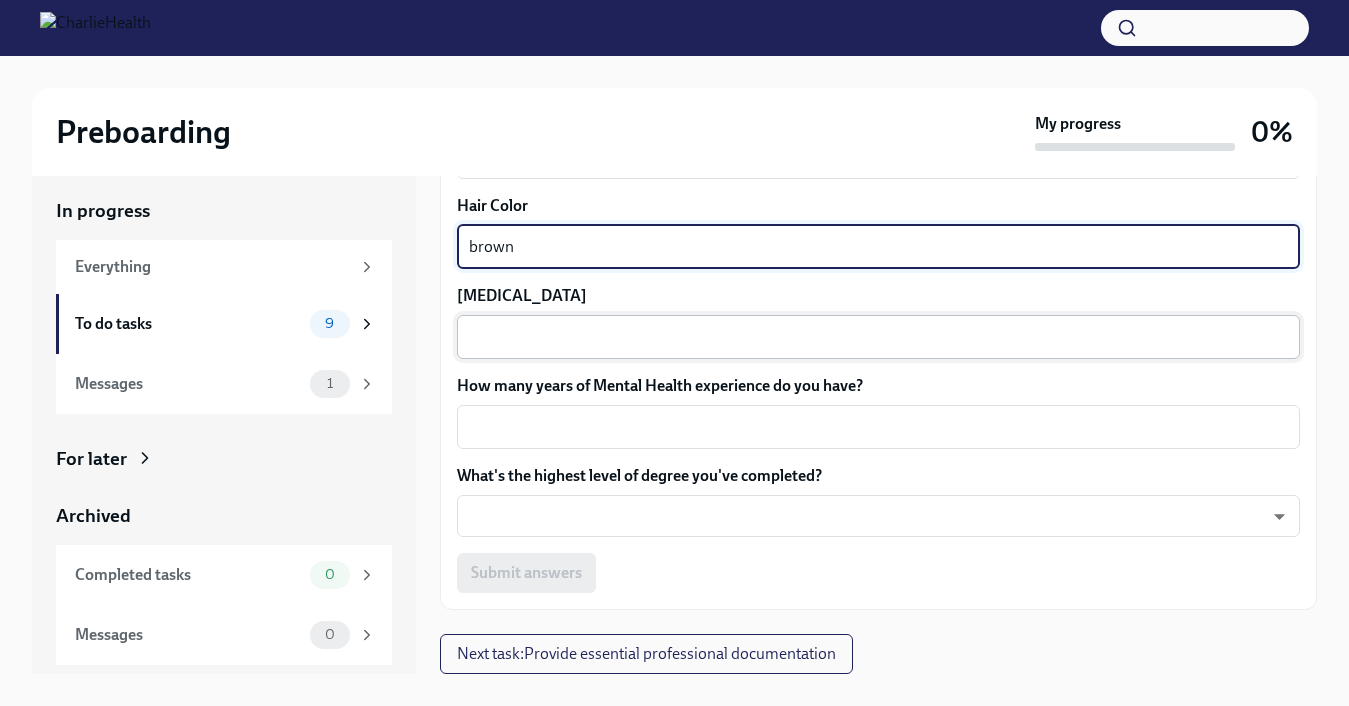 type on "brown" 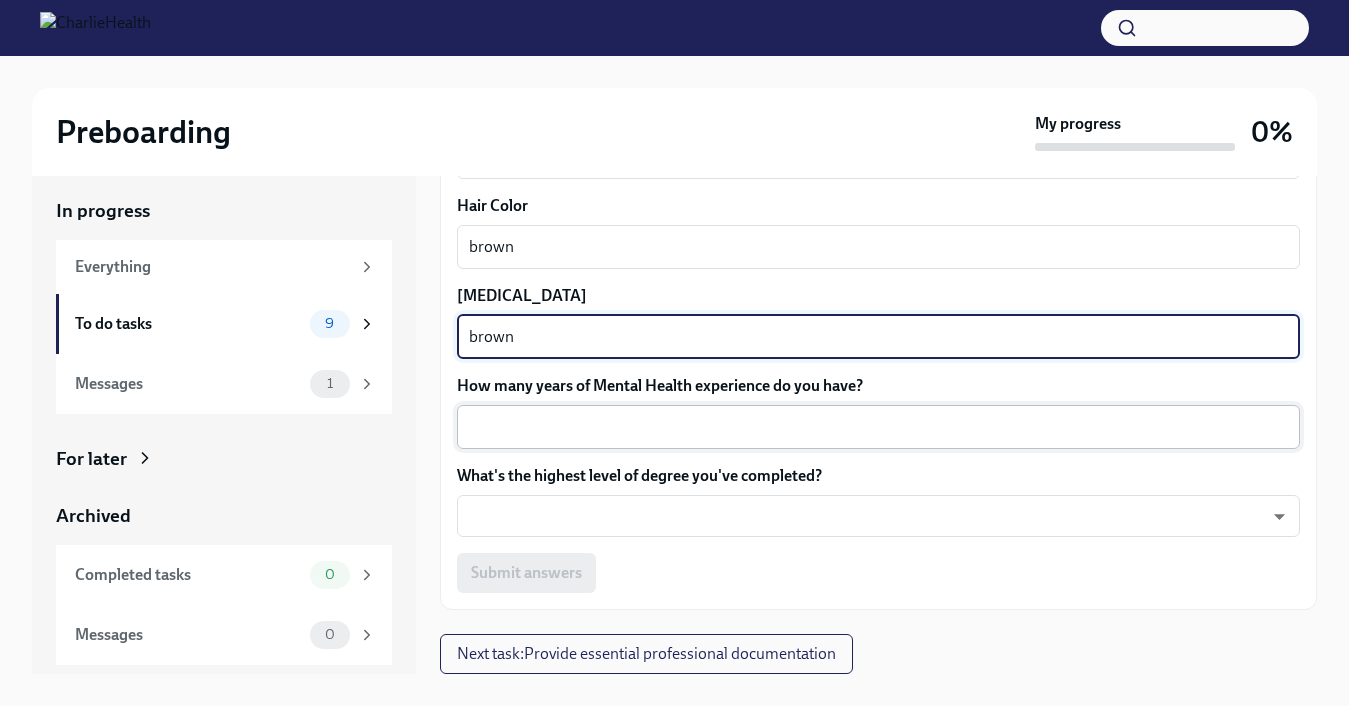 type on "brown" 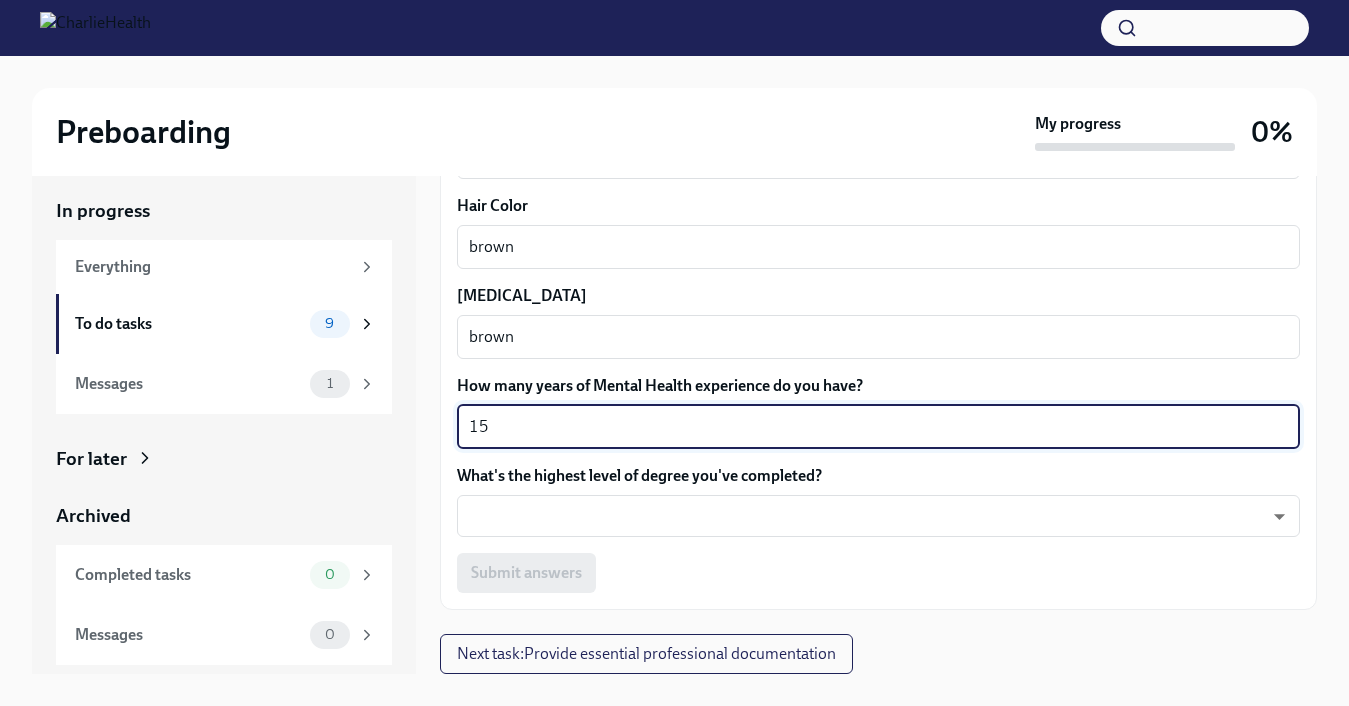 type on "15" 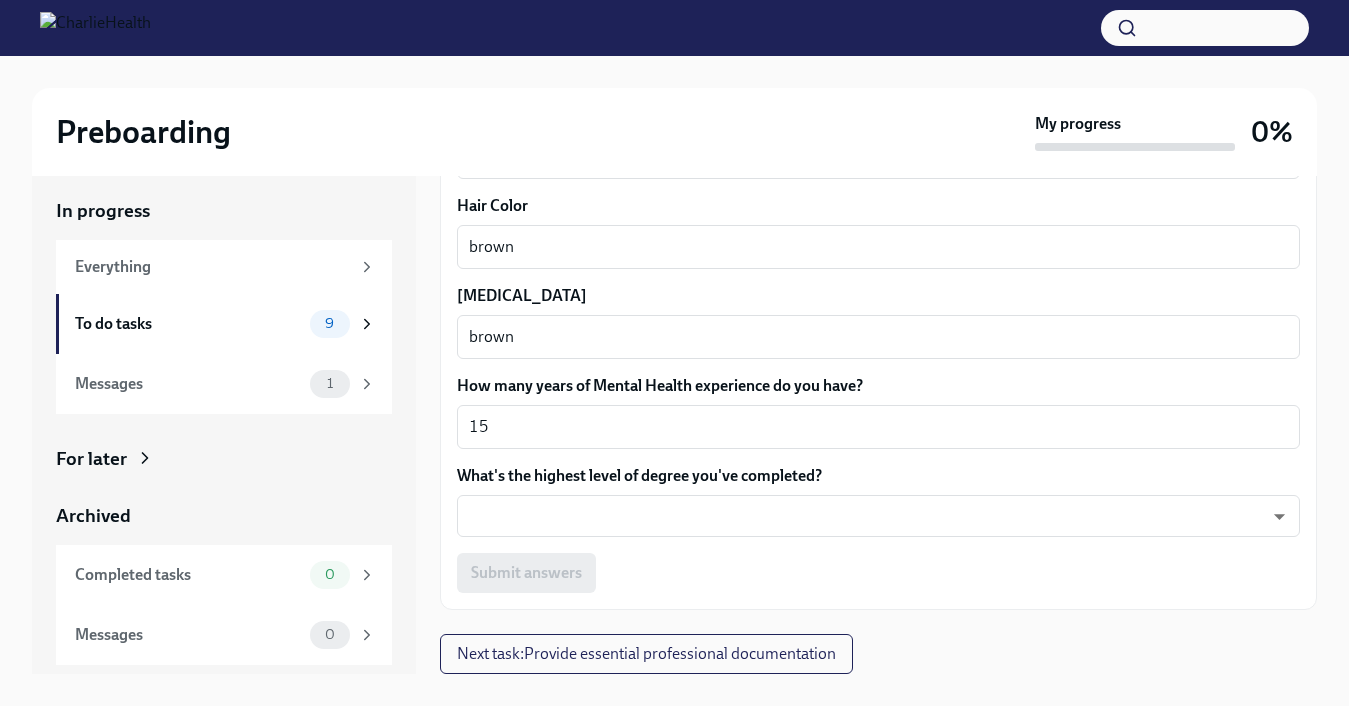 click on "What's the highest level of degree you've completed? ​ ​" at bounding box center [878, 501] 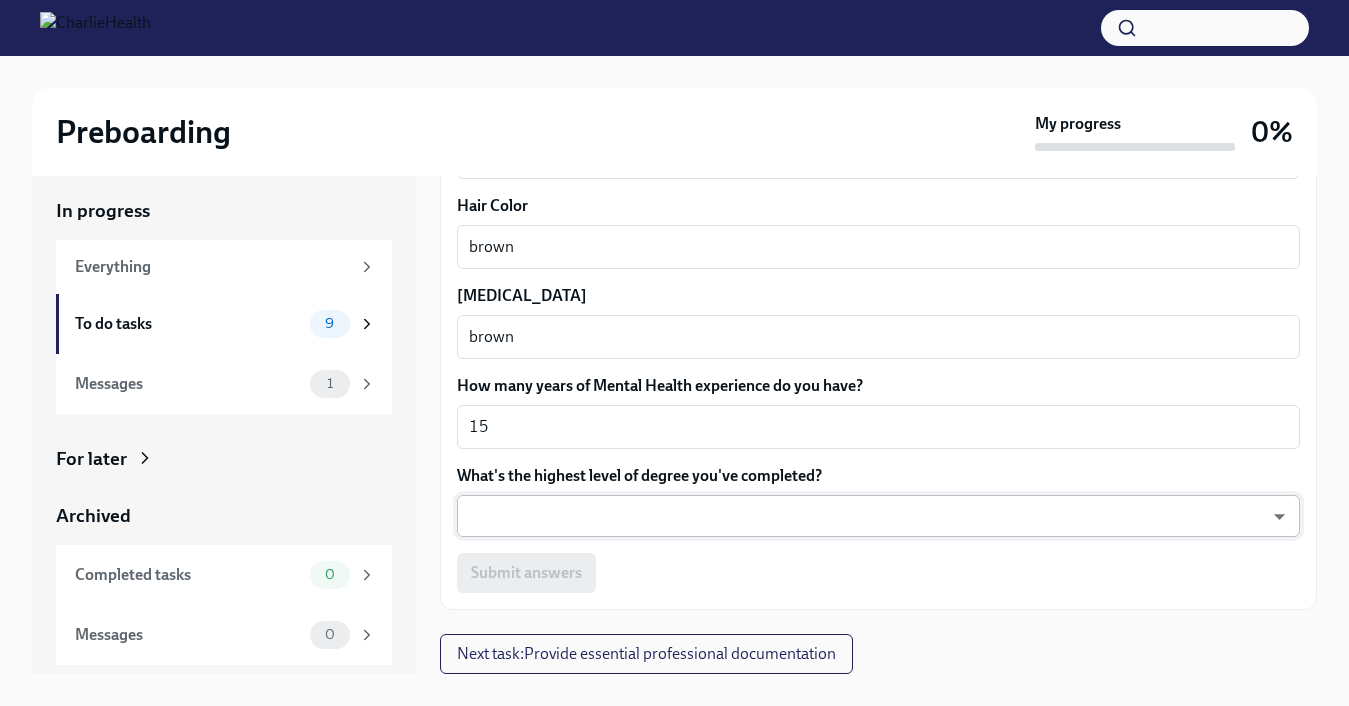 click on "Preboarding My progress 0% In progress Everything To do tasks 9 Messages 1 For later Archived Completed tasks 0 Messages 0 Fill out the onboarding form To Do Due  in a day We need some info from you to start setting you up in payroll and other systems.  Please fill out this form ASAP  Please note each field needs to be completed in order for you to submit.
Note : Please fill out this form as accurately as possible. Several states require specific demographic information that we have to input on your behalf. We understand that some of these questions feel personal to answer, and we appreciate your understanding that this is required for compliance clearance. About you Your preferred first name [PERSON_NAME] ​ Your legal last name Salvanti x ​ Please provide any previous names/ aliases-put None if N/A x ​ Street Address 1 [STREET_ADDRESS][PERSON_NAME] ​ Street Address 2 ​ Postal Code [GEOGRAPHIC_DATA] [GEOGRAPHIC_DATA] ​ State/Region [GEOGRAPHIC_DATA] ​ Country [DEMOGRAPHIC_DATA] ​ Date of Birth (MM/DD/YYYY) [DEMOGRAPHIC_DATA] x ​ S GYTm_qoab ​" at bounding box center [674, 360] 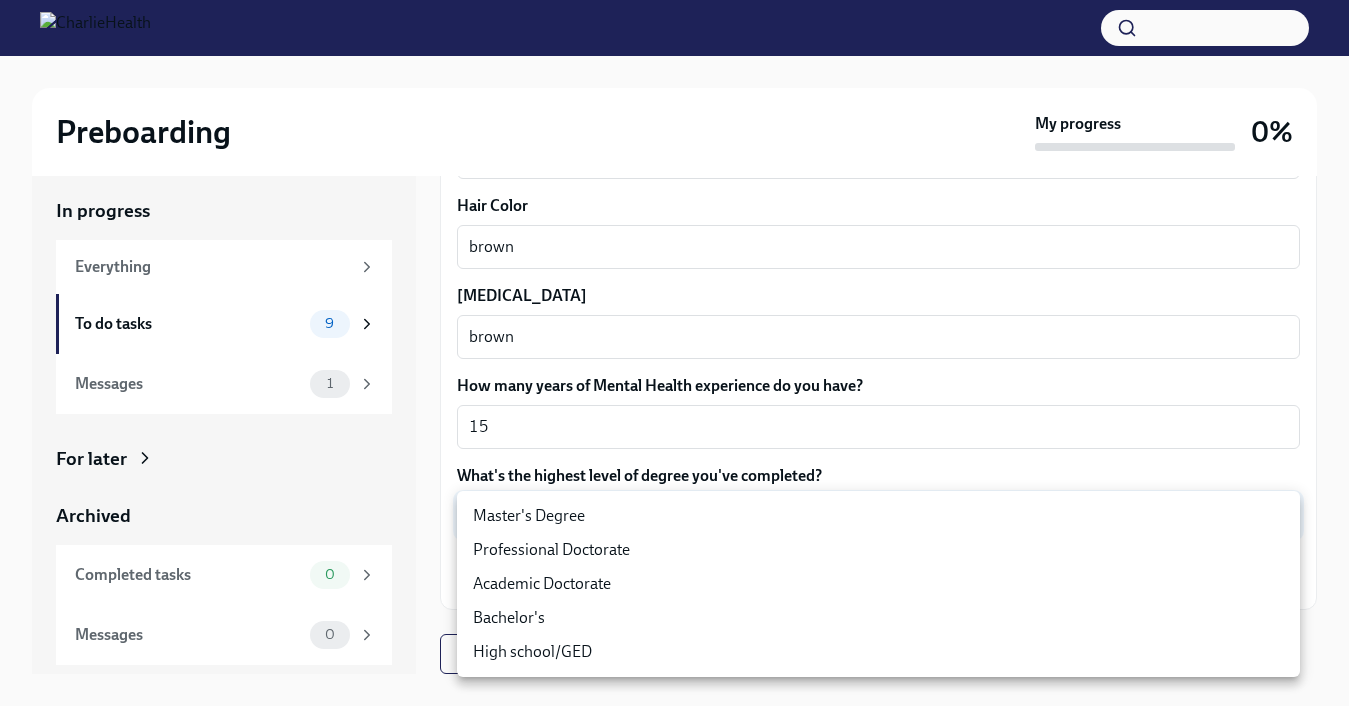 click on "Master's Degree" at bounding box center (878, 516) 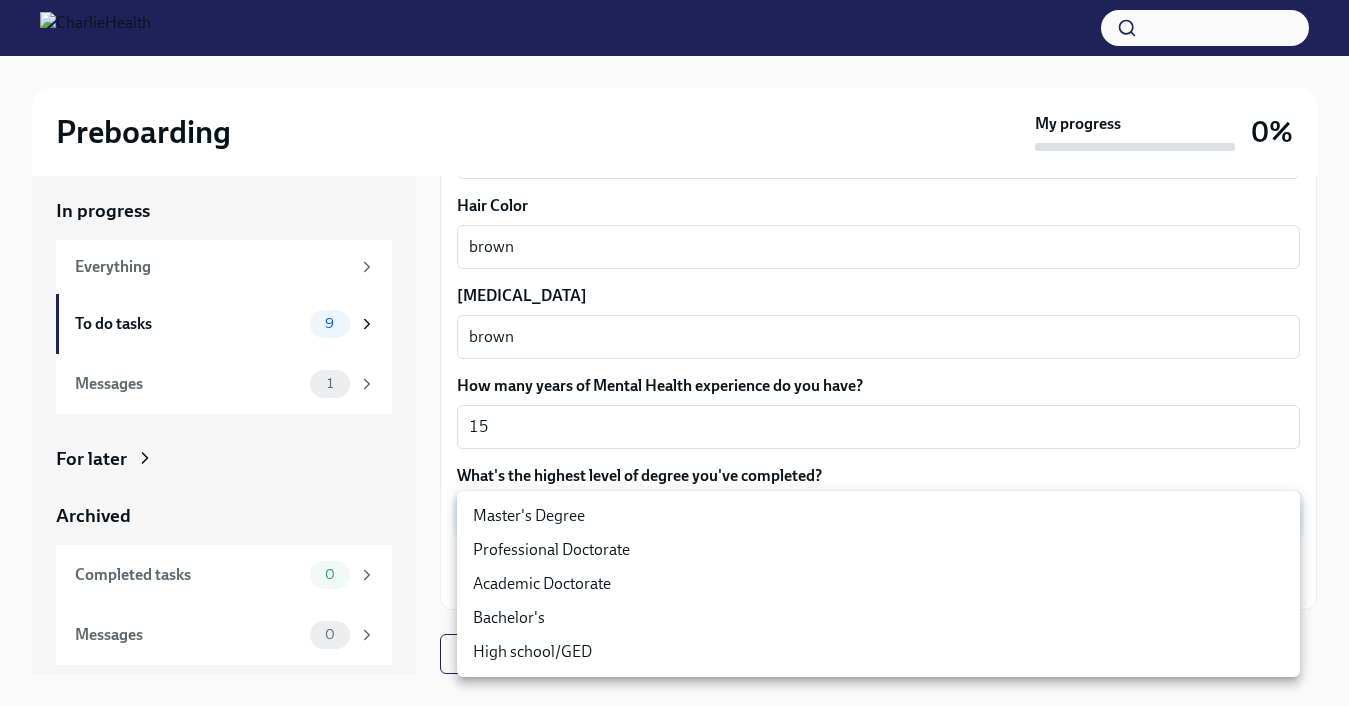 type on "2vBr-ghkD" 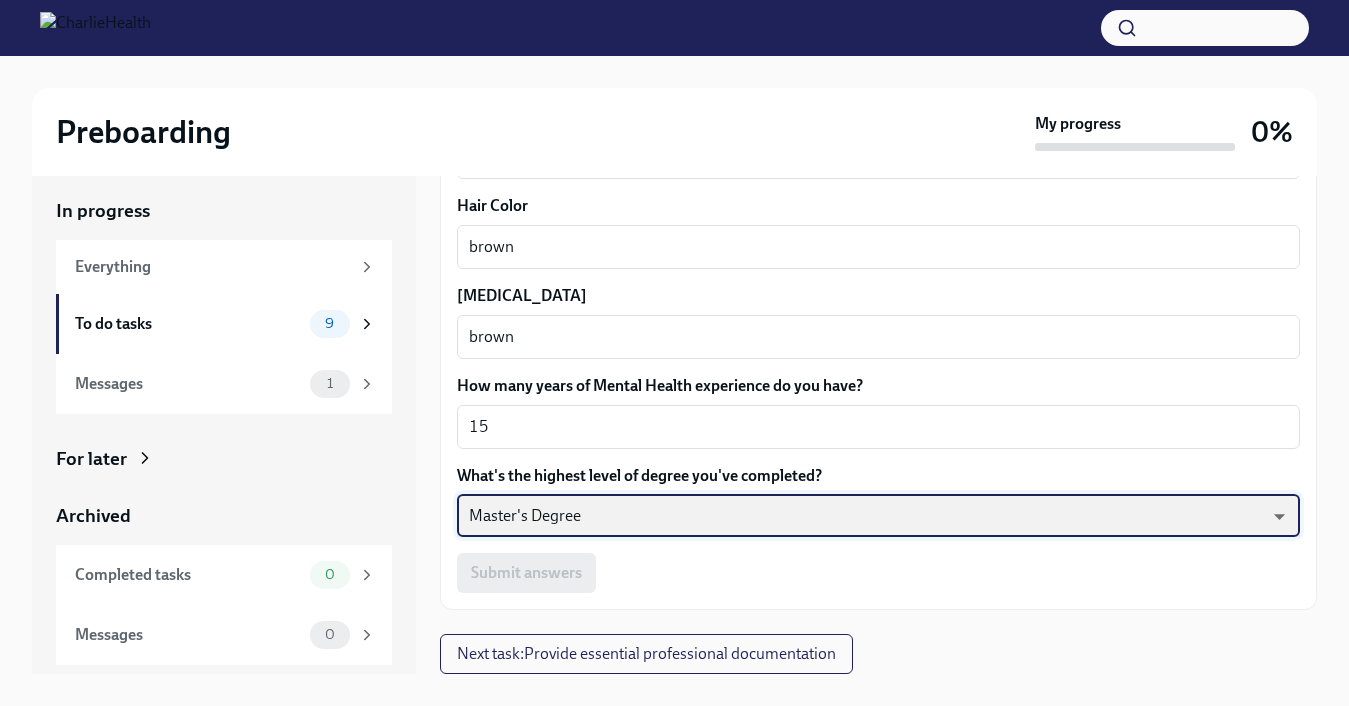 scroll, scrollTop: 34, scrollLeft: 0, axis: vertical 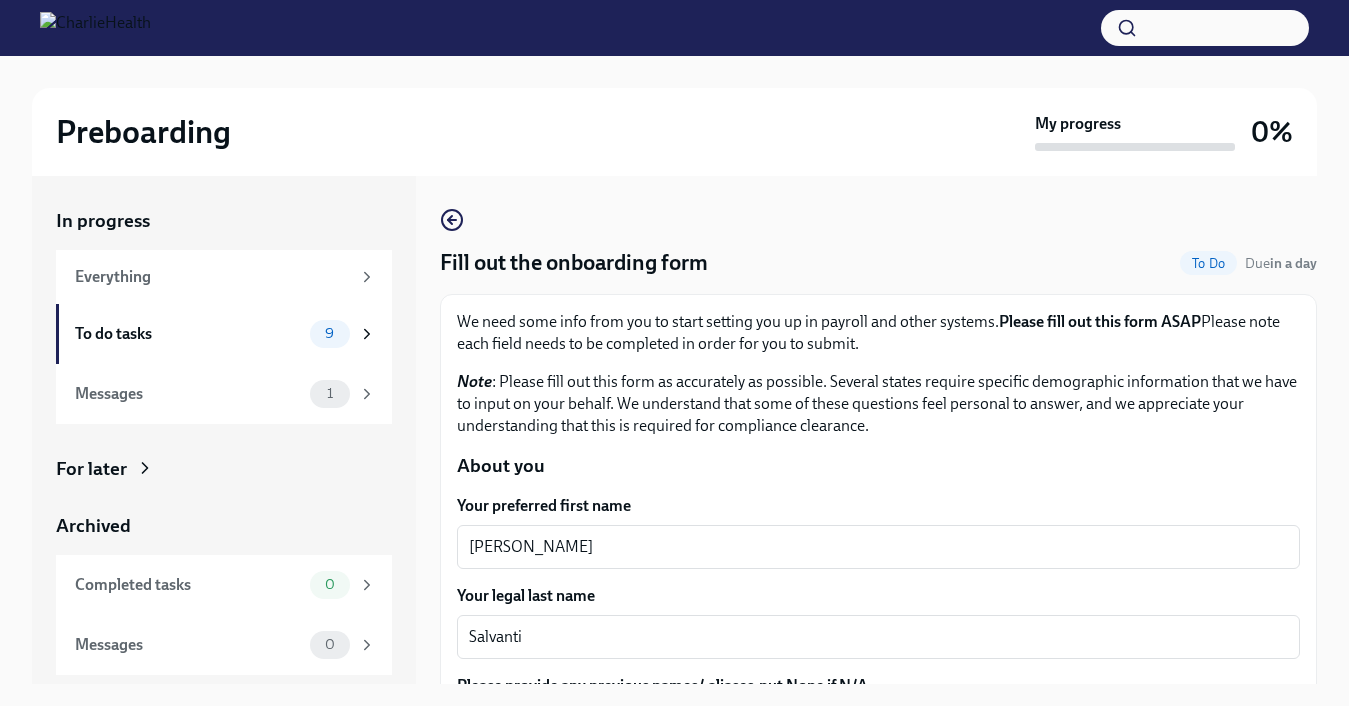 click on "To Do" at bounding box center [1208, 263] 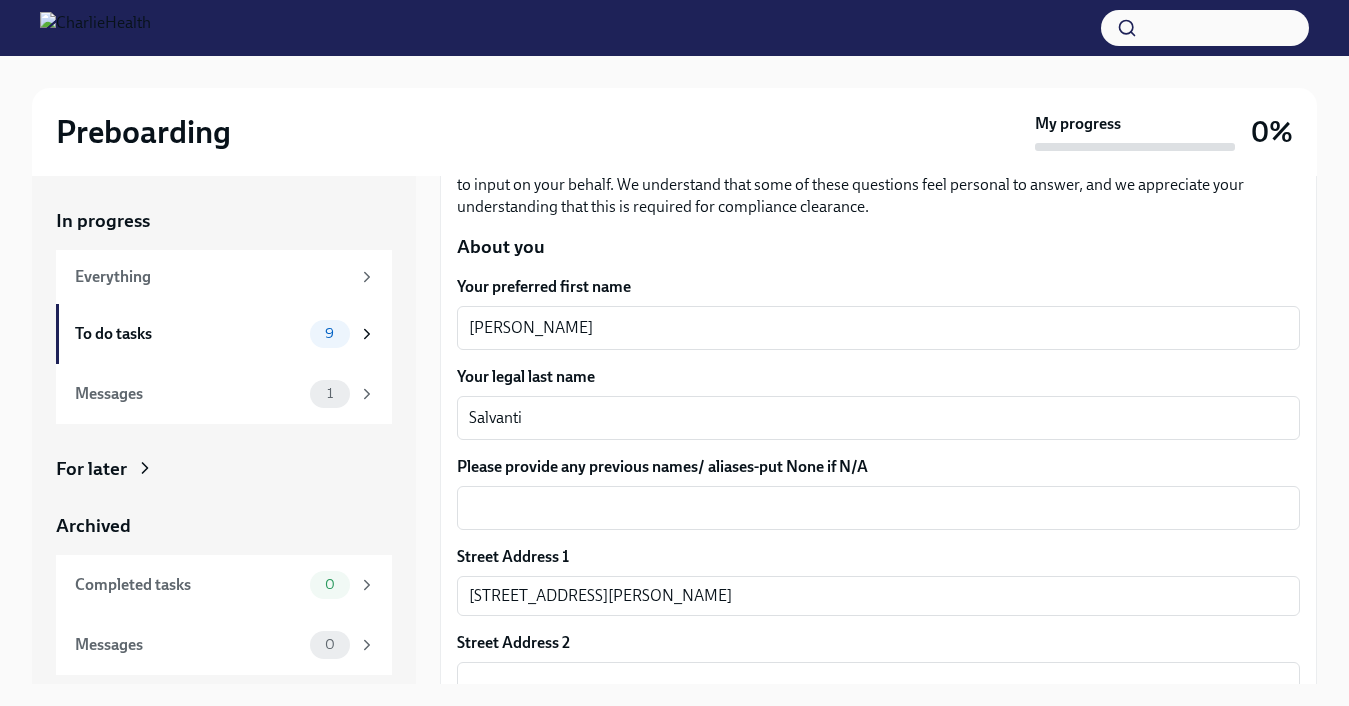 scroll, scrollTop: 226, scrollLeft: 0, axis: vertical 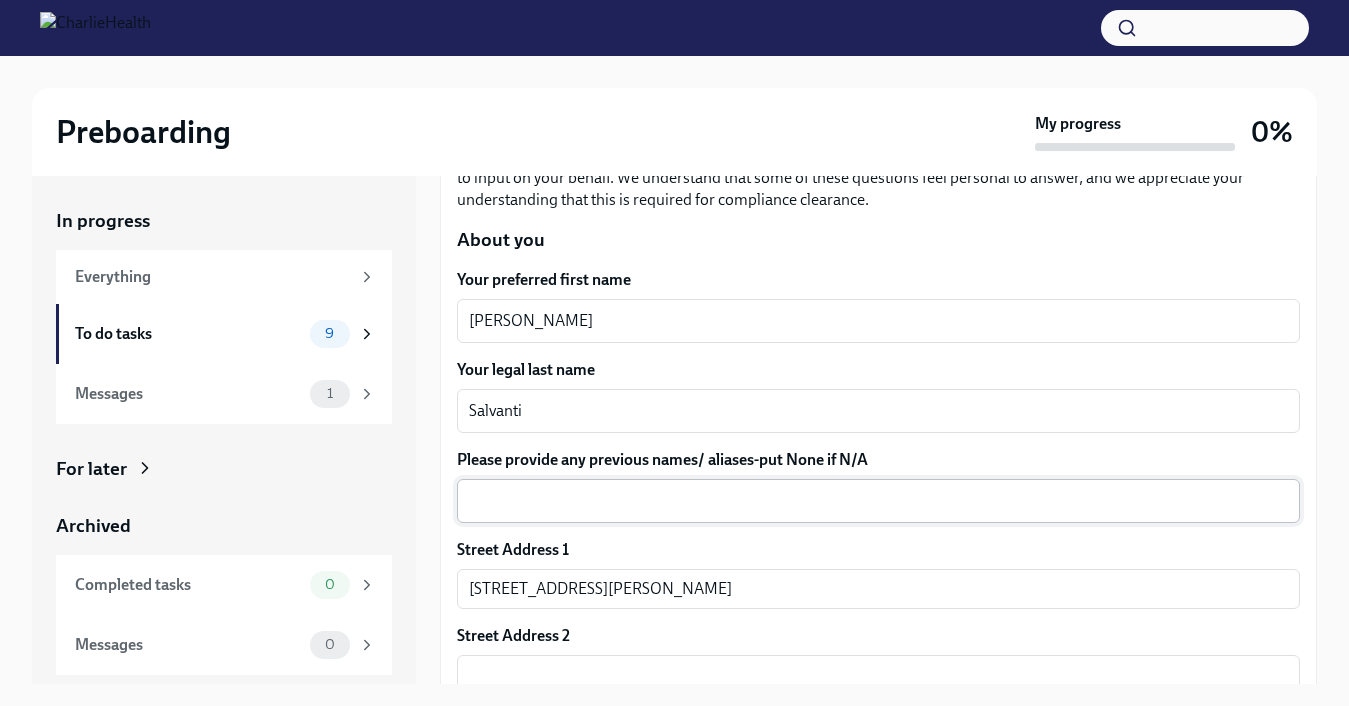 click on "Please provide any previous names/ aliases-put None if N/A" at bounding box center (878, 501) 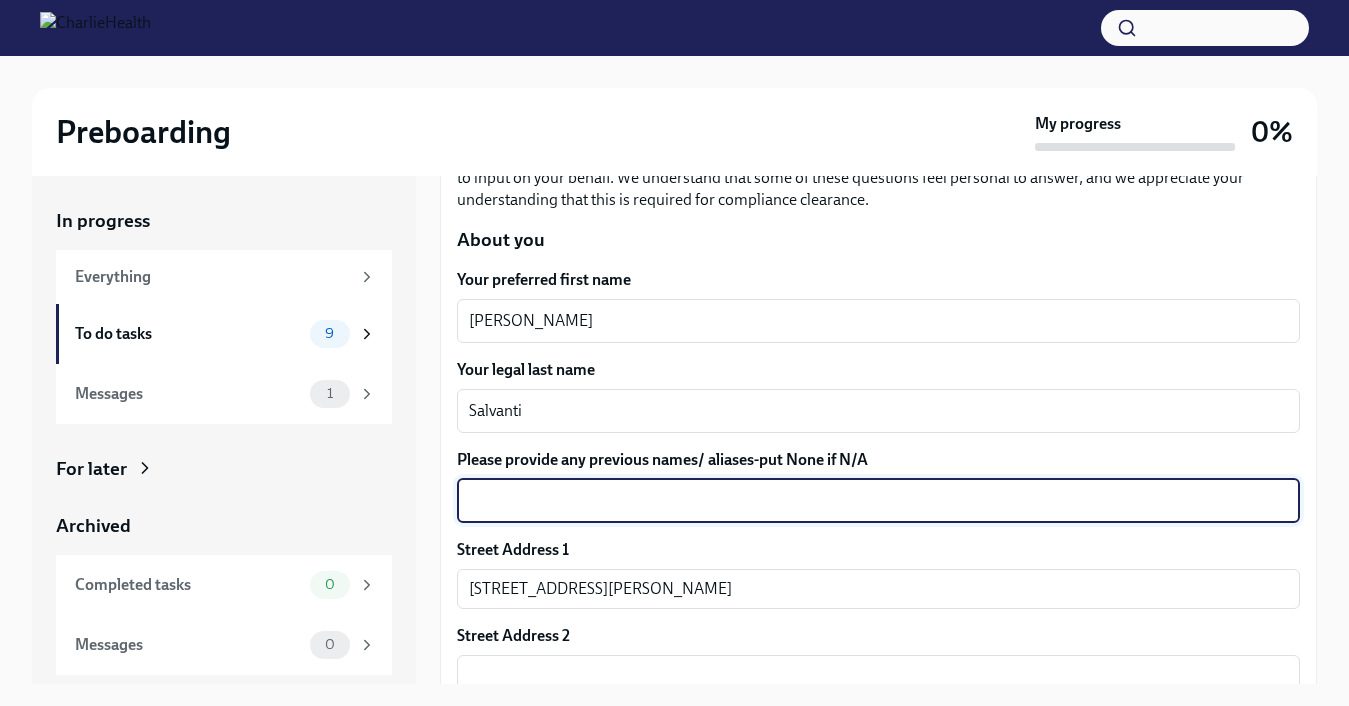 click on "Please provide any previous names/ aliases-put None if N/A" at bounding box center (878, 501) 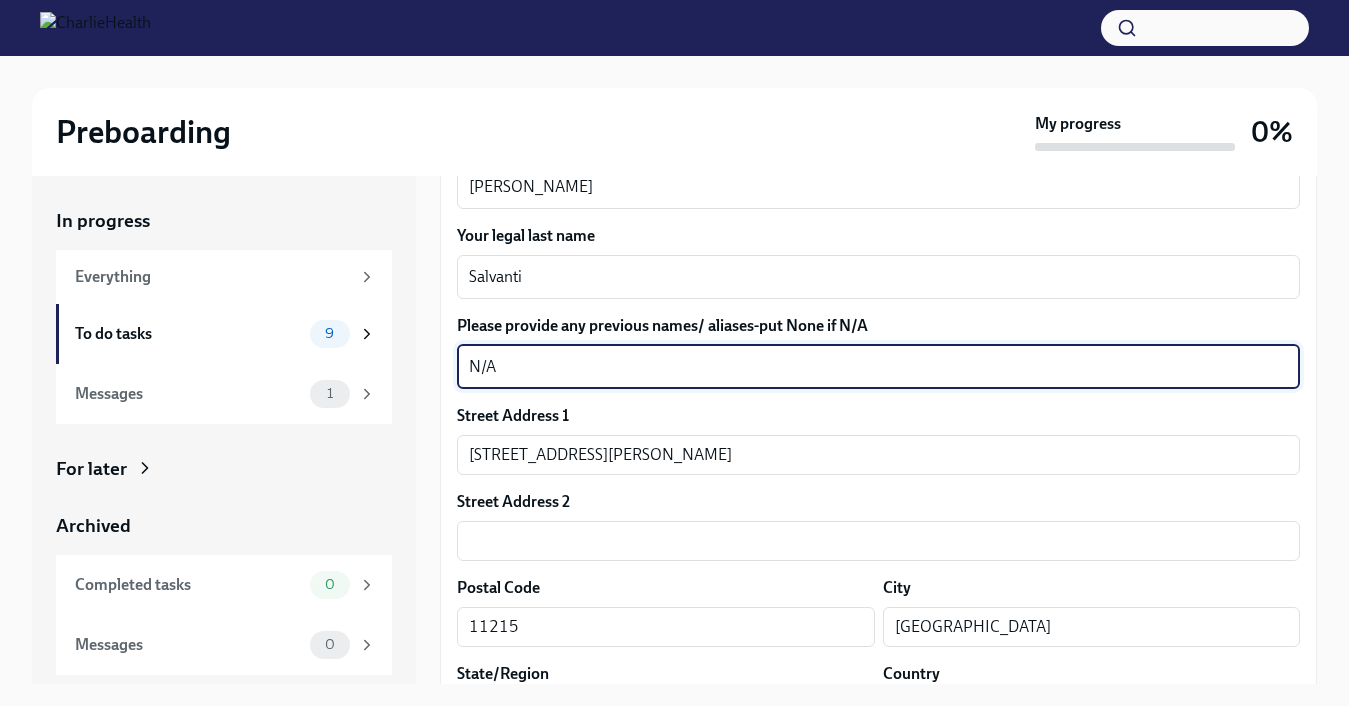 scroll, scrollTop: 387, scrollLeft: 0, axis: vertical 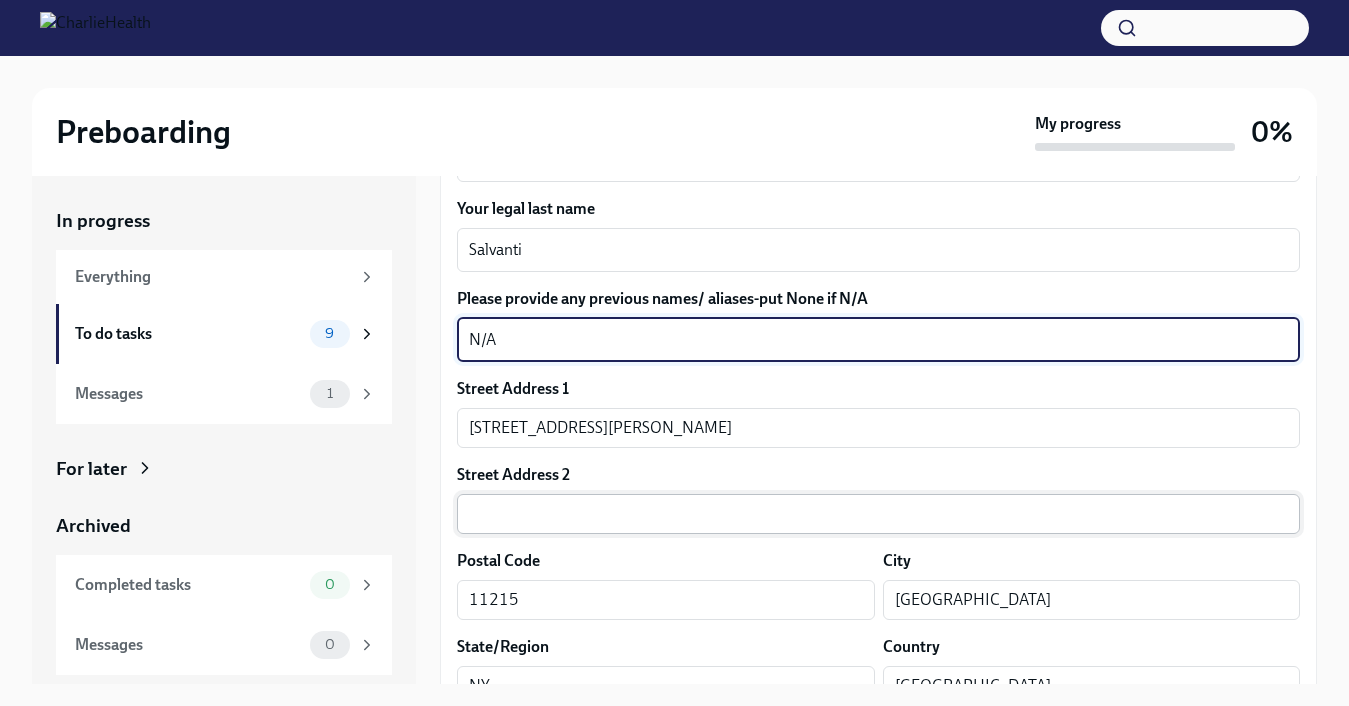 type on "N/A" 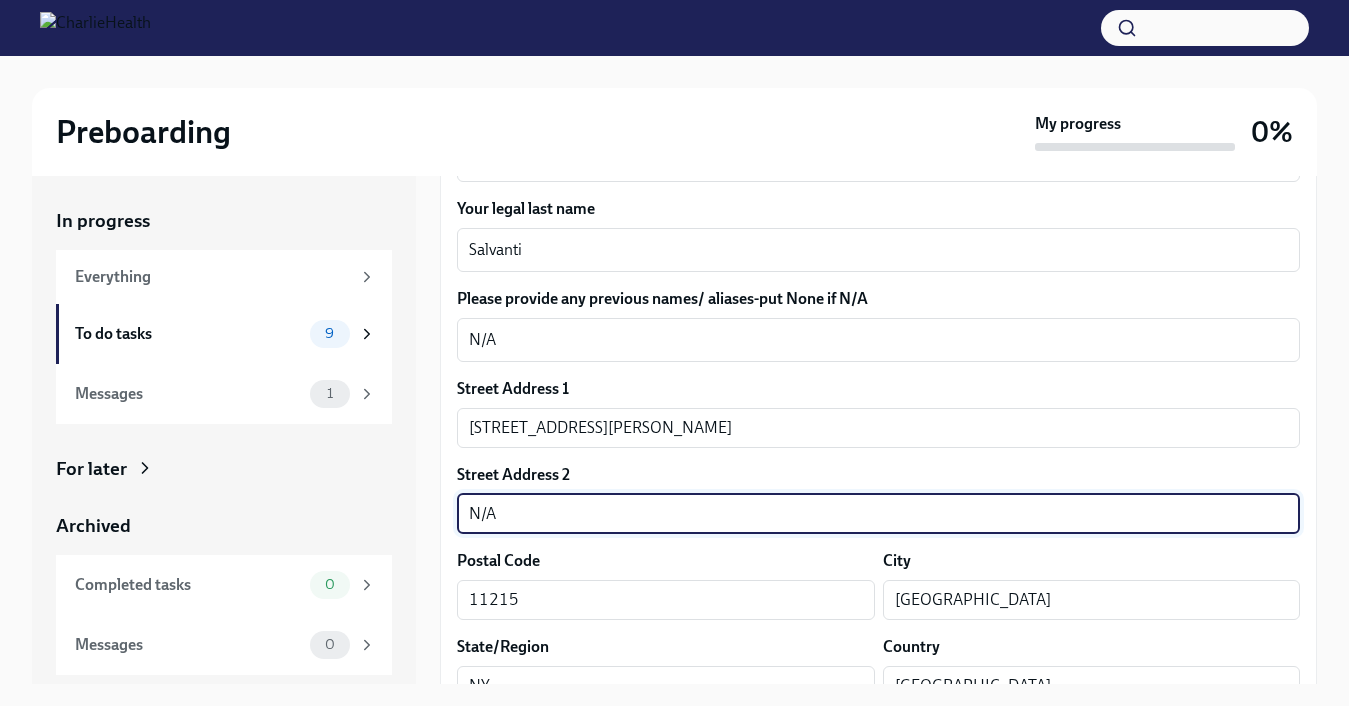 type on "N/A" 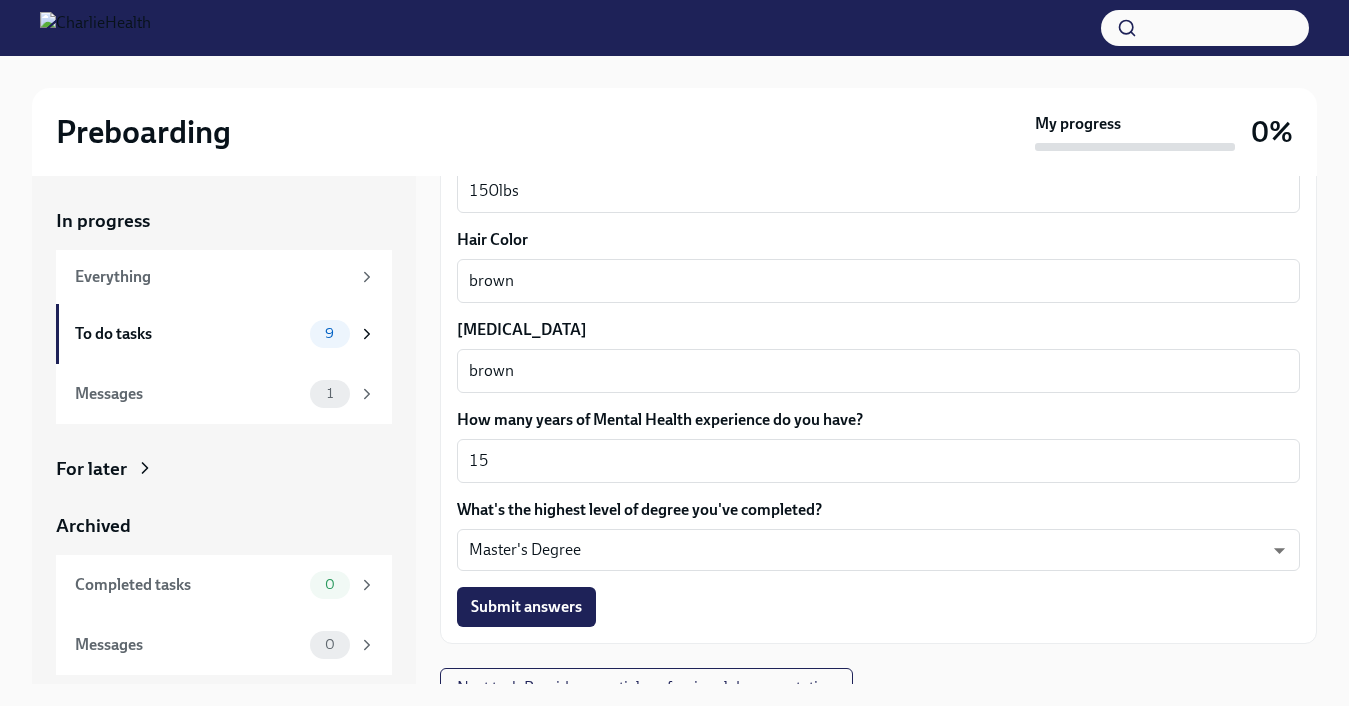 scroll, scrollTop: 1908, scrollLeft: 0, axis: vertical 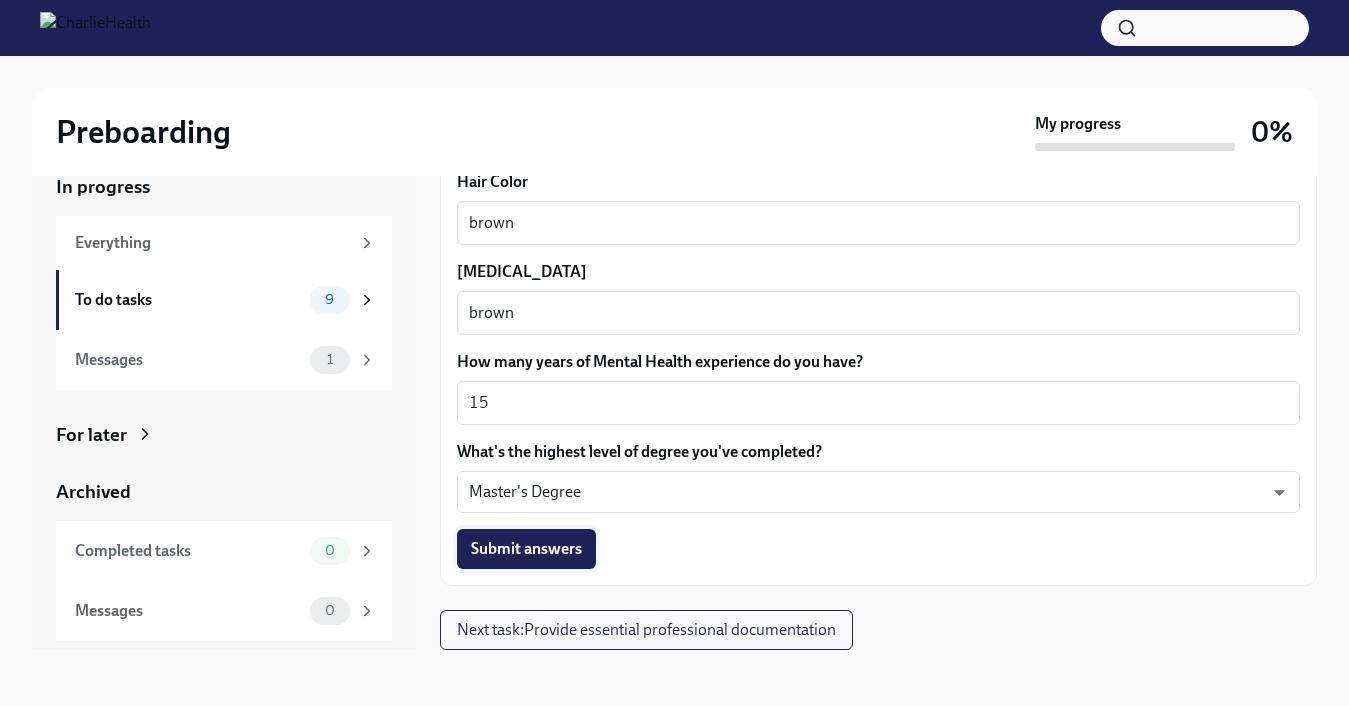 click on "Submit answers" at bounding box center [526, 549] 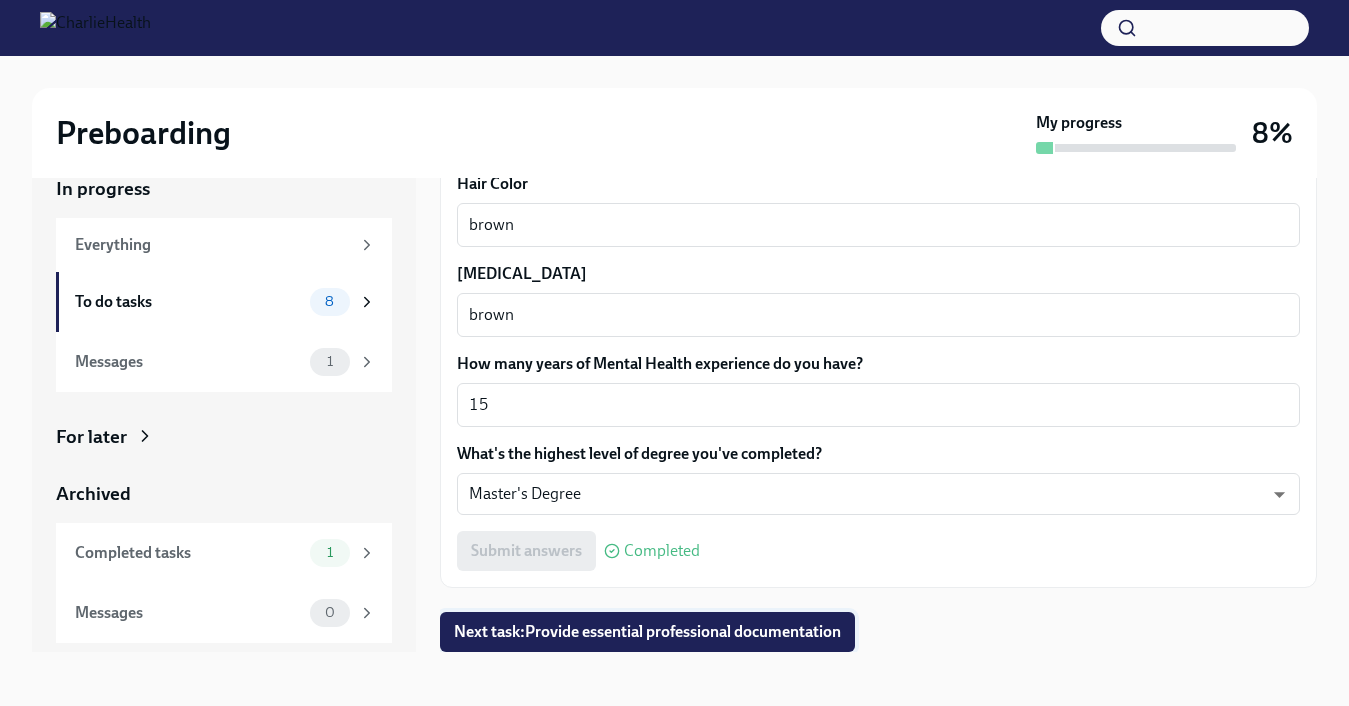 click on "Next task :  Provide essential professional documentation" at bounding box center [647, 632] 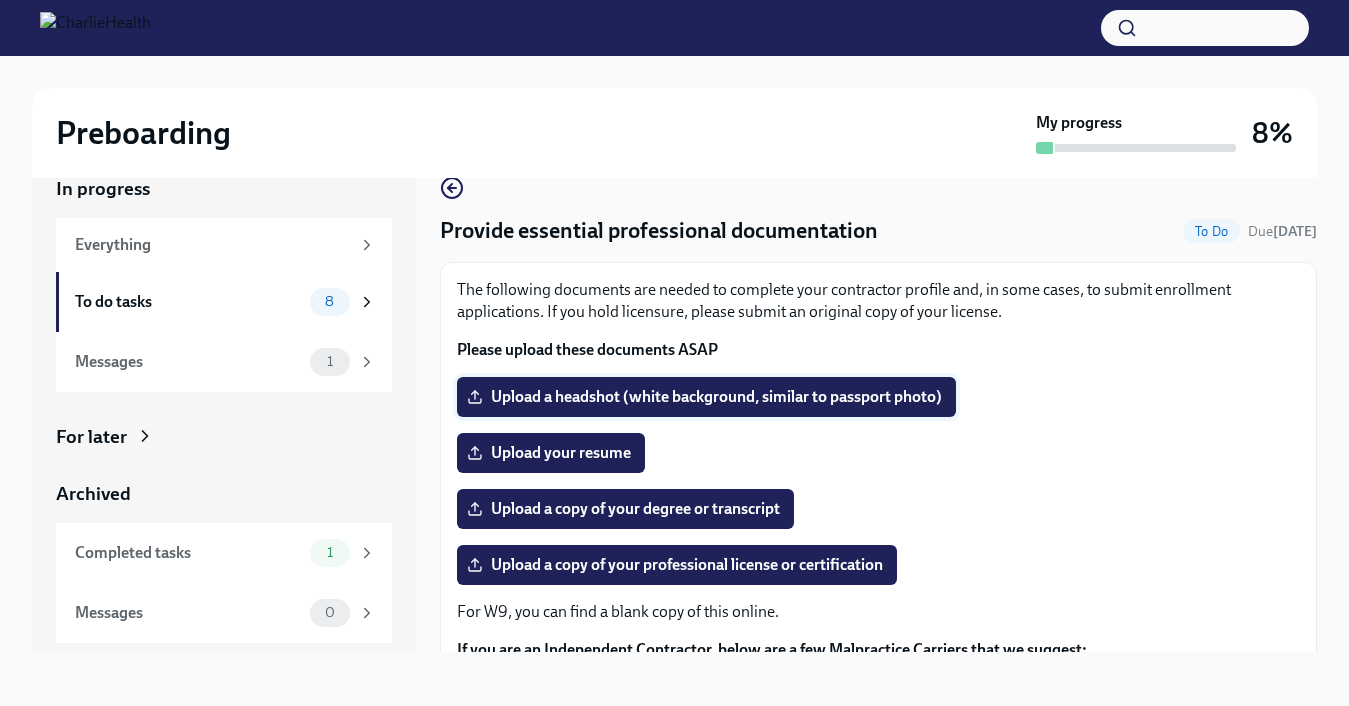 scroll, scrollTop: 210, scrollLeft: 0, axis: vertical 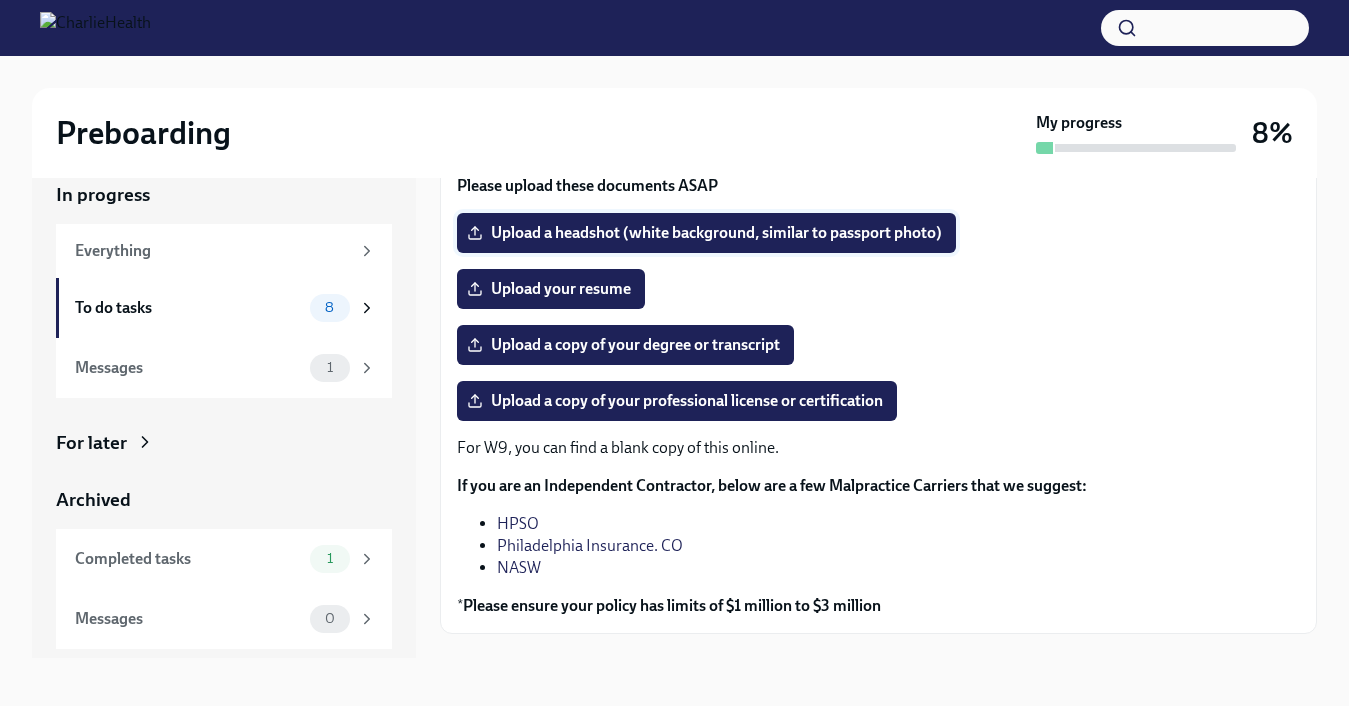 click on "Upload a headshot (white background, similar to passport photo)" at bounding box center (706, 233) 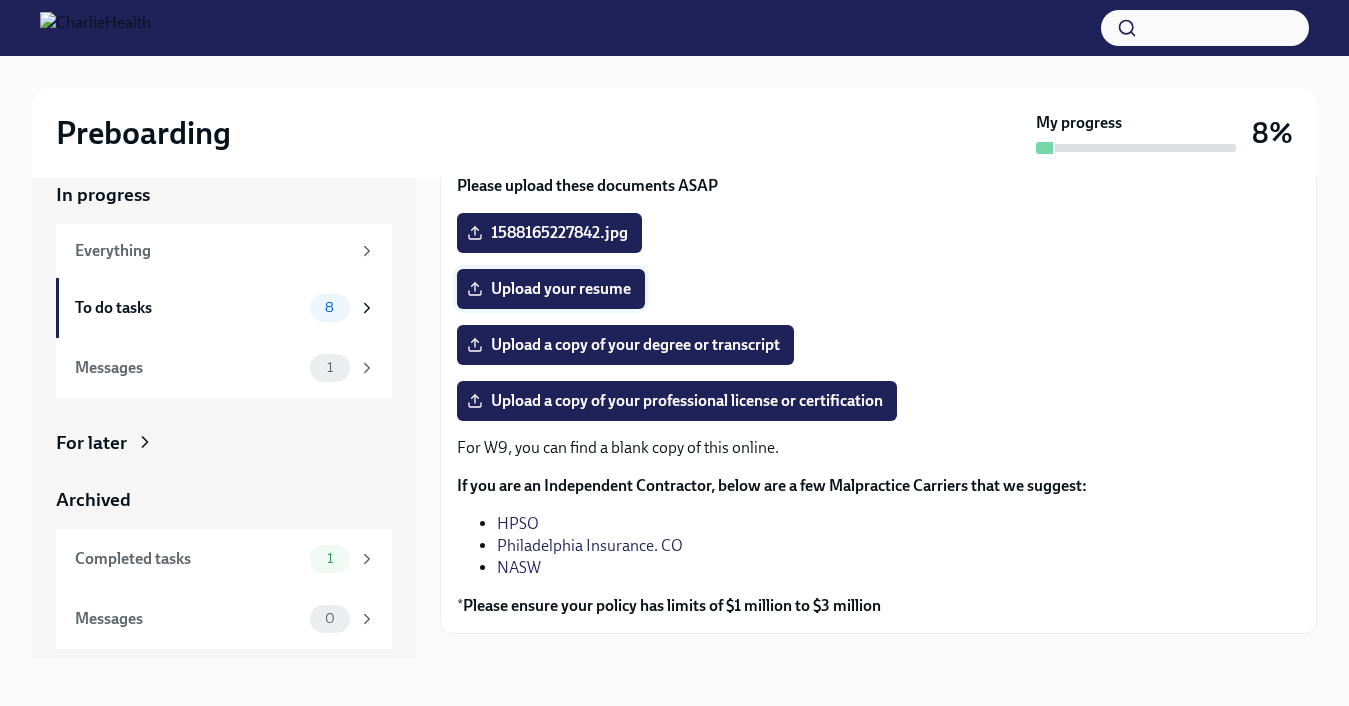 click on "Upload your resume" at bounding box center [551, 289] 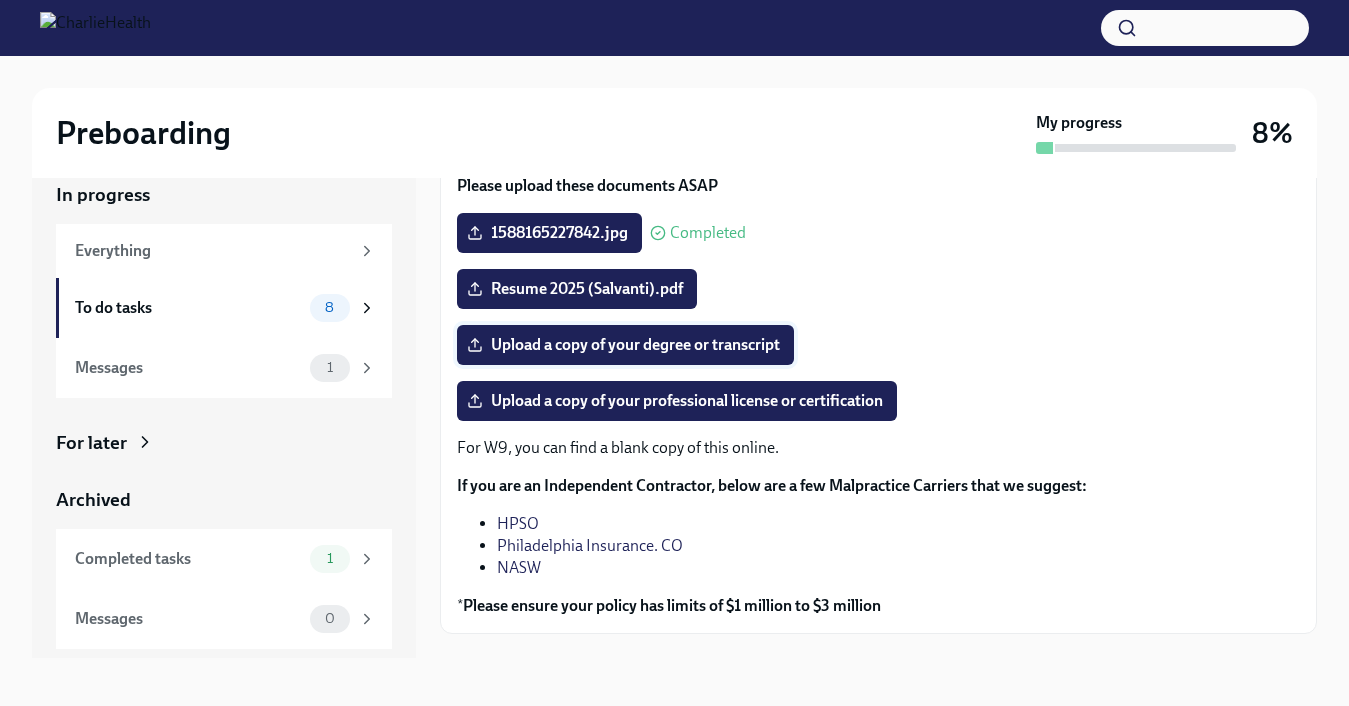 click on "Upload a copy of your degree or transcript" at bounding box center (625, 345) 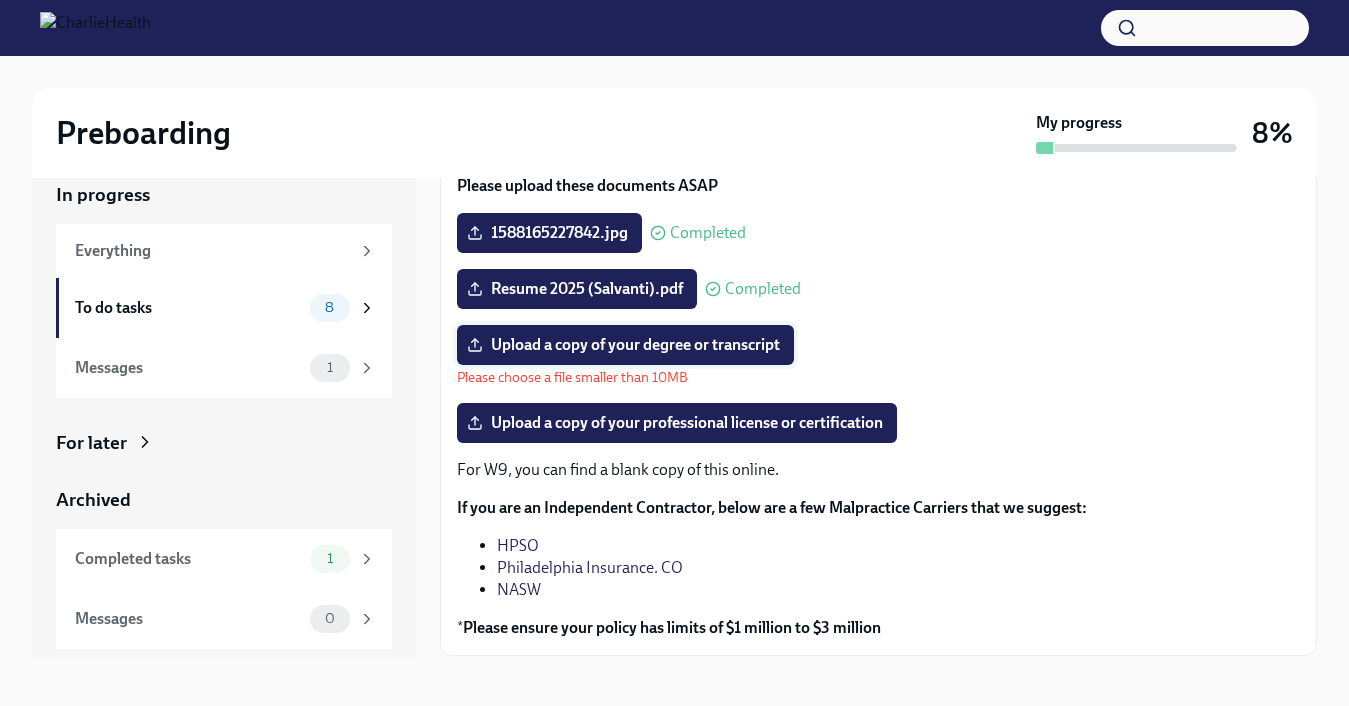 click on "Upload a copy of your degree or transcript" at bounding box center (625, 345) 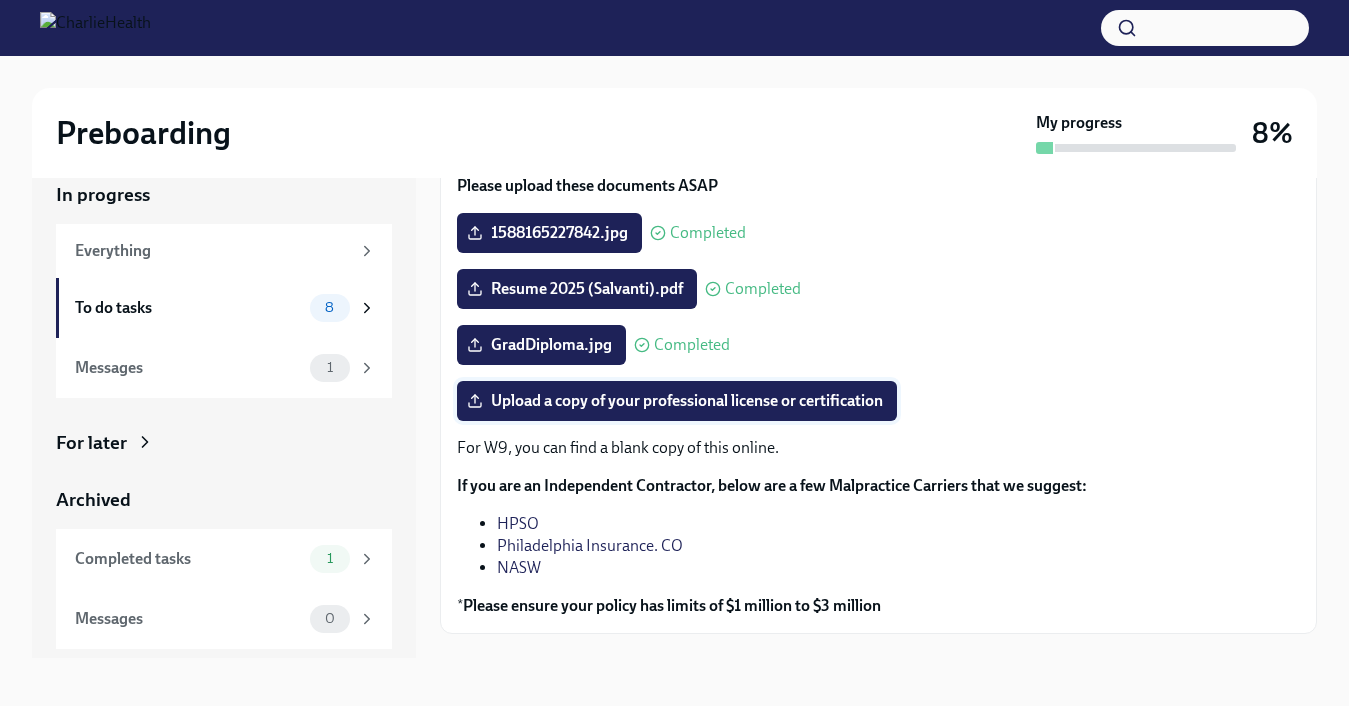 click on "Upload a copy of your professional license or certification" at bounding box center (677, 401) 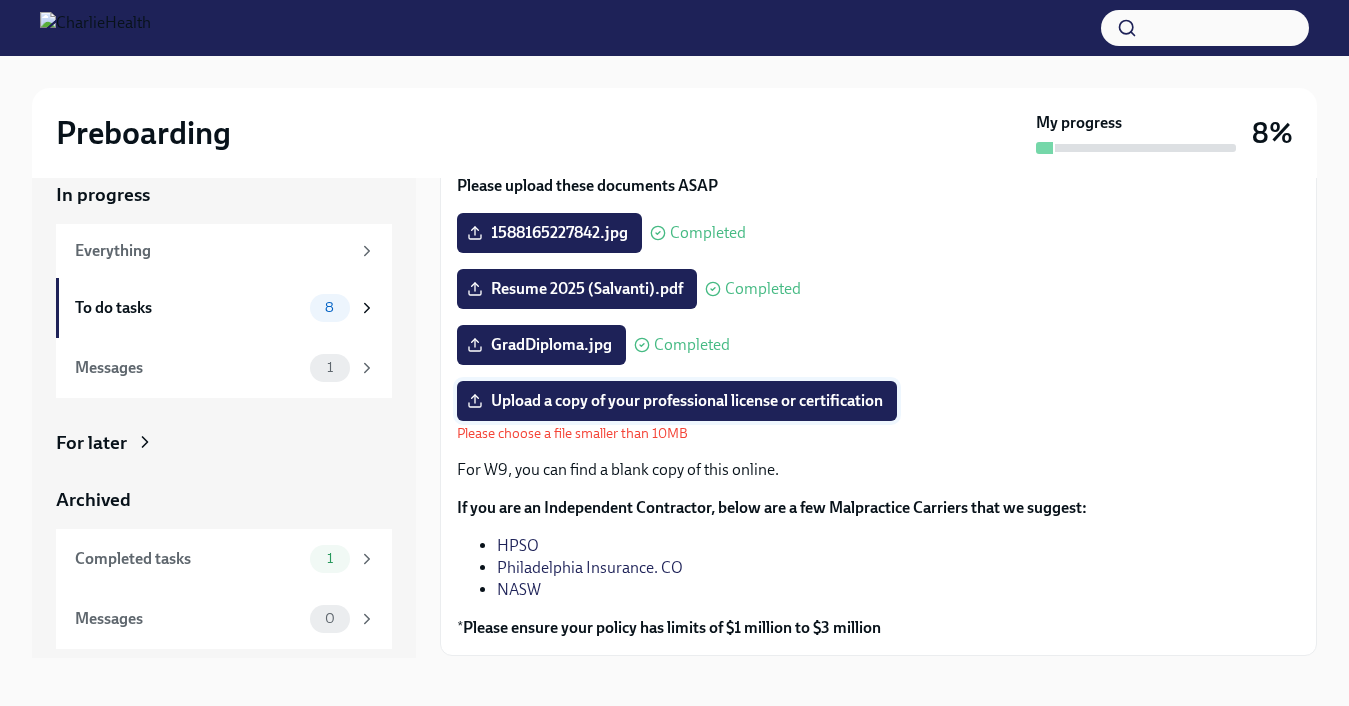 click on "Upload a copy of your professional license or certification" at bounding box center [677, 401] 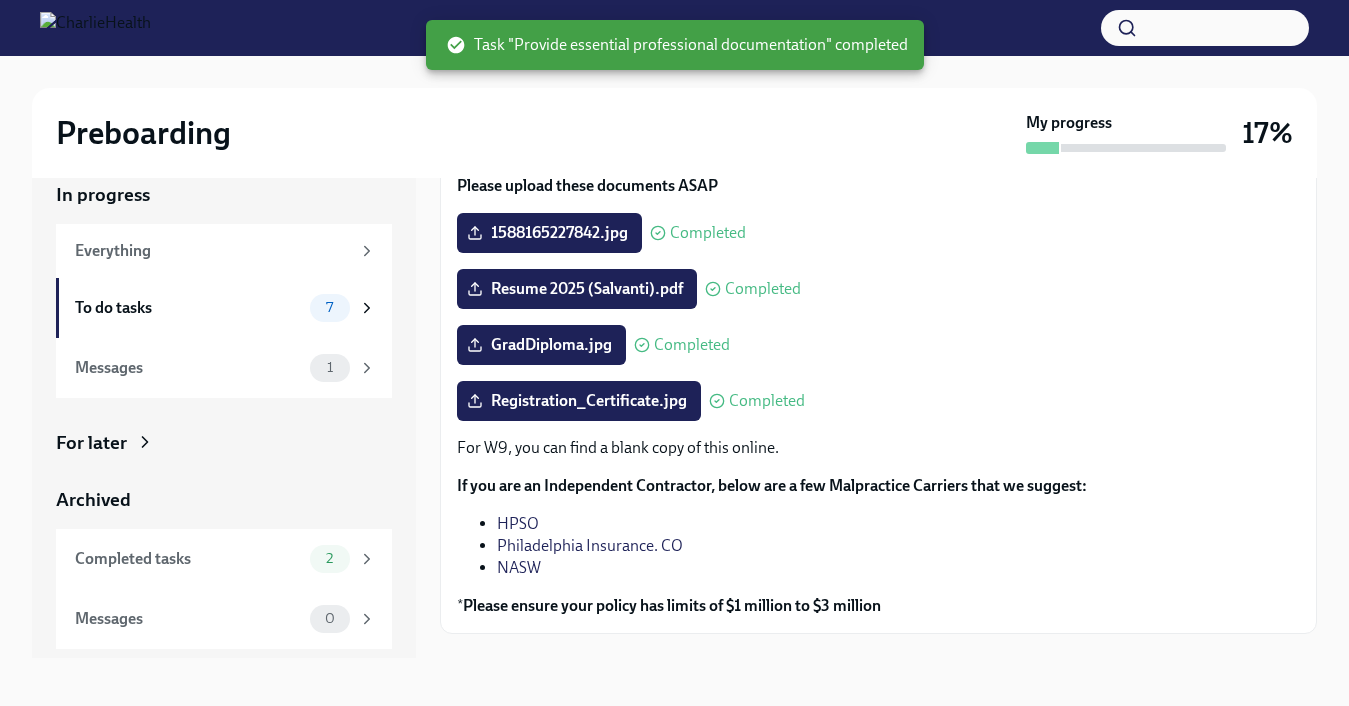 scroll, scrollTop: 210, scrollLeft: 0, axis: vertical 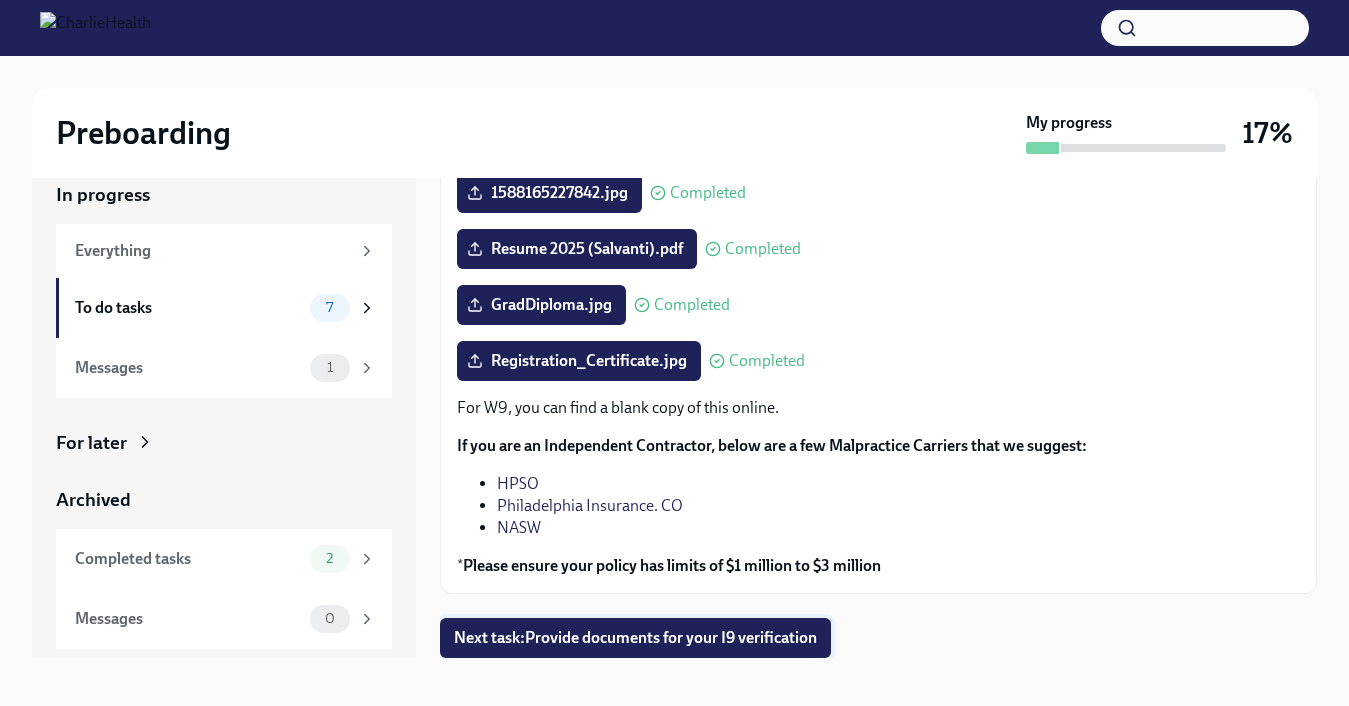 click on "Next task :  Provide documents for your I9 verification" at bounding box center (635, 638) 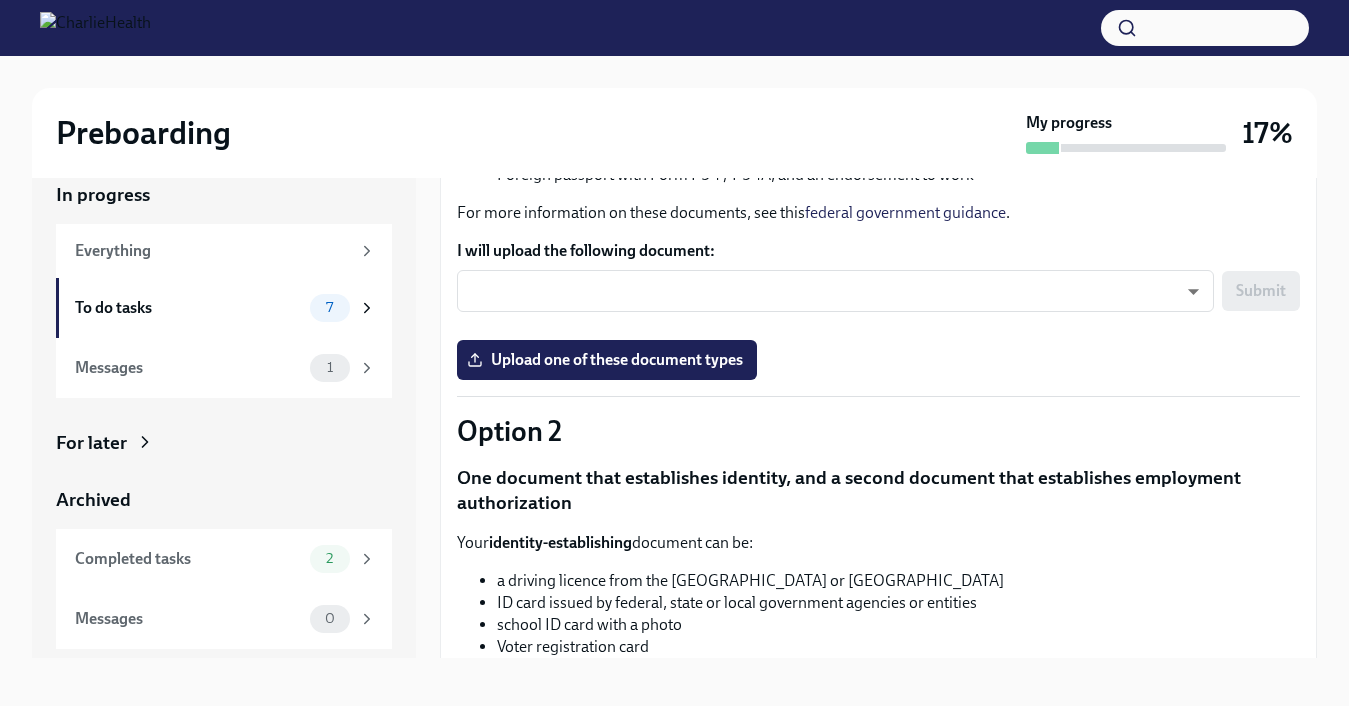scroll, scrollTop: 374, scrollLeft: 0, axis: vertical 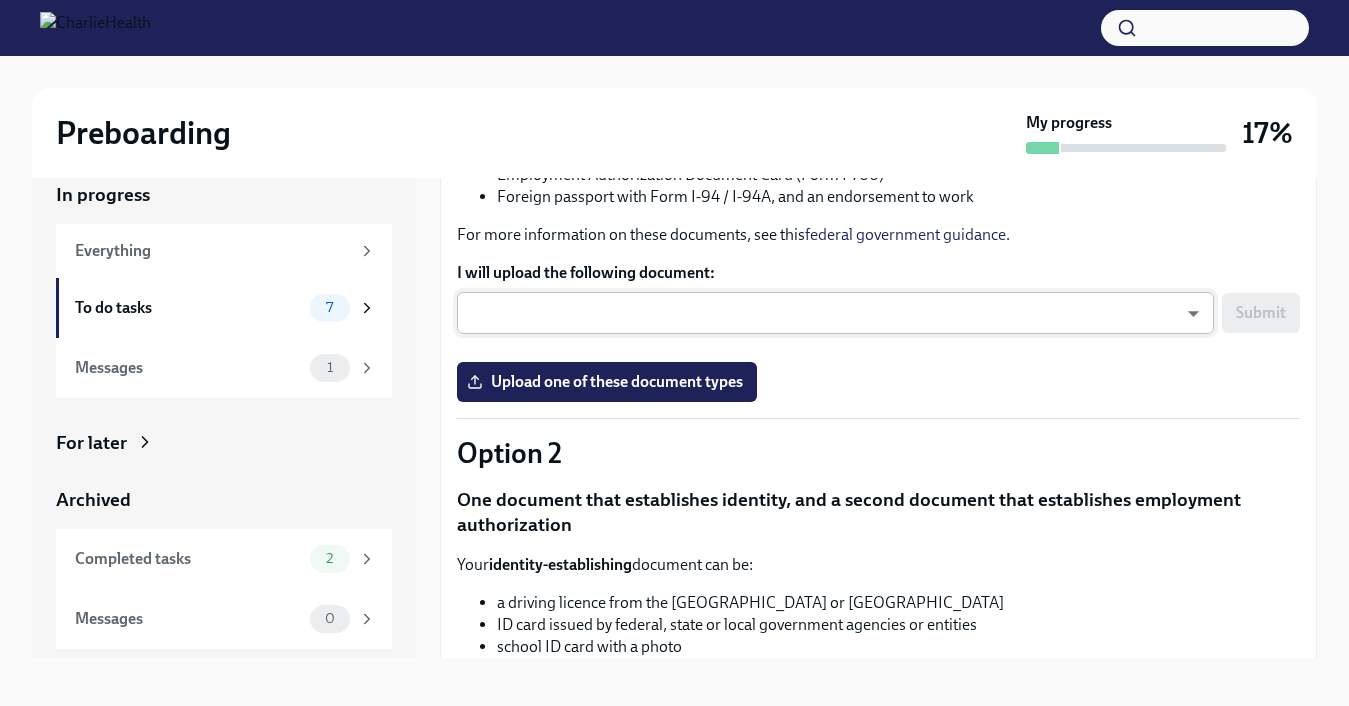 click on "Preboarding My progress 17% In progress Everything To do tasks 7 Messages 1 For later Archived Completed tasks 2 Messages 0 Provide documents for your I9 verification To Do Due  [DATE] You have a choice of which documents you provide for your I9. Option 1 One document that establishes both identity and employment authorization This can be a scanned copy of:
US passport or US passport card
[DEMOGRAPHIC_DATA] or Alien Registration Receipt Card (Form I-551)
Foreign passport containing Form I-551 stamp/printed notation
Employment Authorization Document Card (Form I-766)
Foreign passport with Form I-94 / I-94A, and an endorsement to work
For more information on these documents, see this  federal government guidance . I will upload the following document: ​ ​ Submit Upload one of these document types [MEDICAL_DATA] One document that establishes identity, and a second document that establishes employment authorization Your  identity-establishing  document can be:" at bounding box center [674, 343] 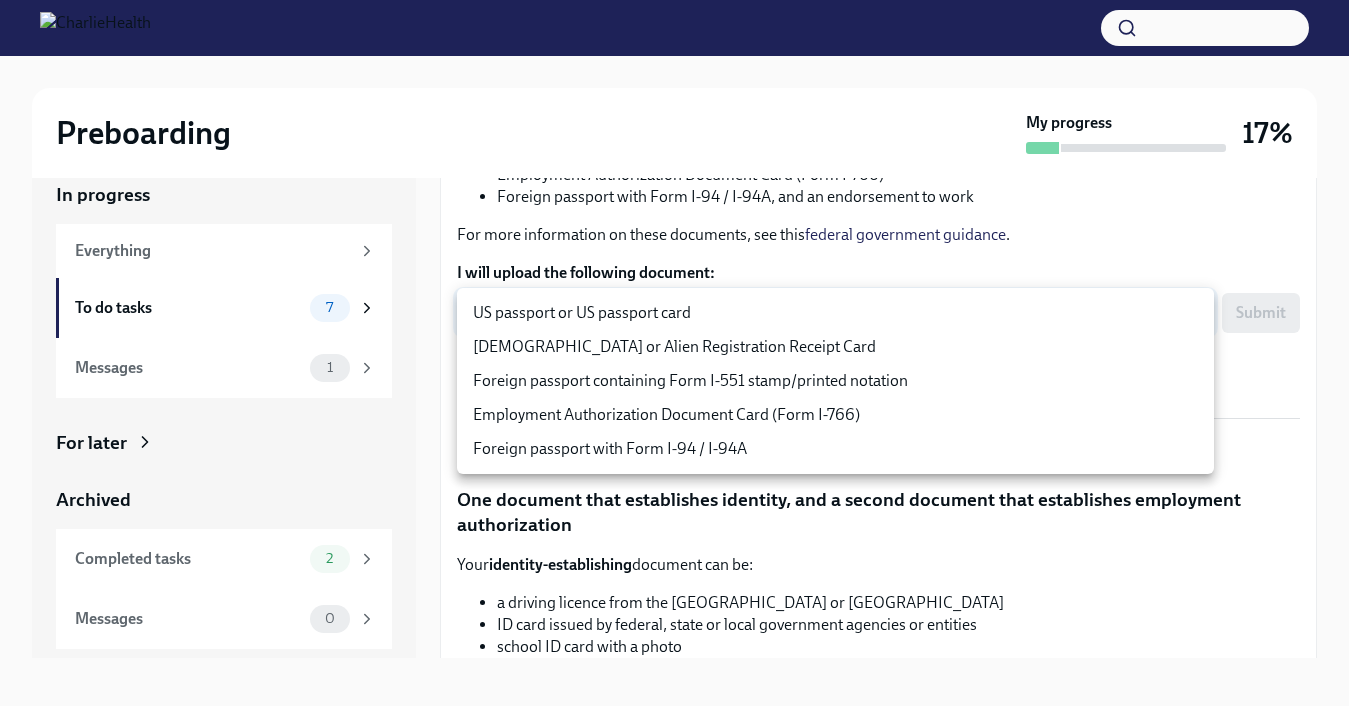 click on "US passport or US passport card" at bounding box center (835, 313) 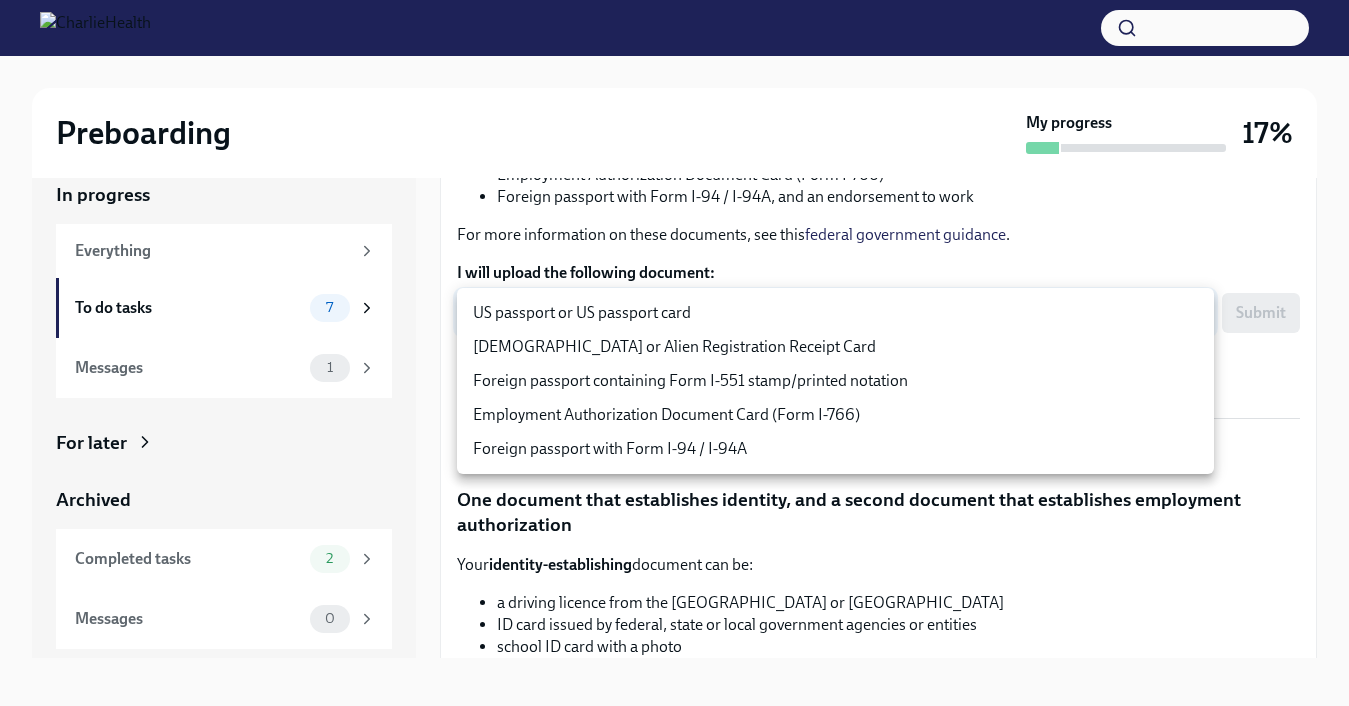 type on "KnYOjnC8x" 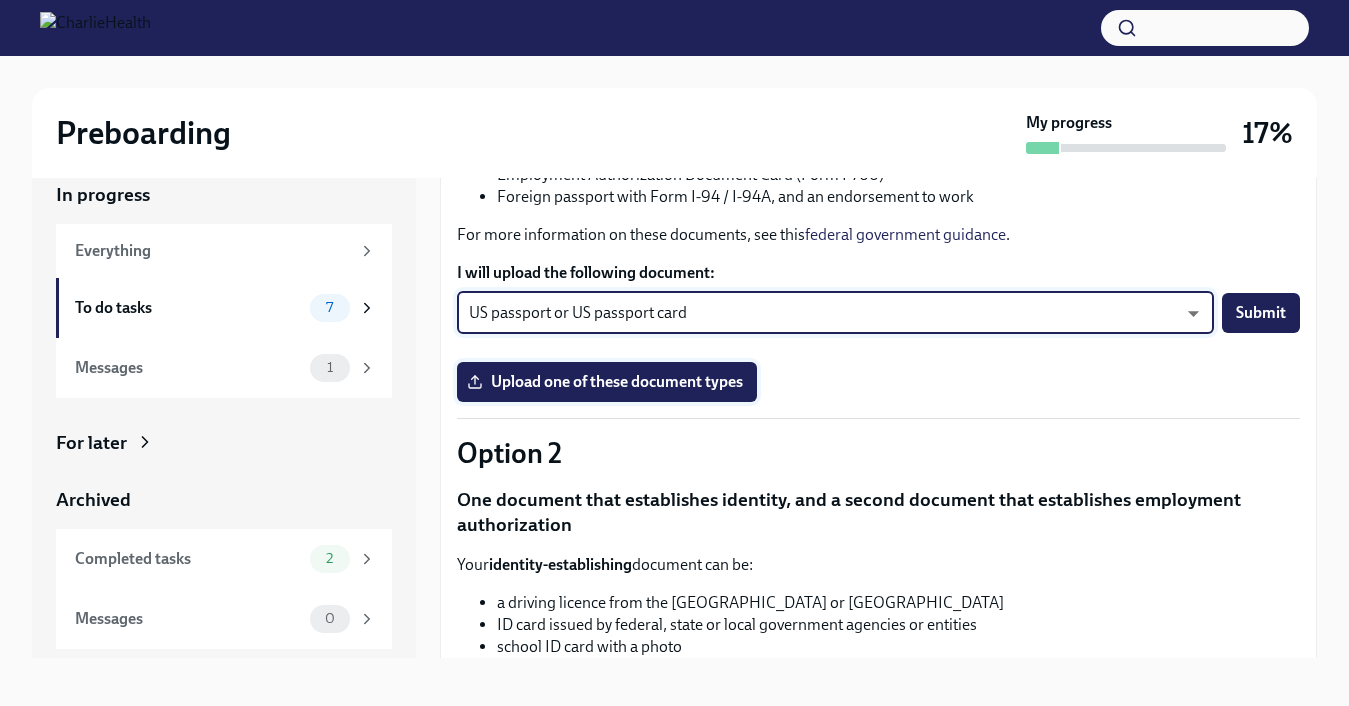 click on "Upload one of these document types" at bounding box center (607, 382) 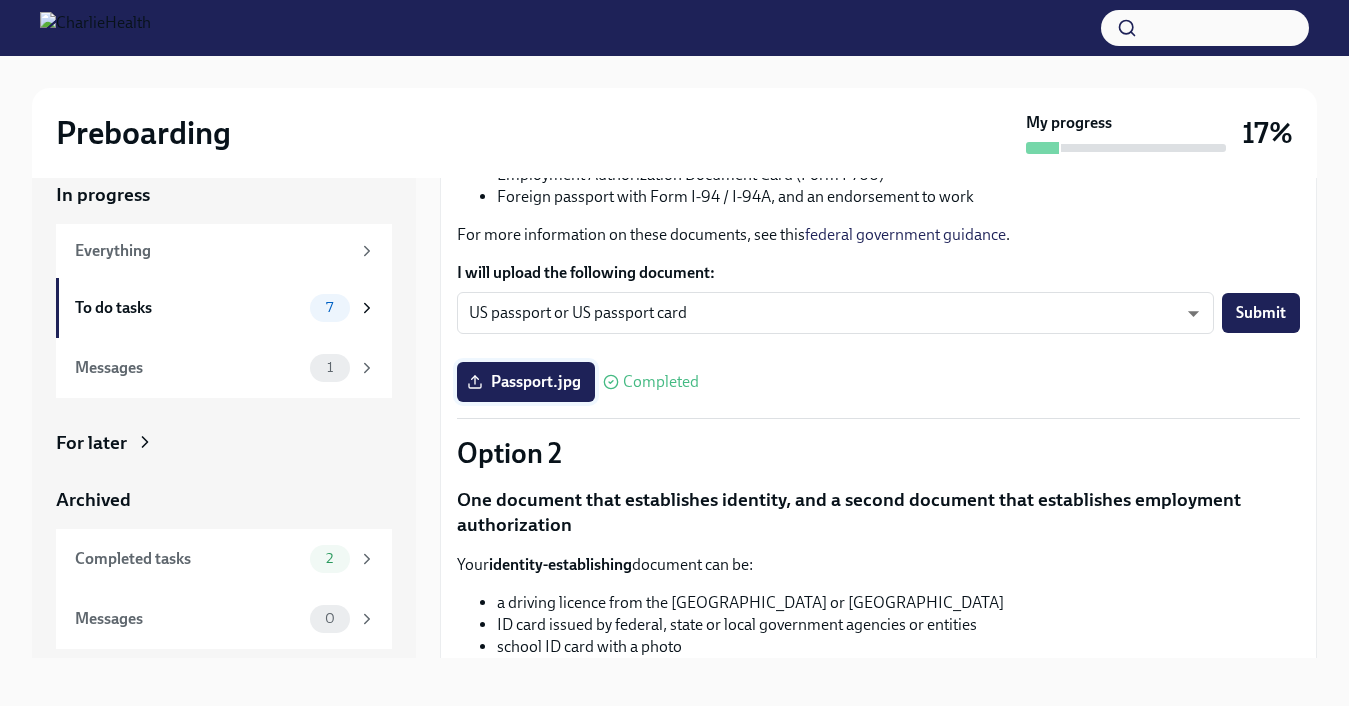 click on "Passport.jpg" at bounding box center [526, 382] 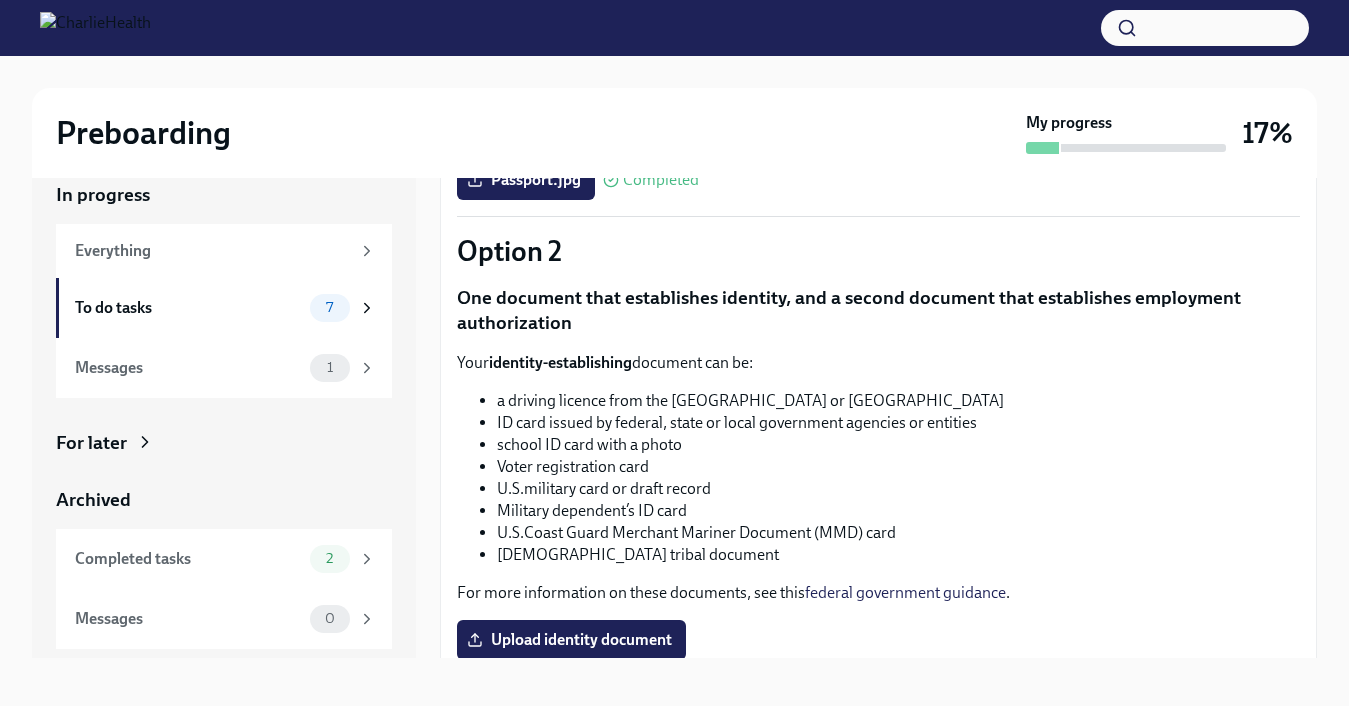 scroll, scrollTop: 579, scrollLeft: 0, axis: vertical 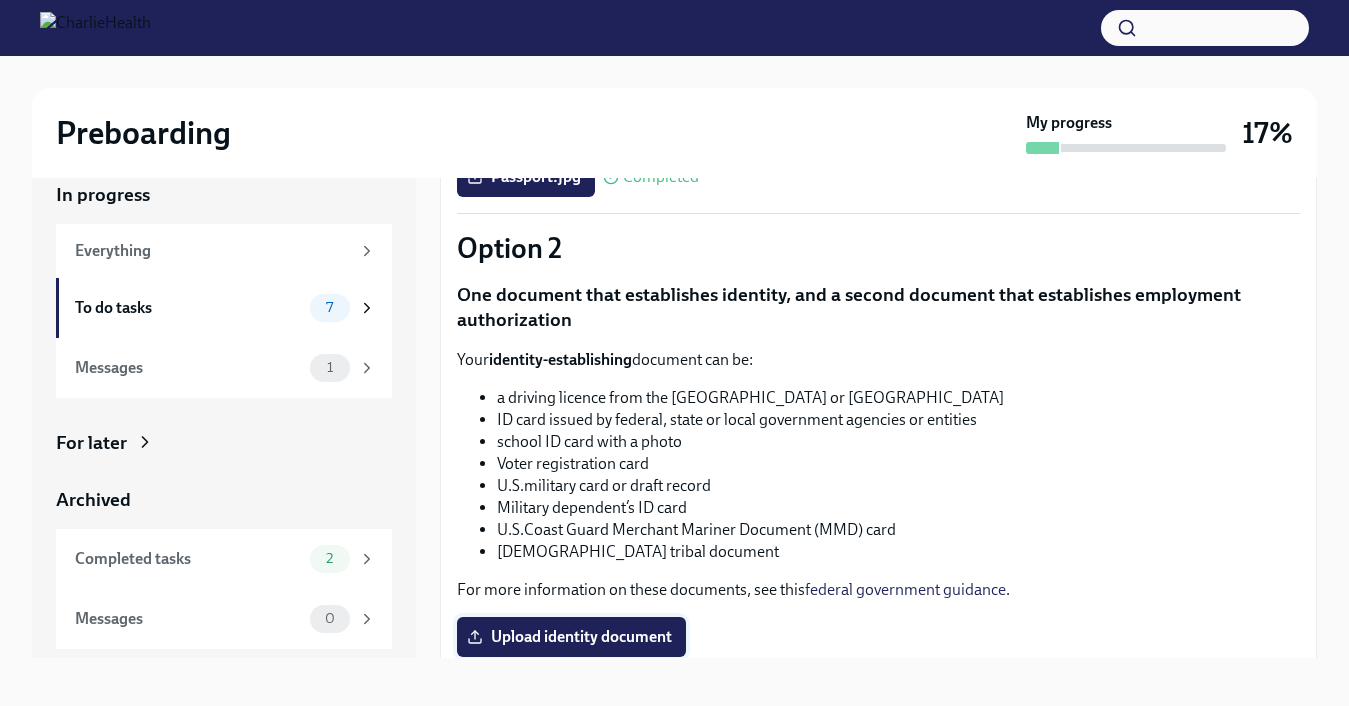 click on "Upload identity document" at bounding box center [571, 637] 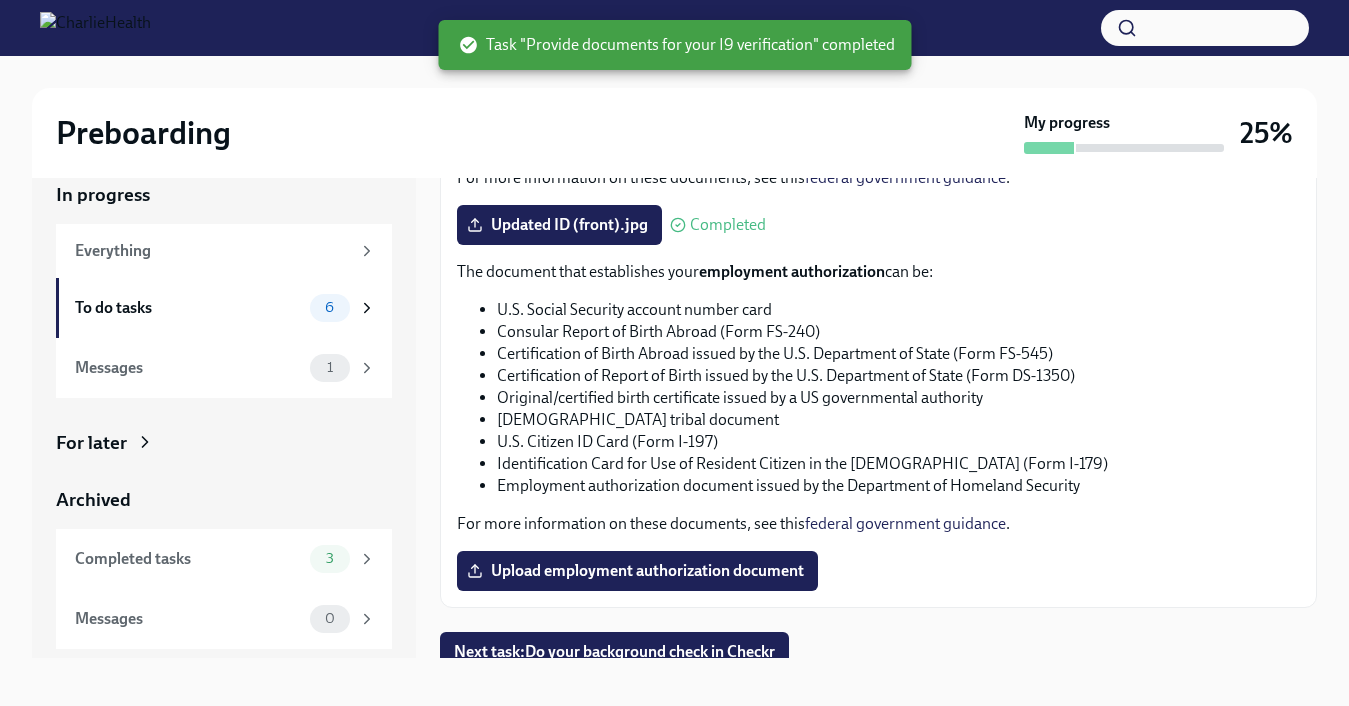 scroll, scrollTop: 1005, scrollLeft: 0, axis: vertical 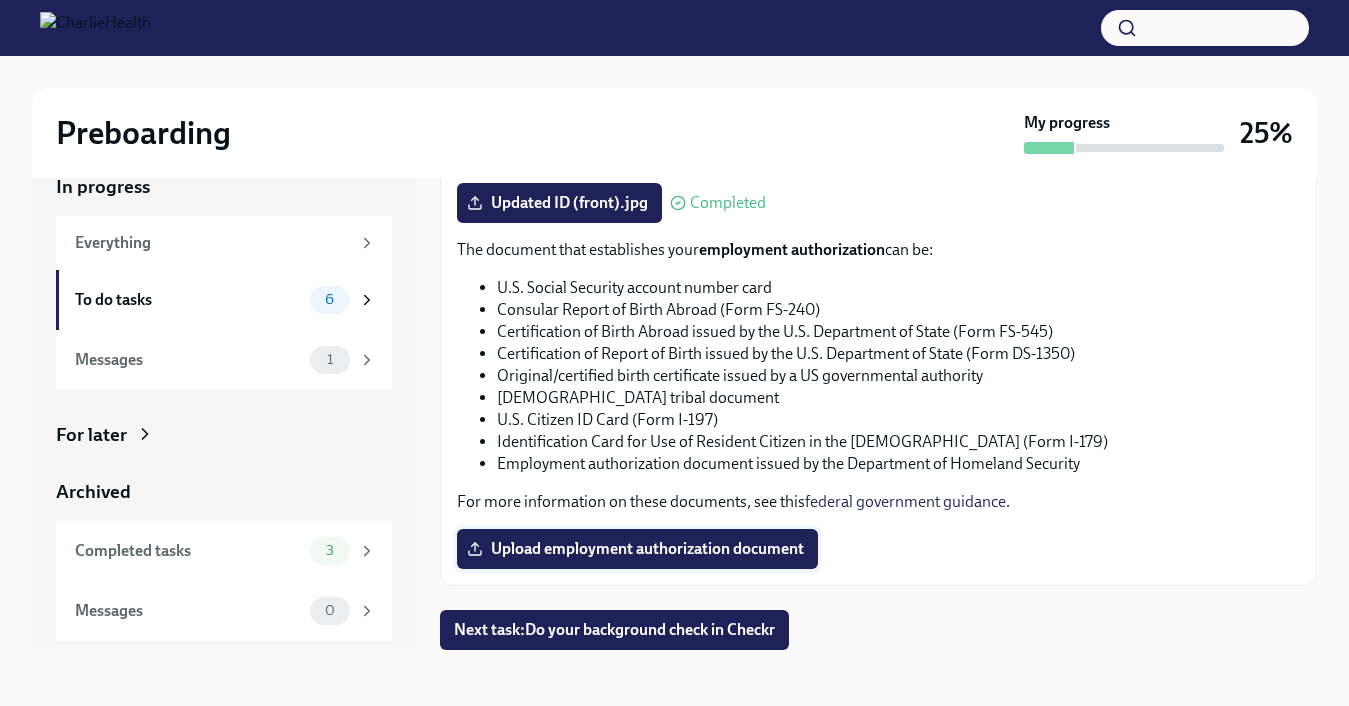 click on "Upload employment authorization document" at bounding box center [637, 549] 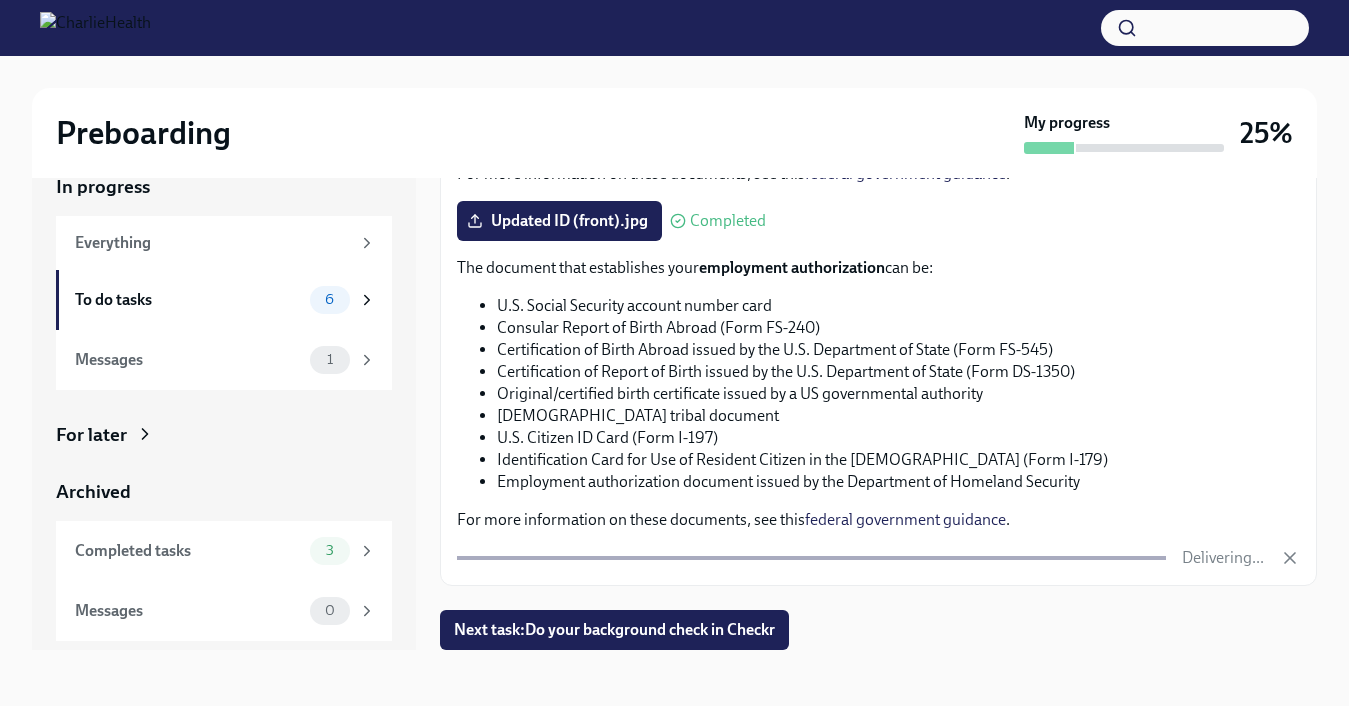 scroll, scrollTop: 1005, scrollLeft: 0, axis: vertical 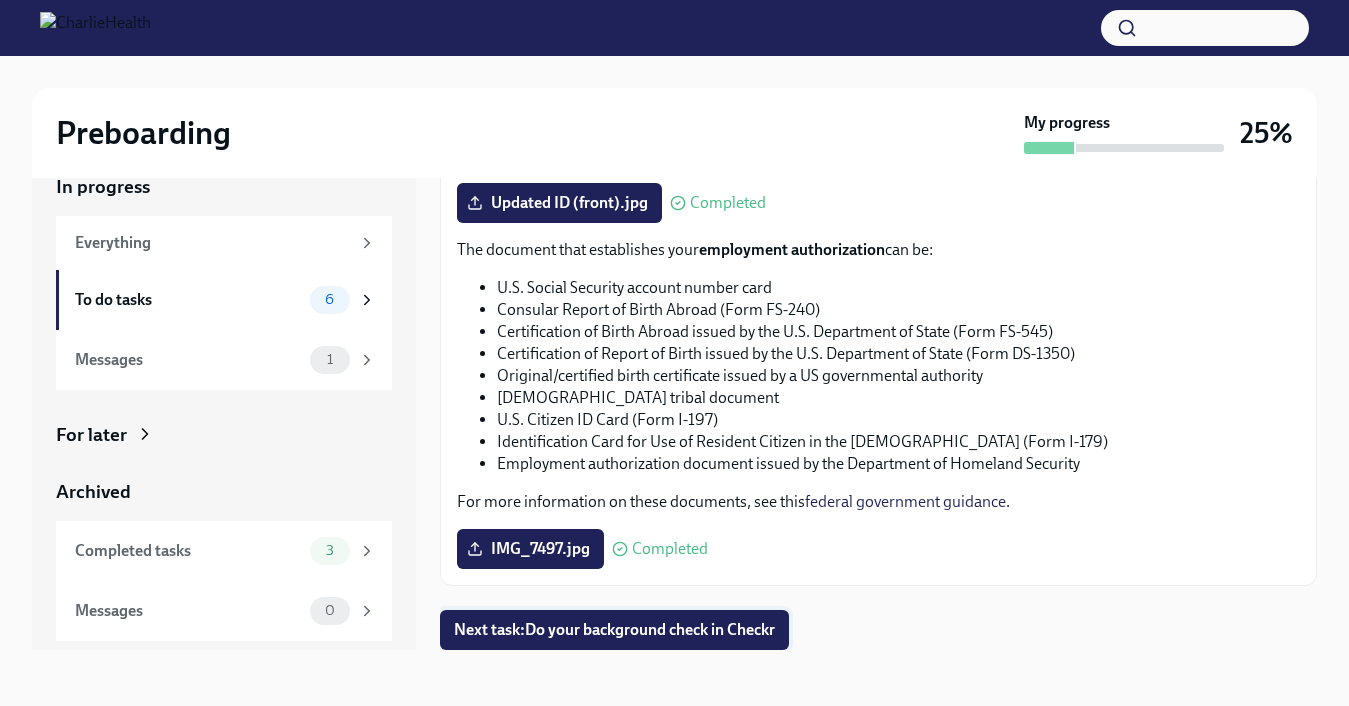 click on "Next task :  Do your background check in Checkr" at bounding box center (614, 630) 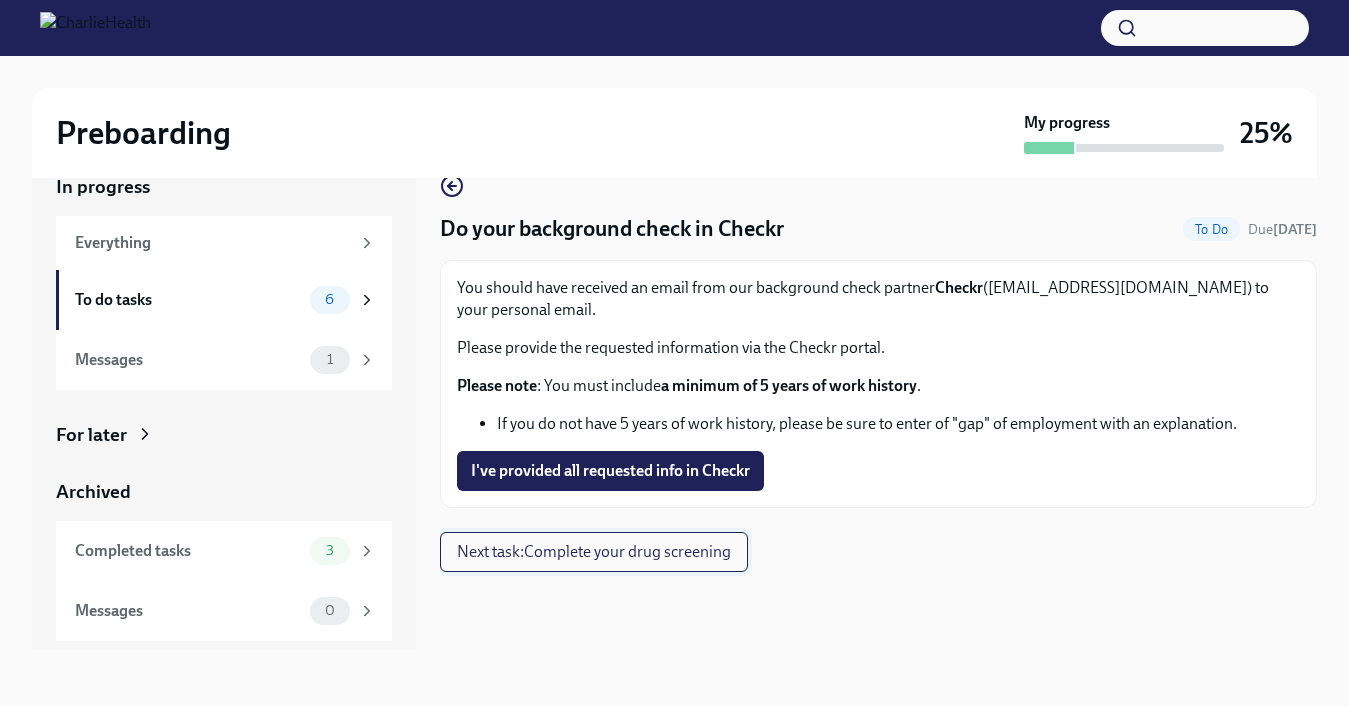 scroll, scrollTop: 0, scrollLeft: 0, axis: both 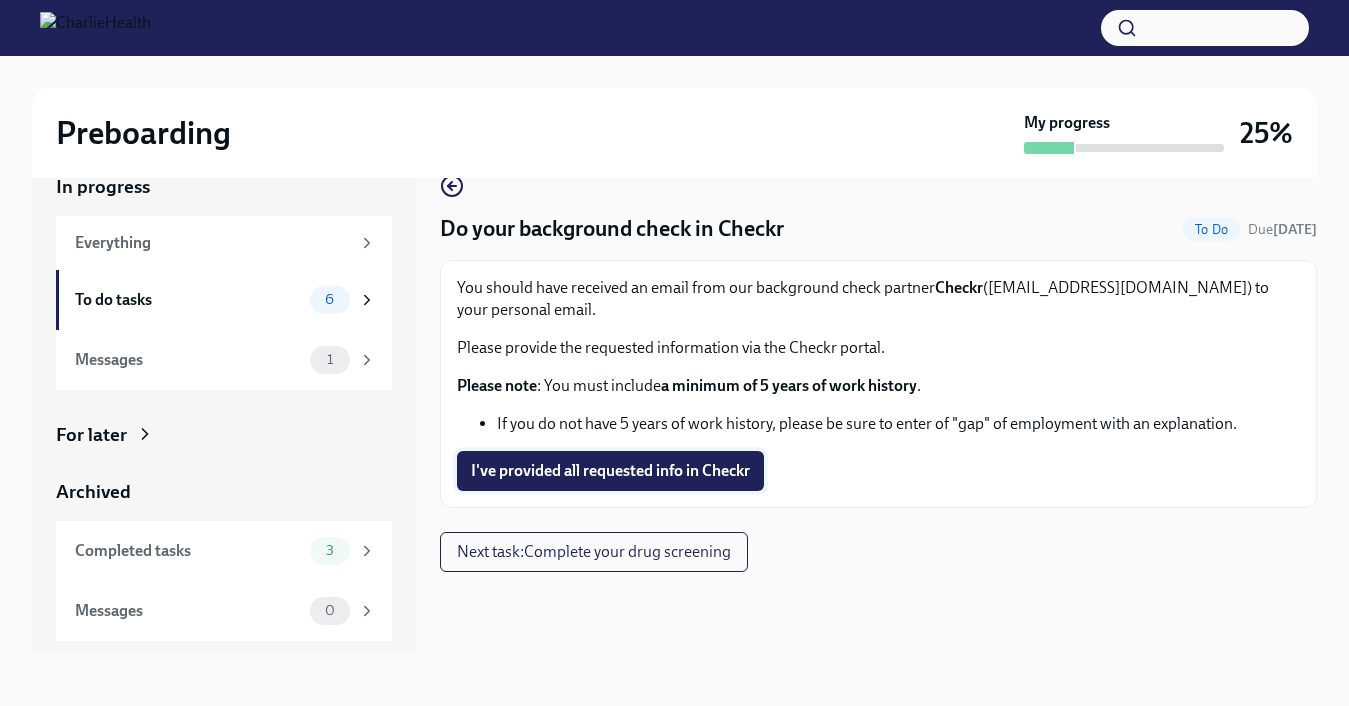 click on "I've provided all requested info in Checkr" at bounding box center [610, 471] 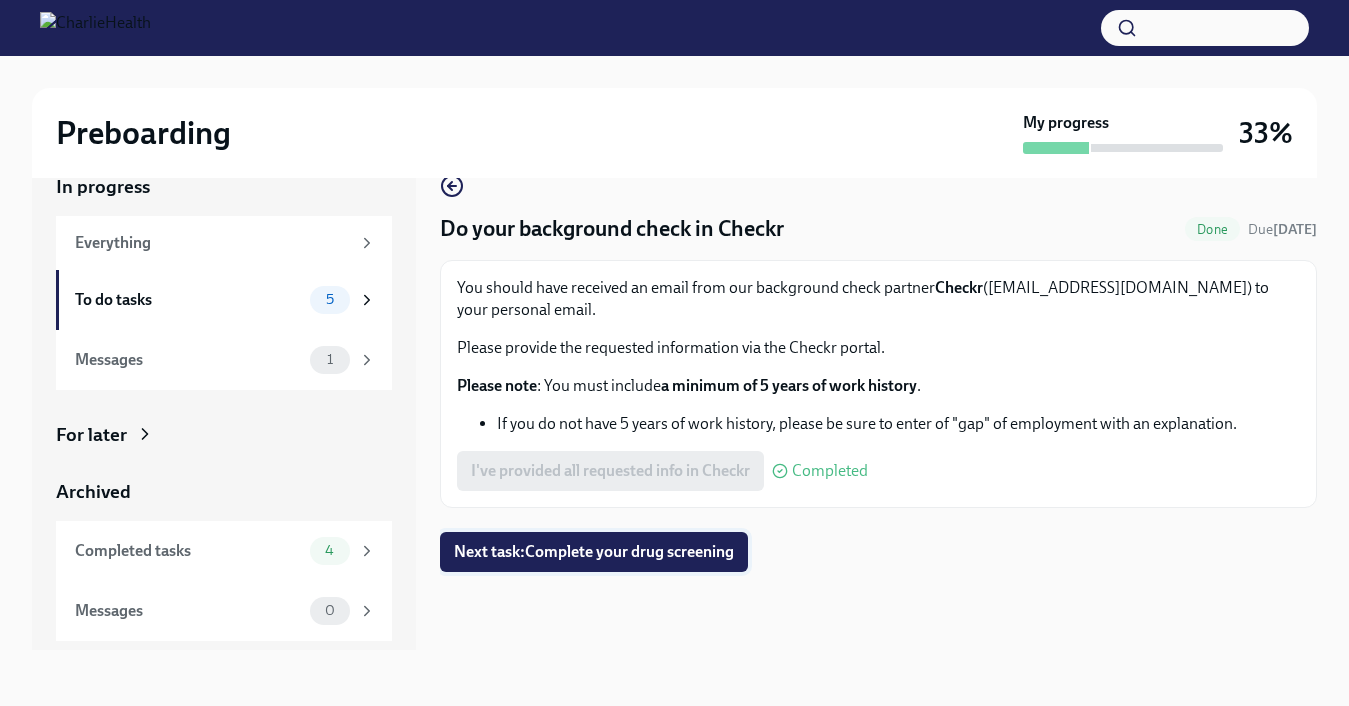 click on "Next task :  Complete your drug screening" at bounding box center (594, 552) 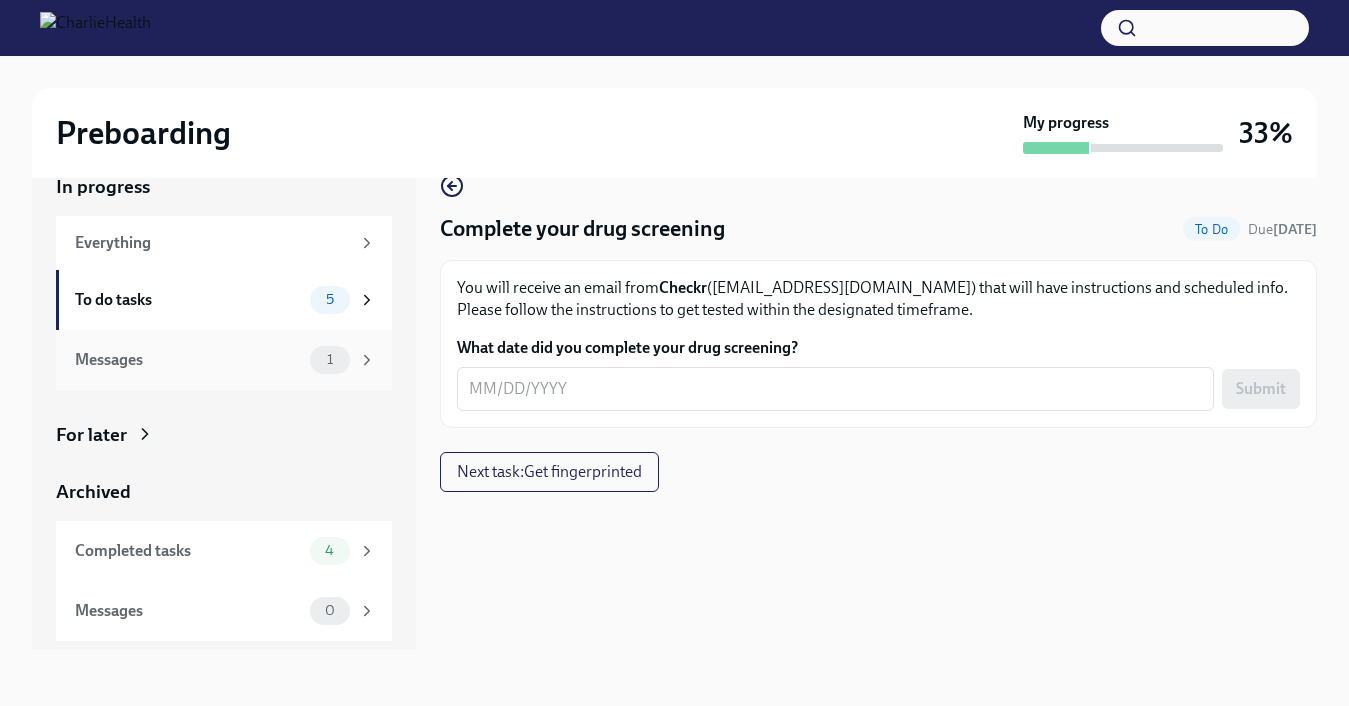 click on "1" at bounding box center (330, 359) 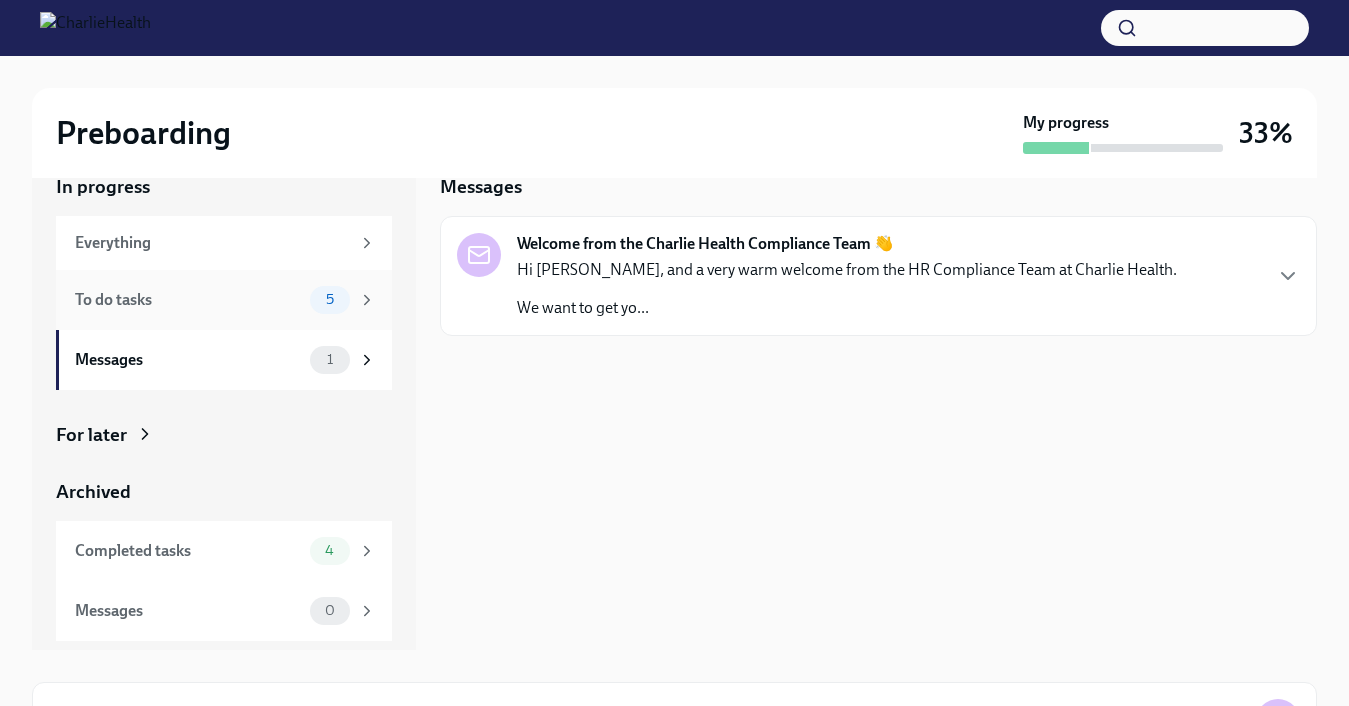 click on "To do tasks" at bounding box center (188, 300) 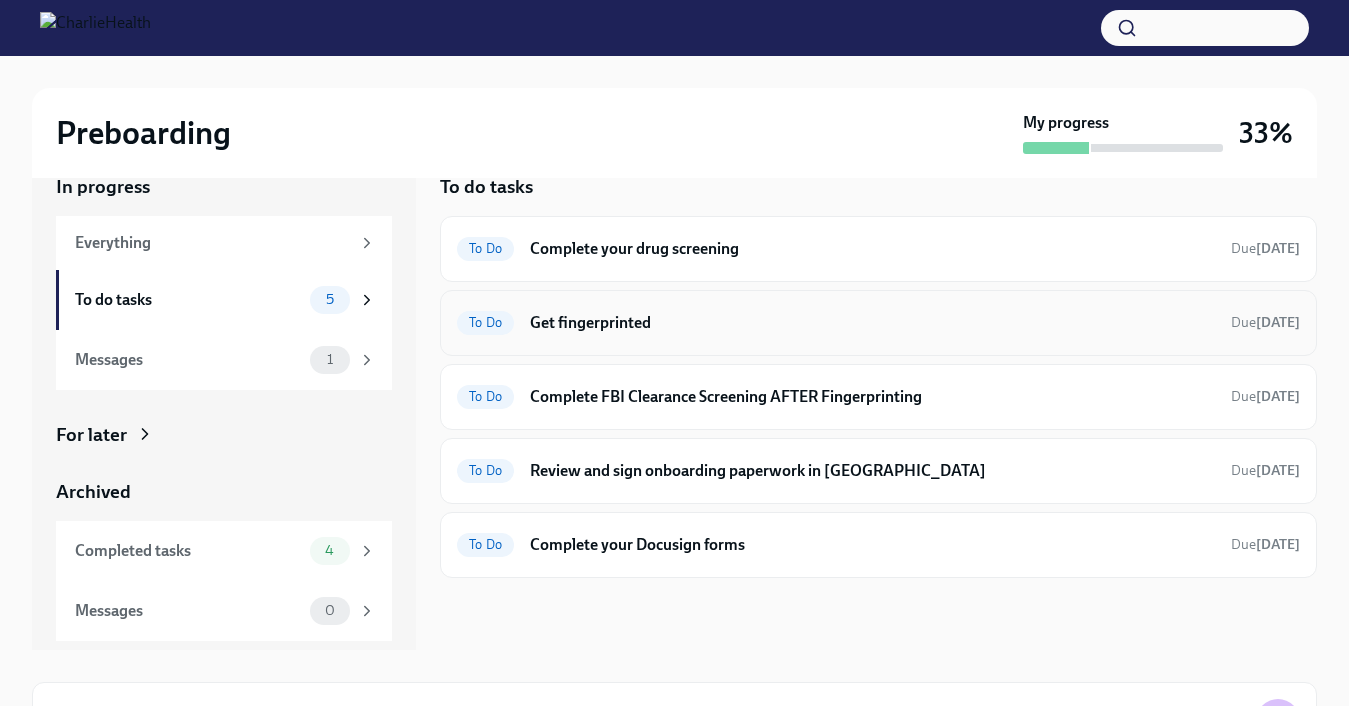 click on "Get fingerprinted" at bounding box center [872, 323] 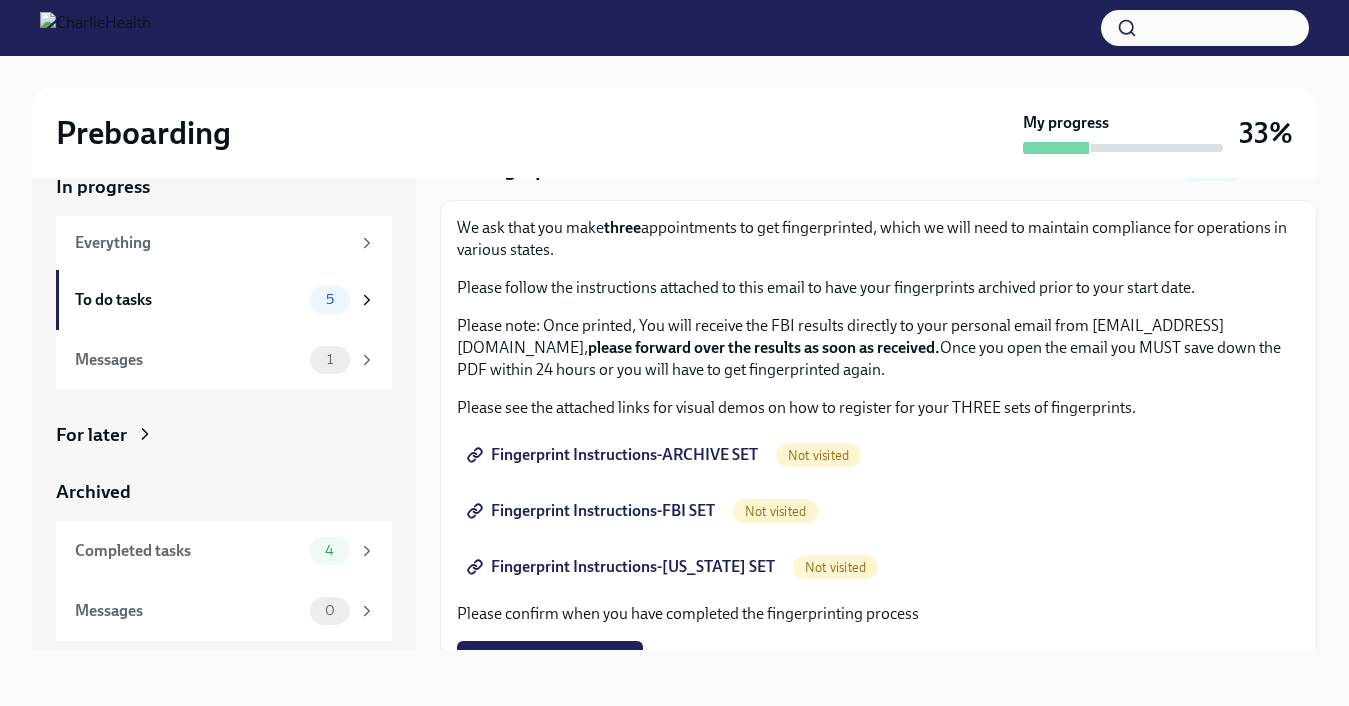 scroll, scrollTop: 52, scrollLeft: 0, axis: vertical 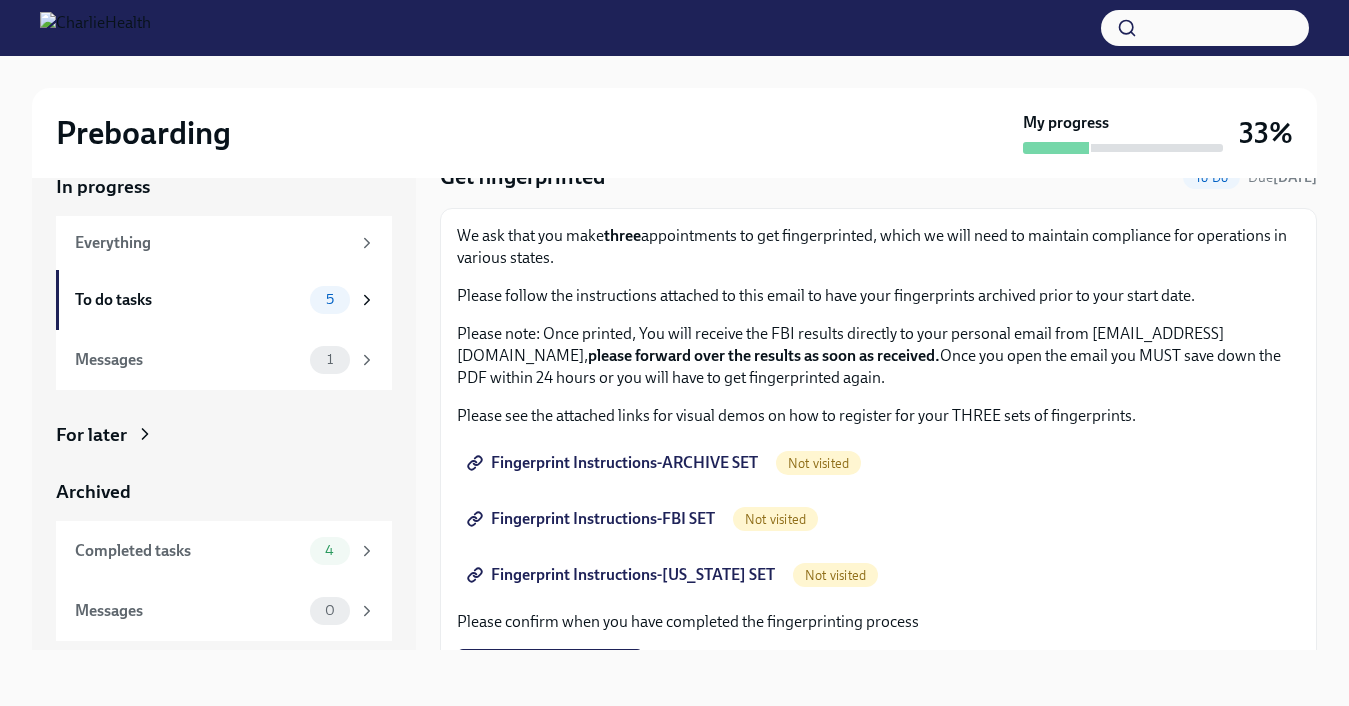 click on "Fingerprint Instructions-ARCHIVE SET" at bounding box center [614, 463] 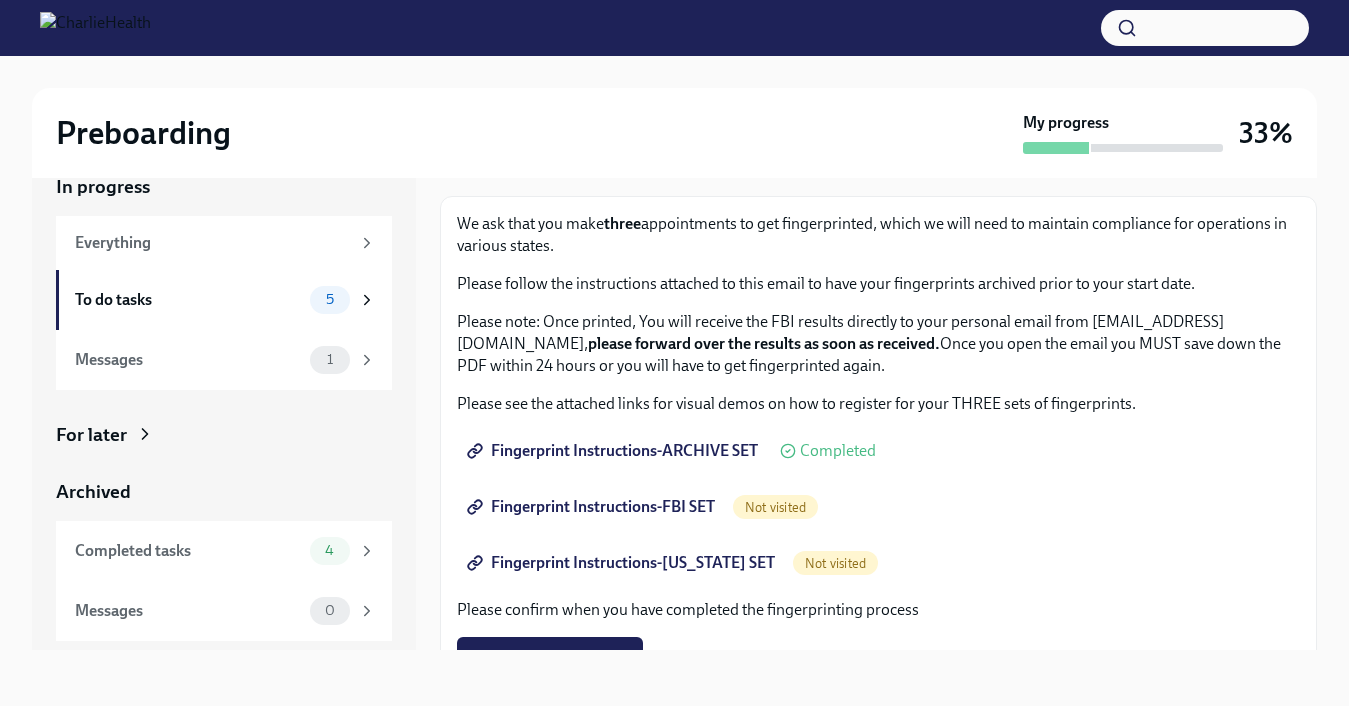 scroll, scrollTop: 0, scrollLeft: 0, axis: both 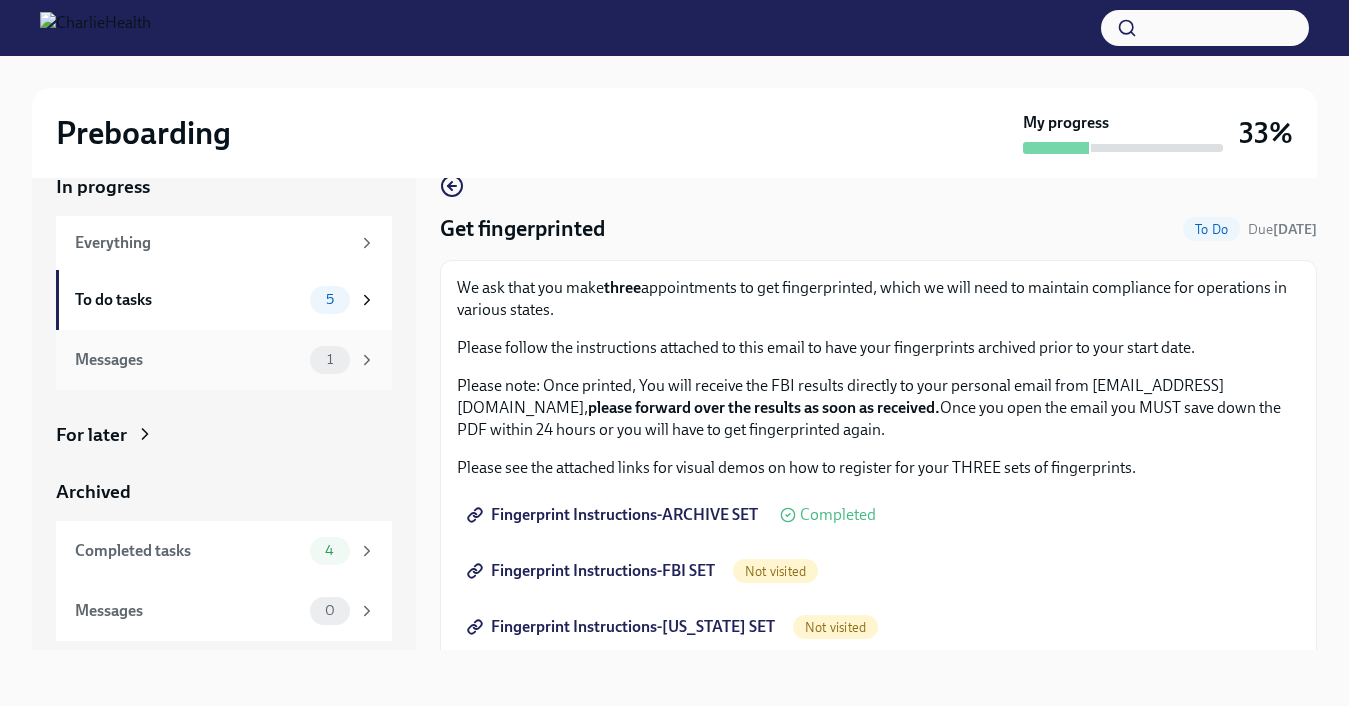 click on "Messages 1" at bounding box center [225, 360] 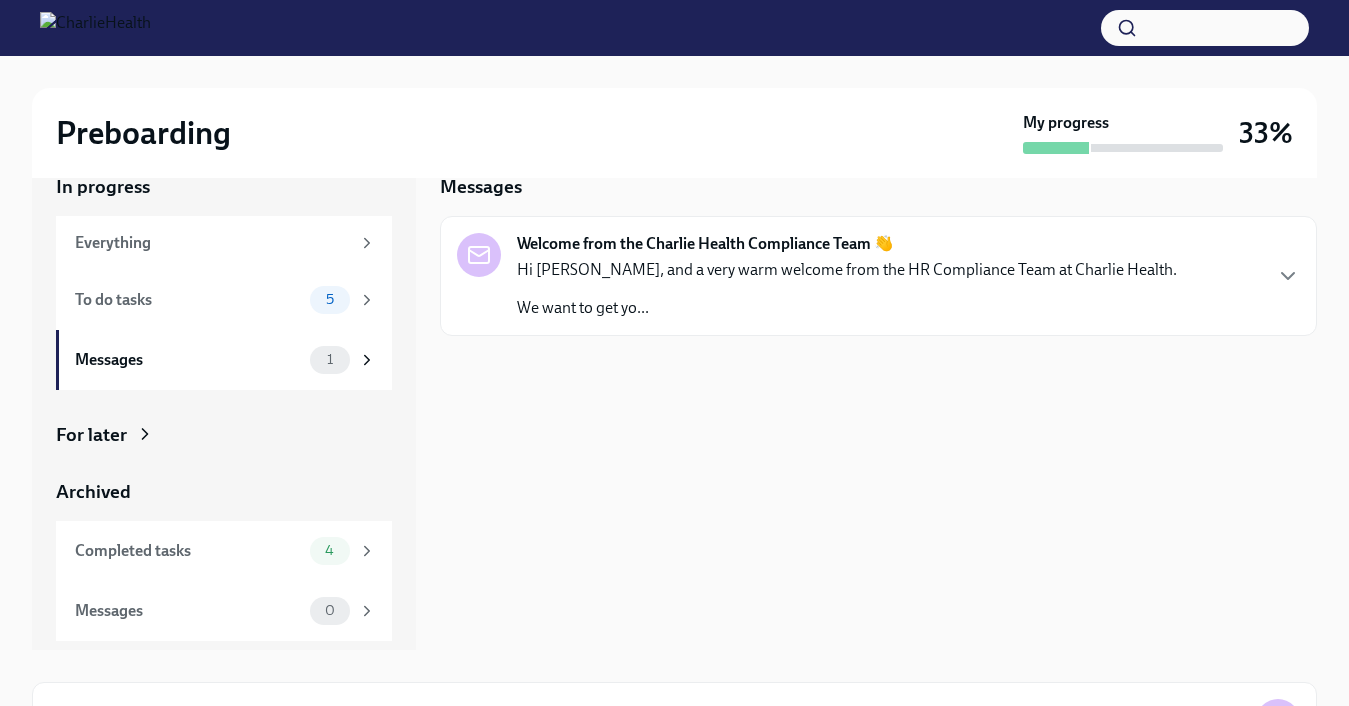 click on "We want to get yo..." at bounding box center (847, 308) 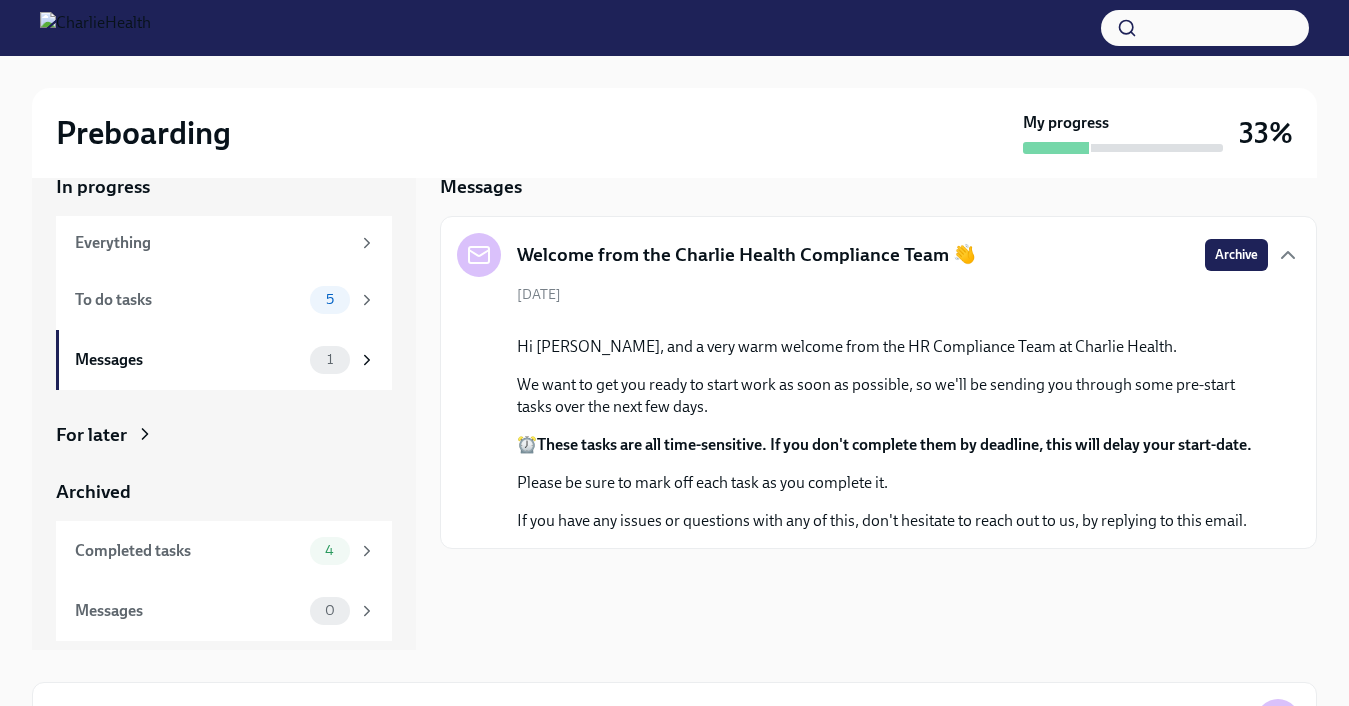 scroll, scrollTop: 114, scrollLeft: 0, axis: vertical 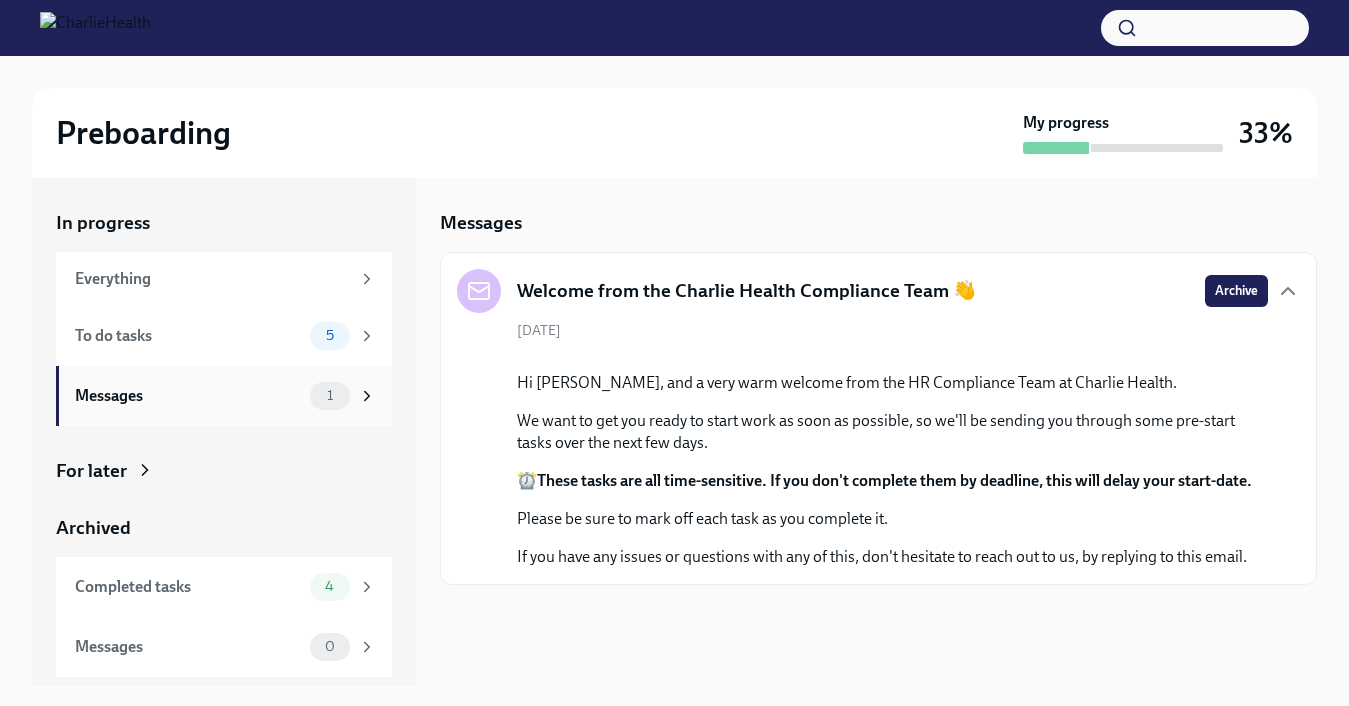 click on "Messages" at bounding box center (188, 396) 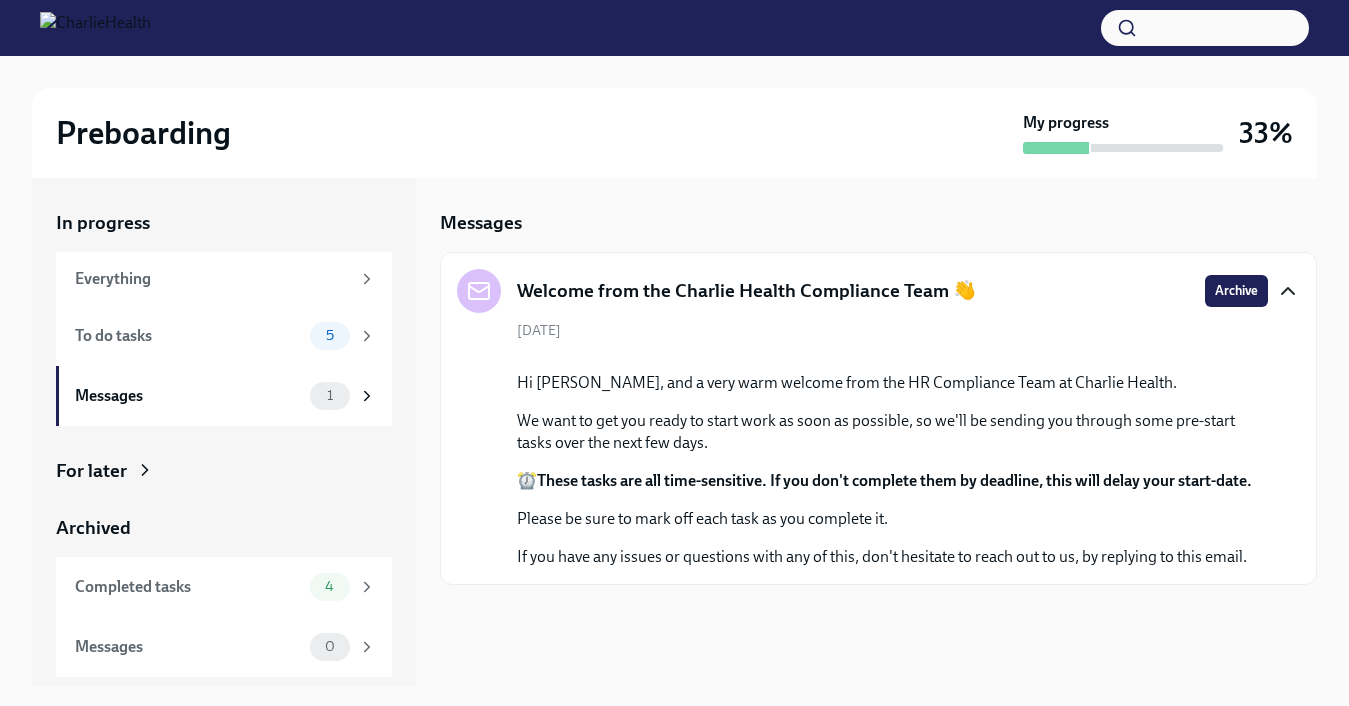 click 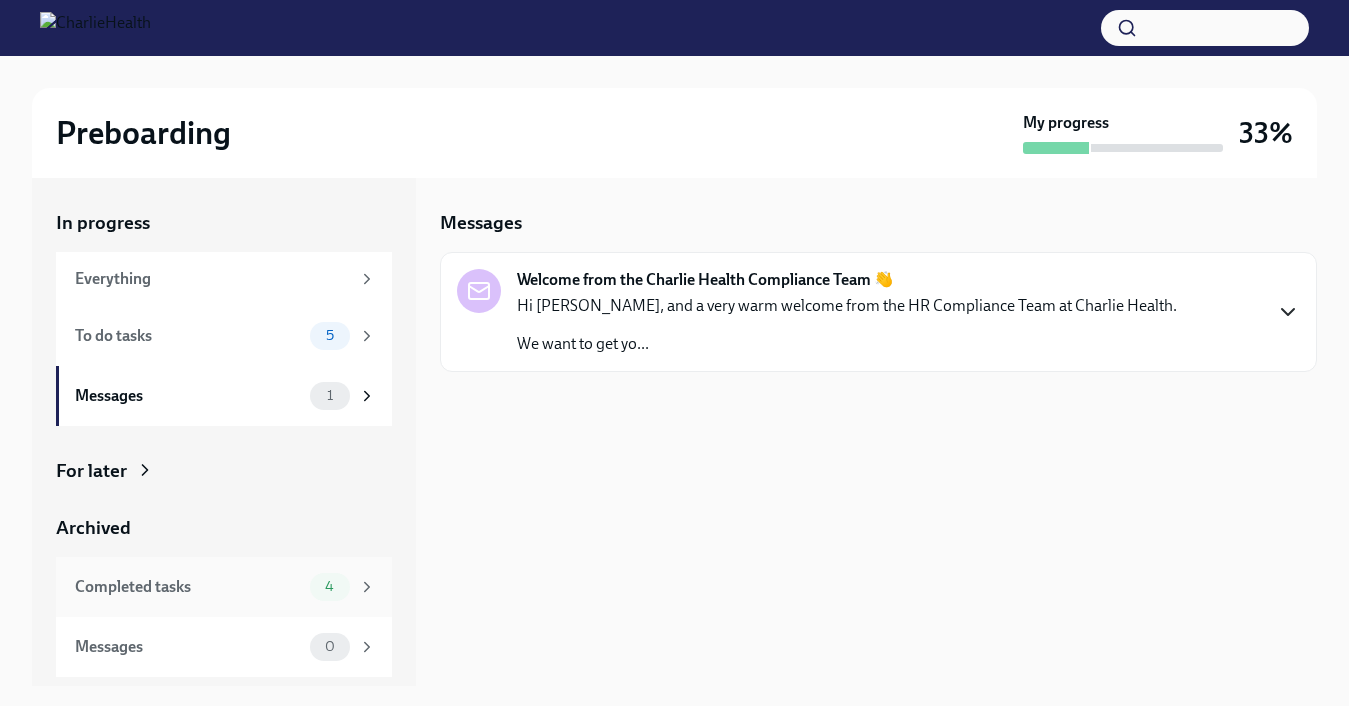 click on "Completed tasks" at bounding box center (188, 587) 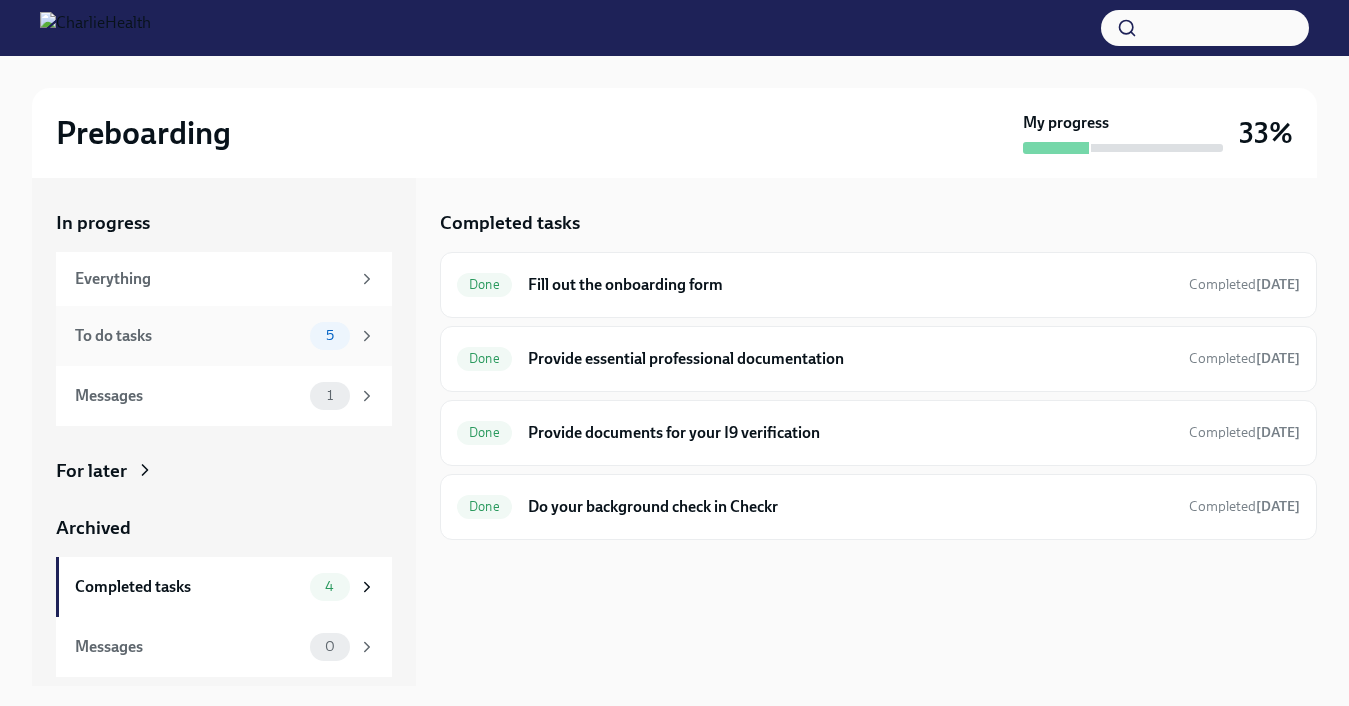 scroll, scrollTop: 195, scrollLeft: 0, axis: vertical 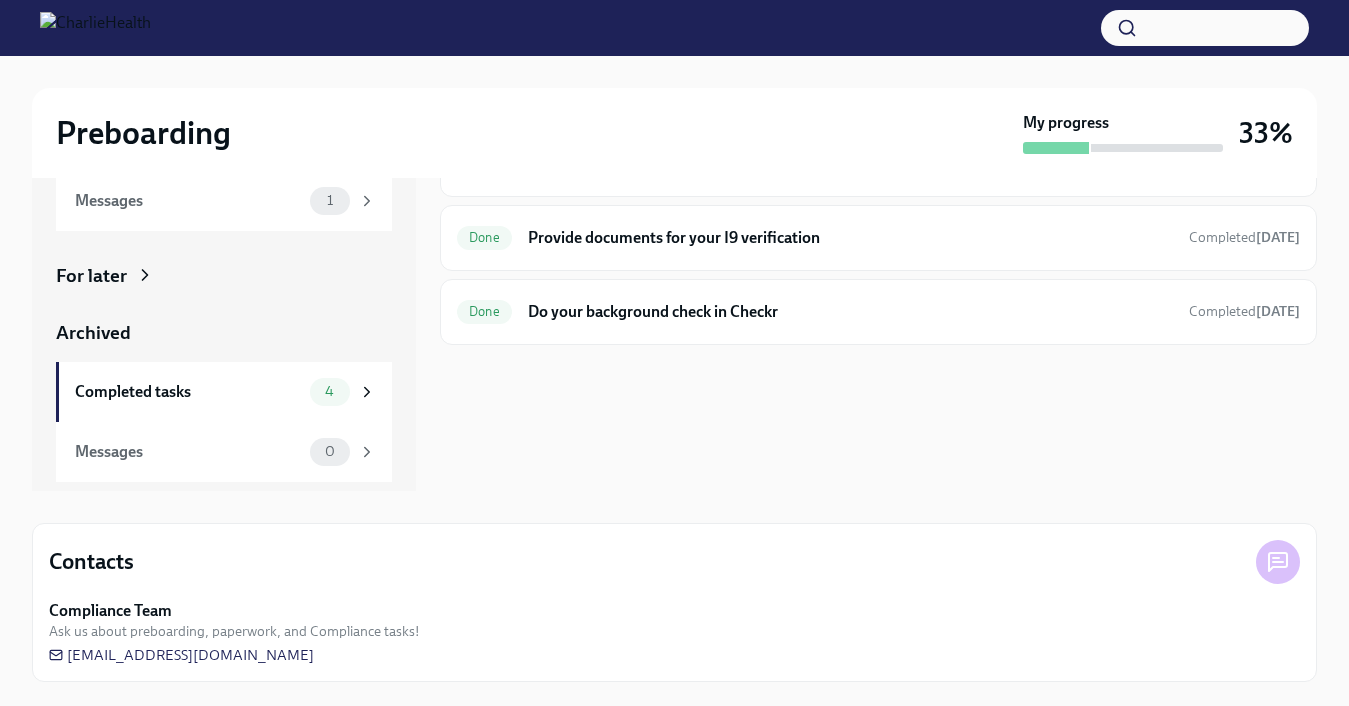 click on "For later" at bounding box center (224, 276) 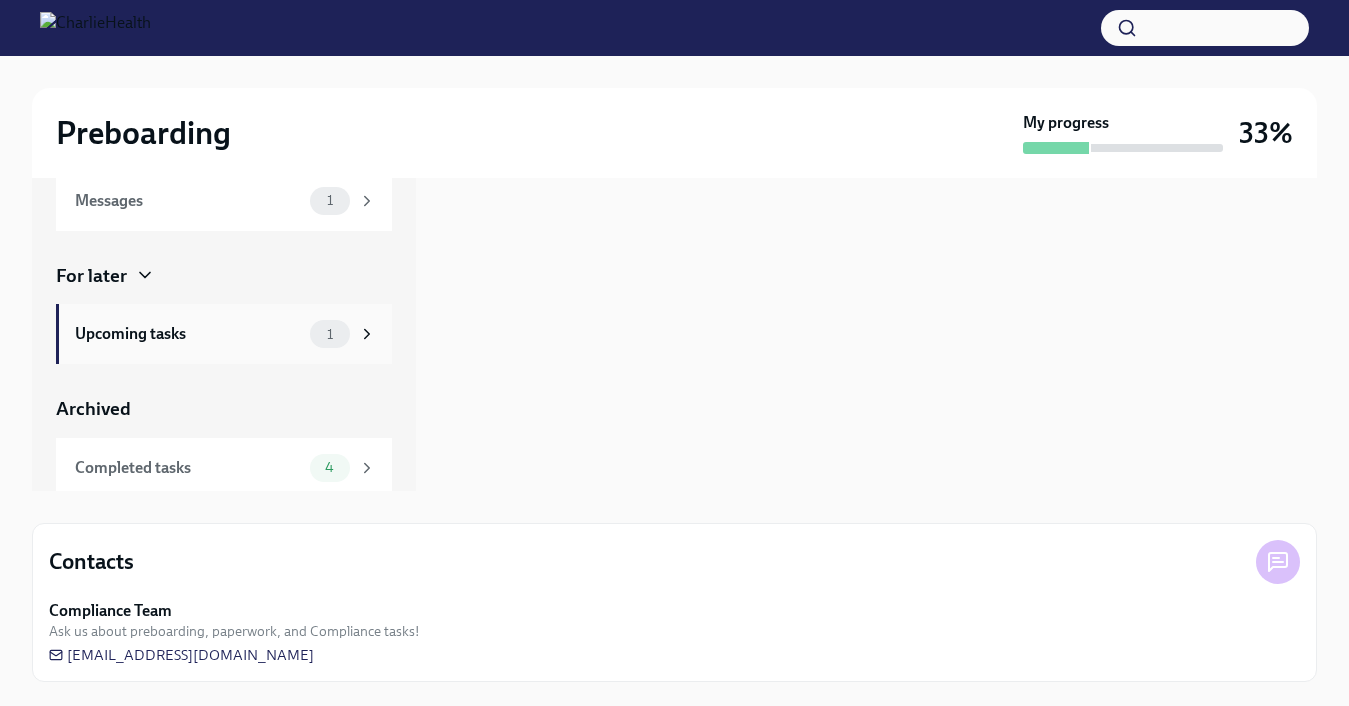 click on "Upcoming tasks" at bounding box center [188, 334] 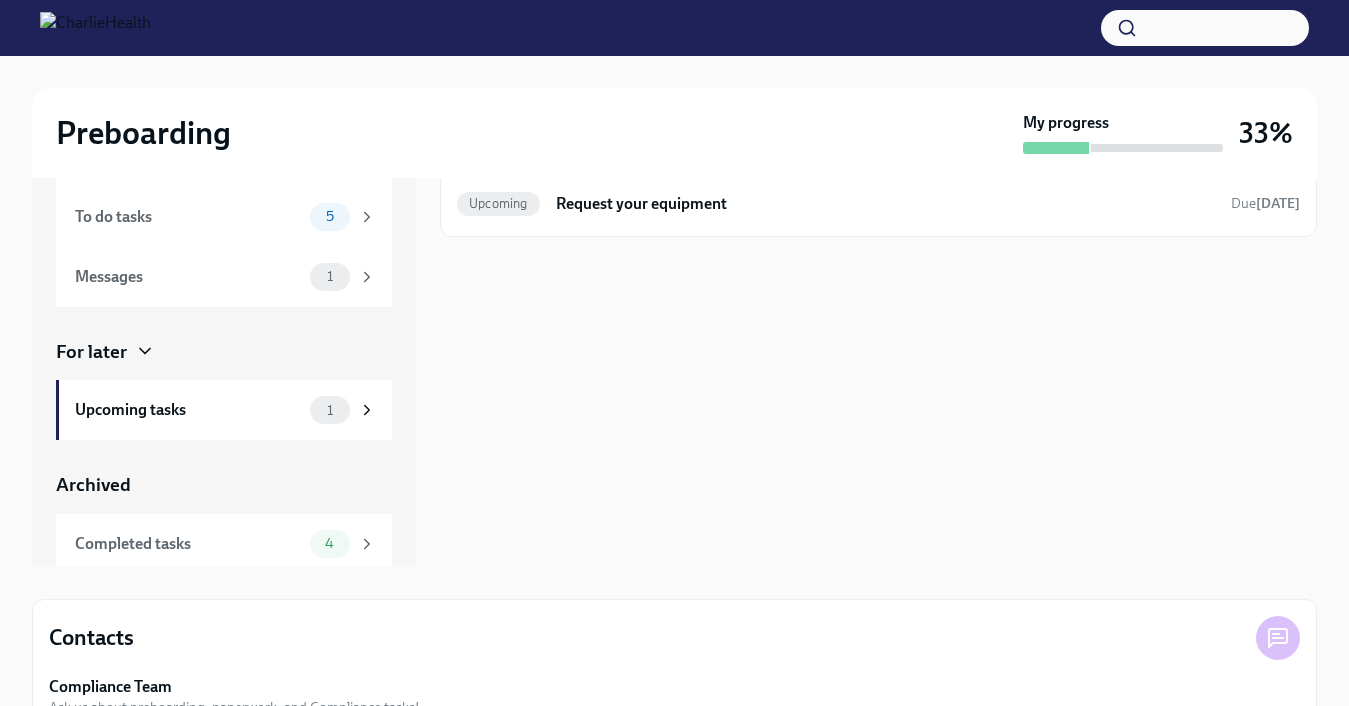 scroll, scrollTop: 0, scrollLeft: 0, axis: both 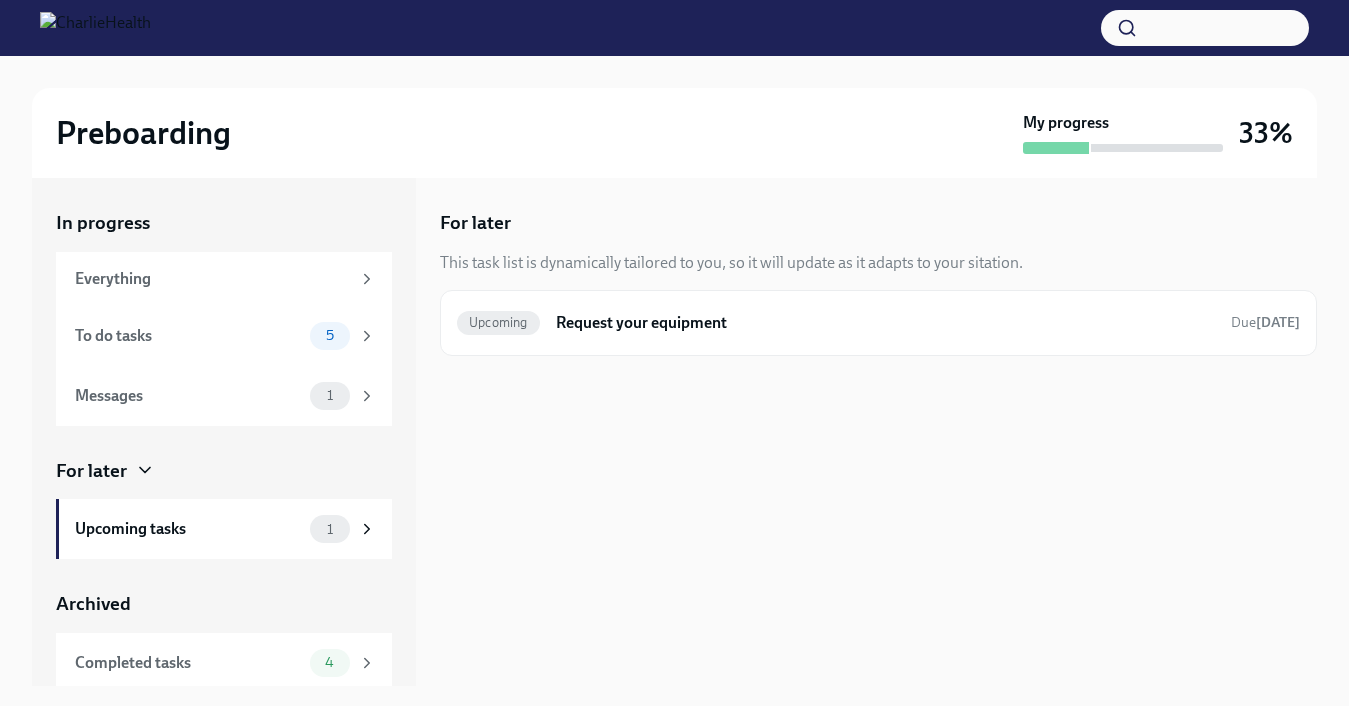 click 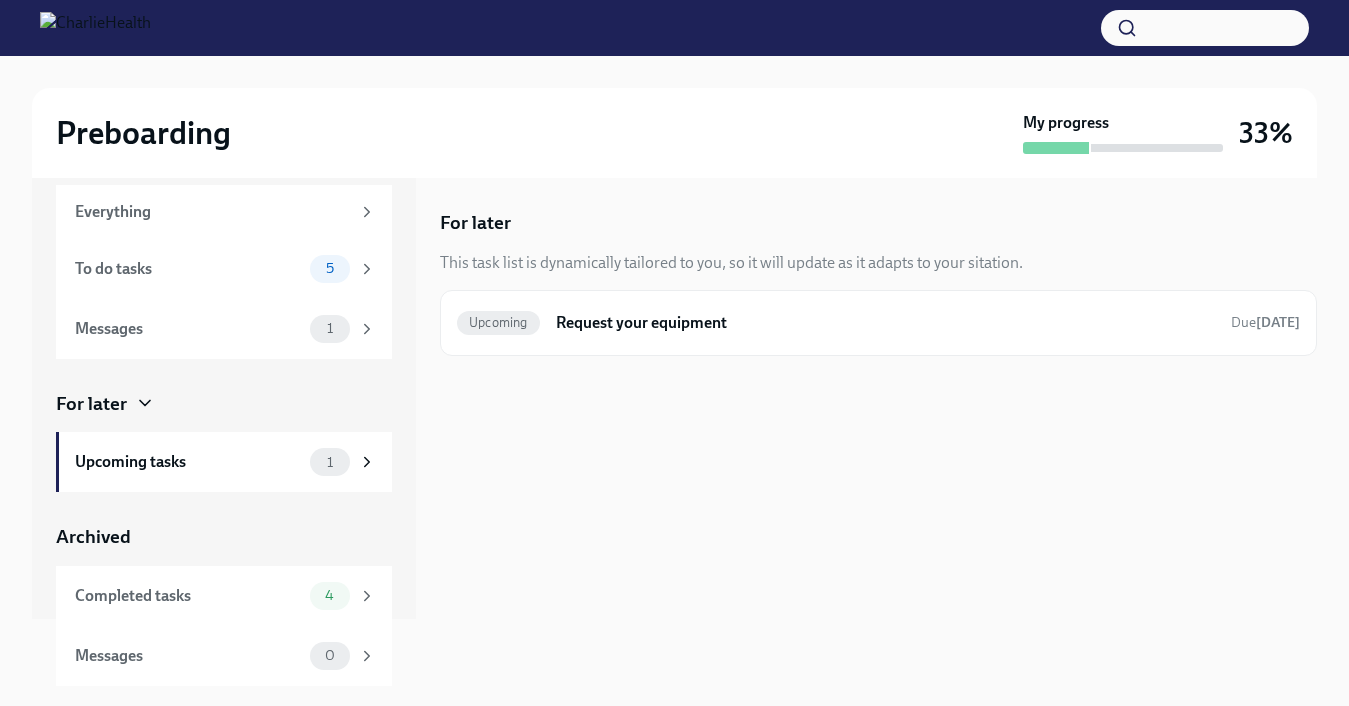 scroll, scrollTop: 0, scrollLeft: 0, axis: both 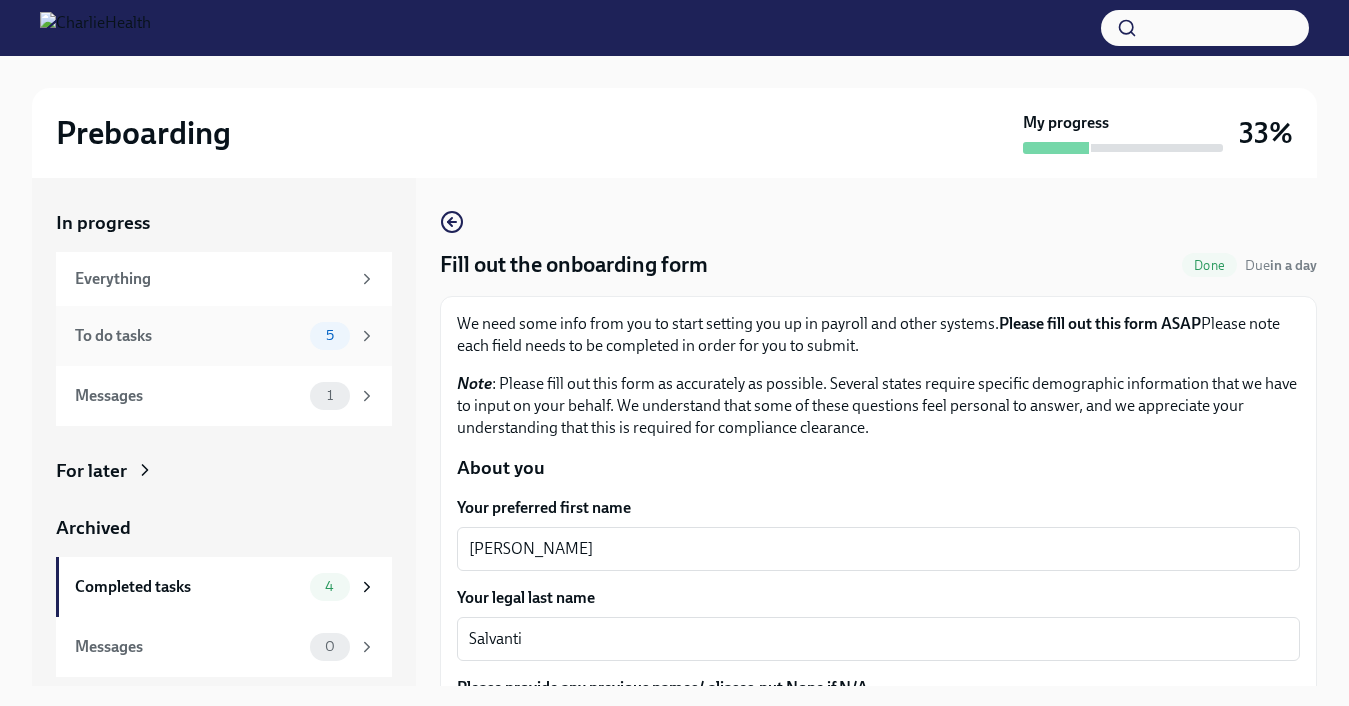 click on "5" at bounding box center (330, 335) 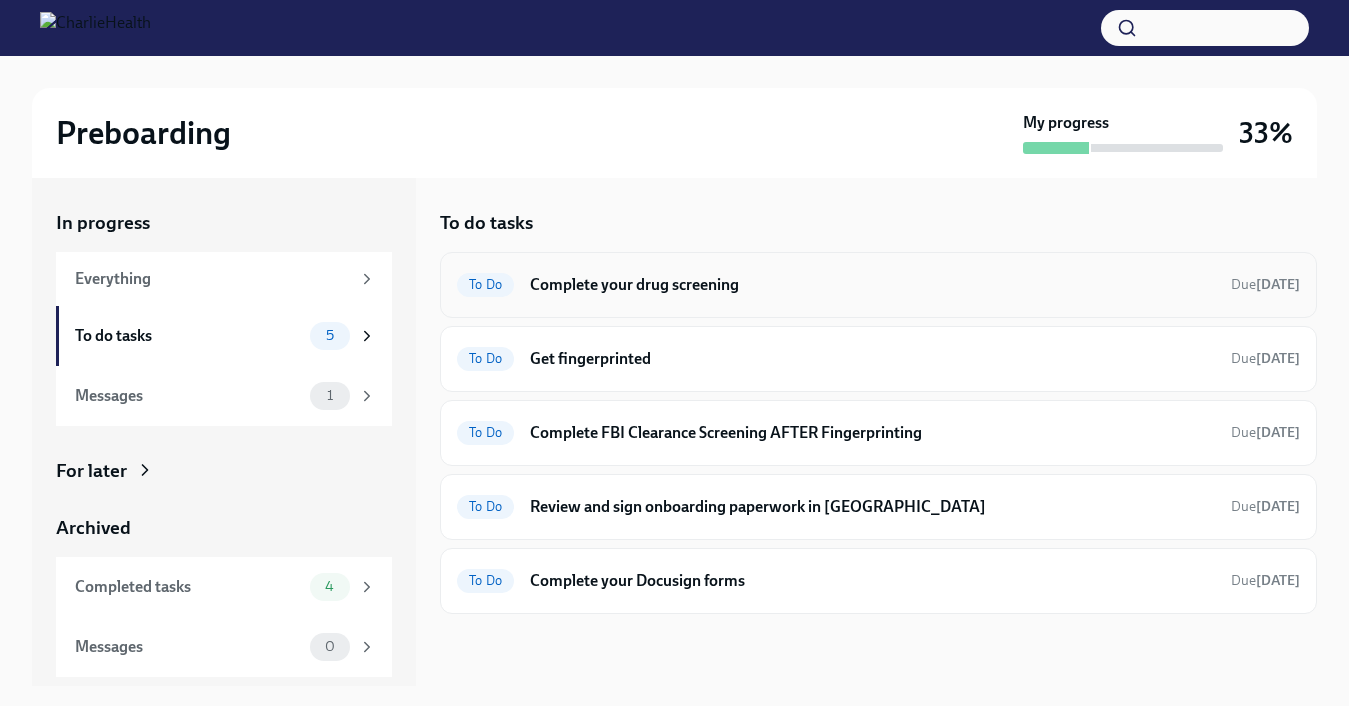 click on "Complete your drug screening" at bounding box center [872, 285] 